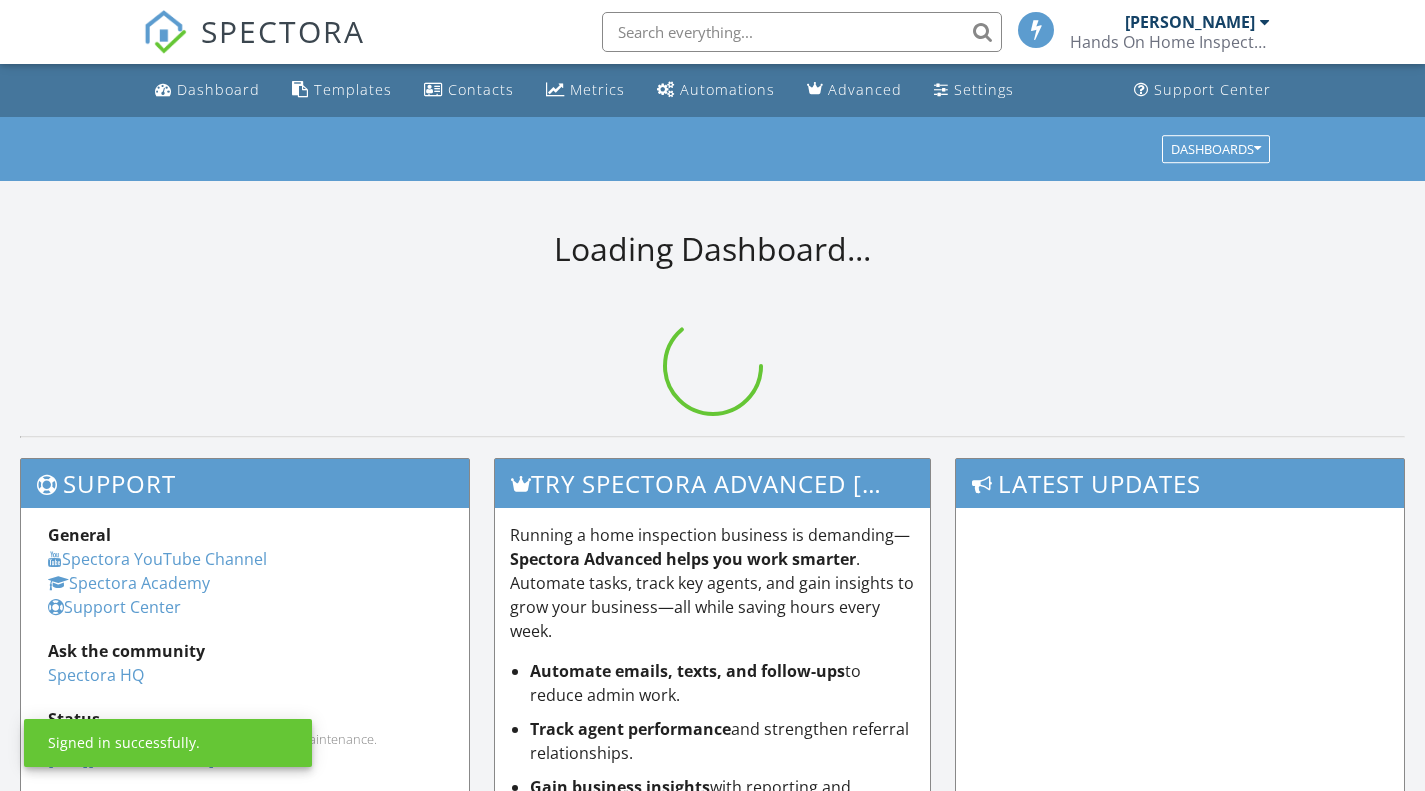scroll, scrollTop: 0, scrollLeft: 0, axis: both 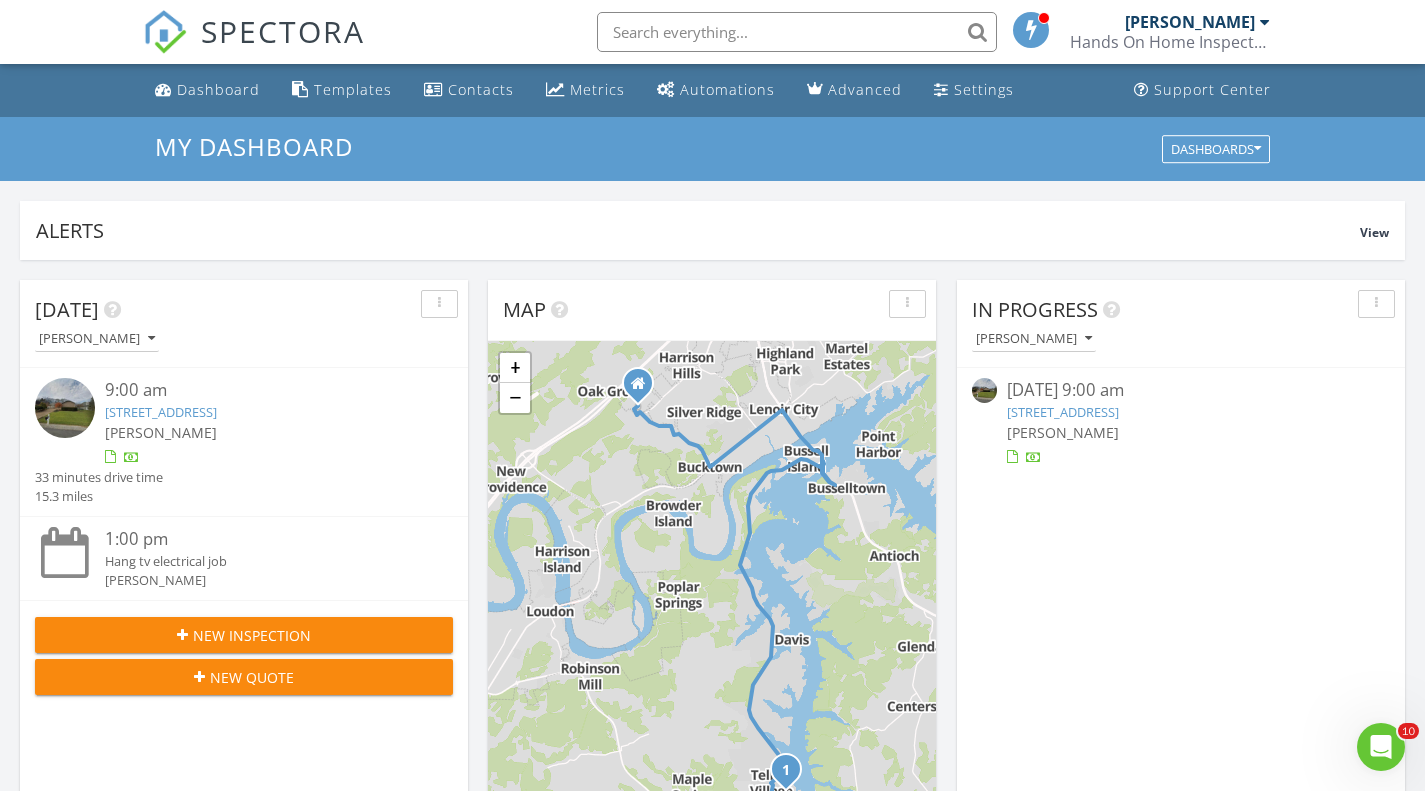 click on "Dashboard" at bounding box center [218, 89] 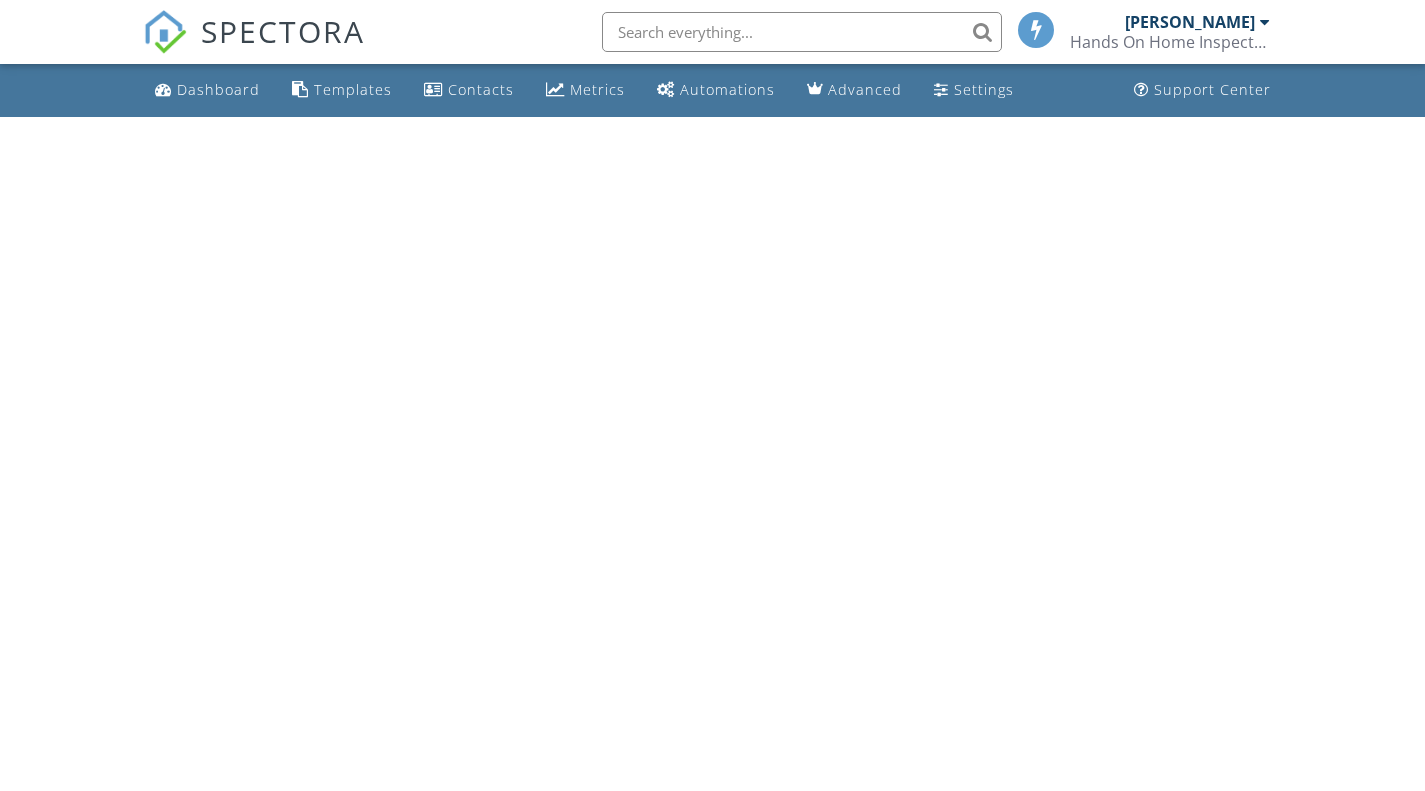scroll, scrollTop: 0, scrollLeft: 0, axis: both 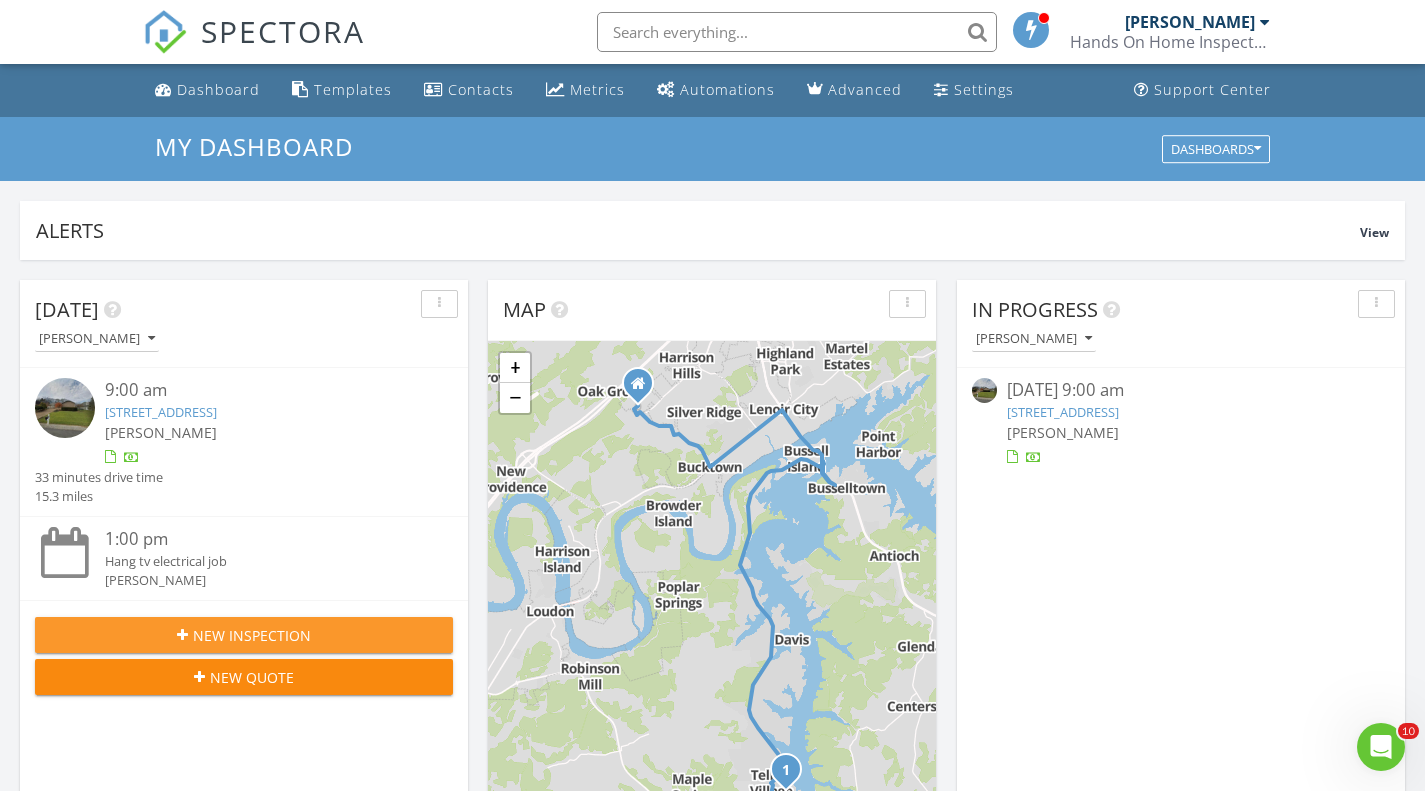 click on "New Inspection" at bounding box center [244, 635] 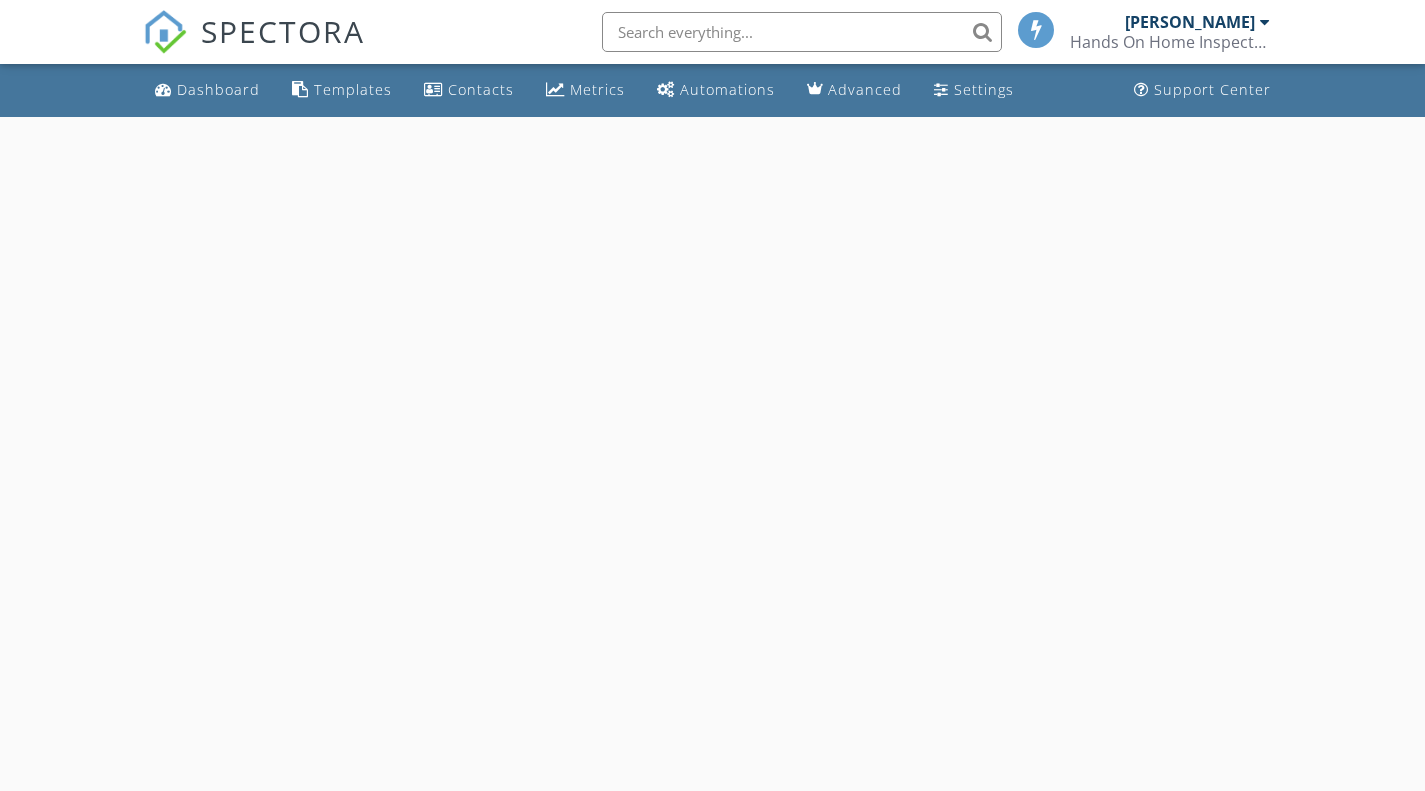 scroll, scrollTop: 0, scrollLeft: 0, axis: both 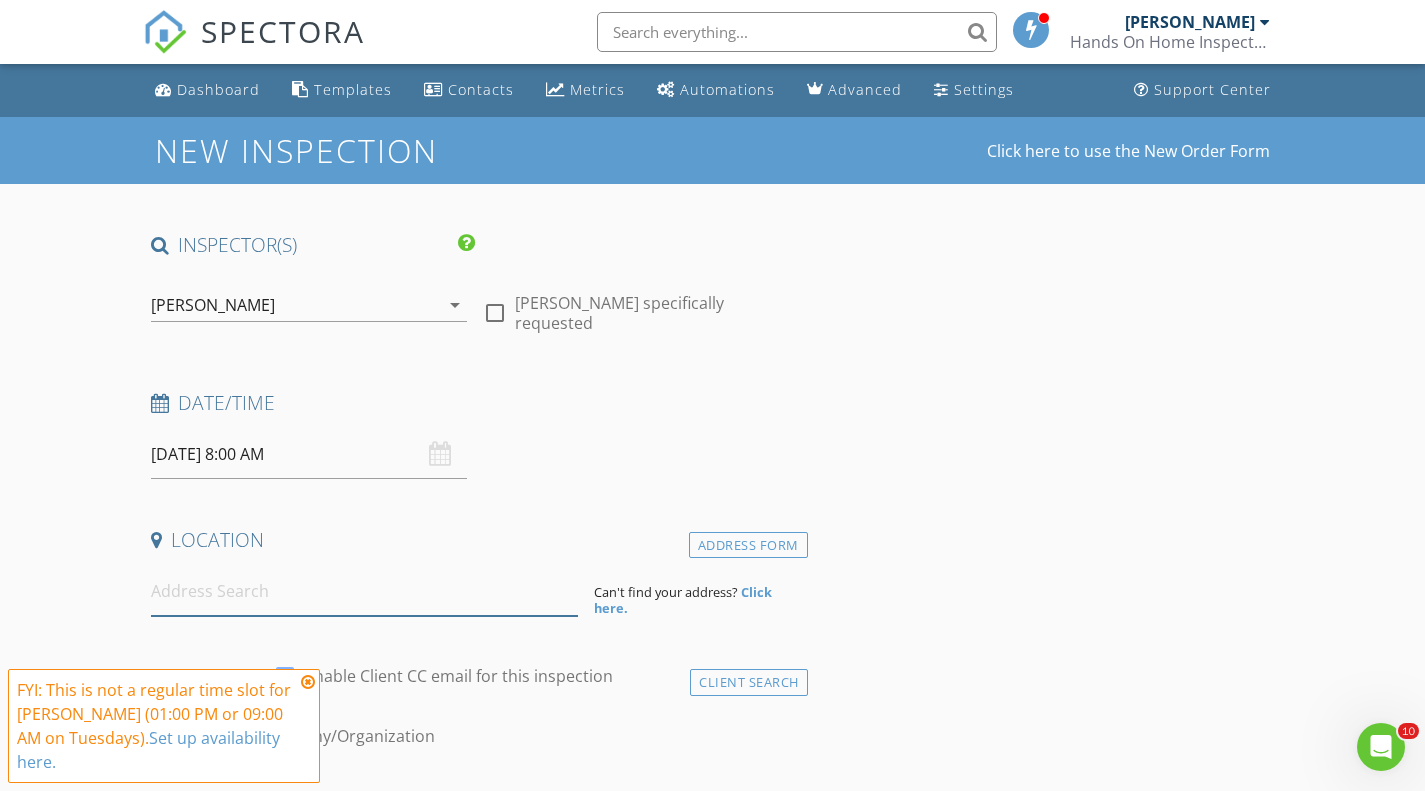 click at bounding box center [364, 591] 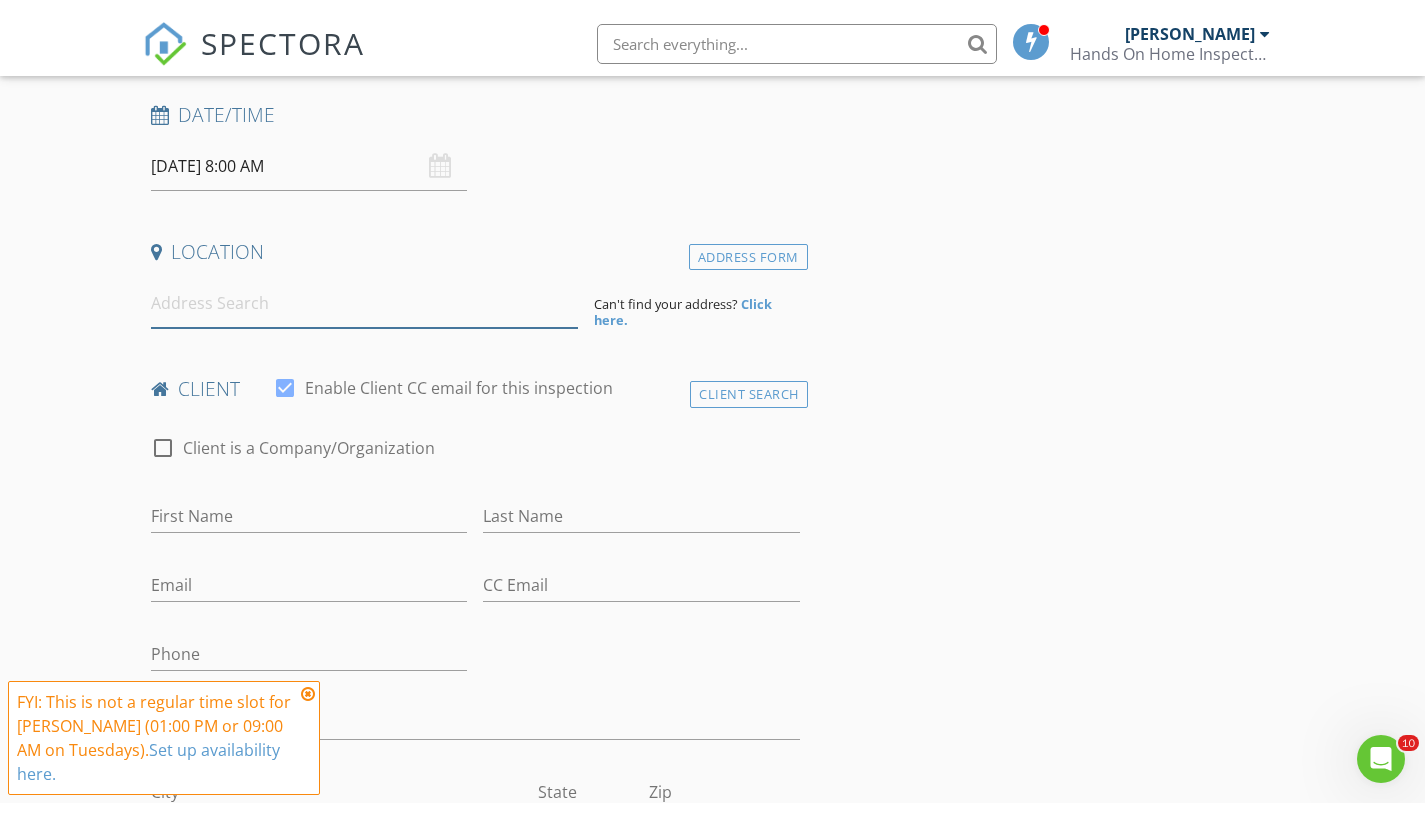 scroll, scrollTop: 302, scrollLeft: 0, axis: vertical 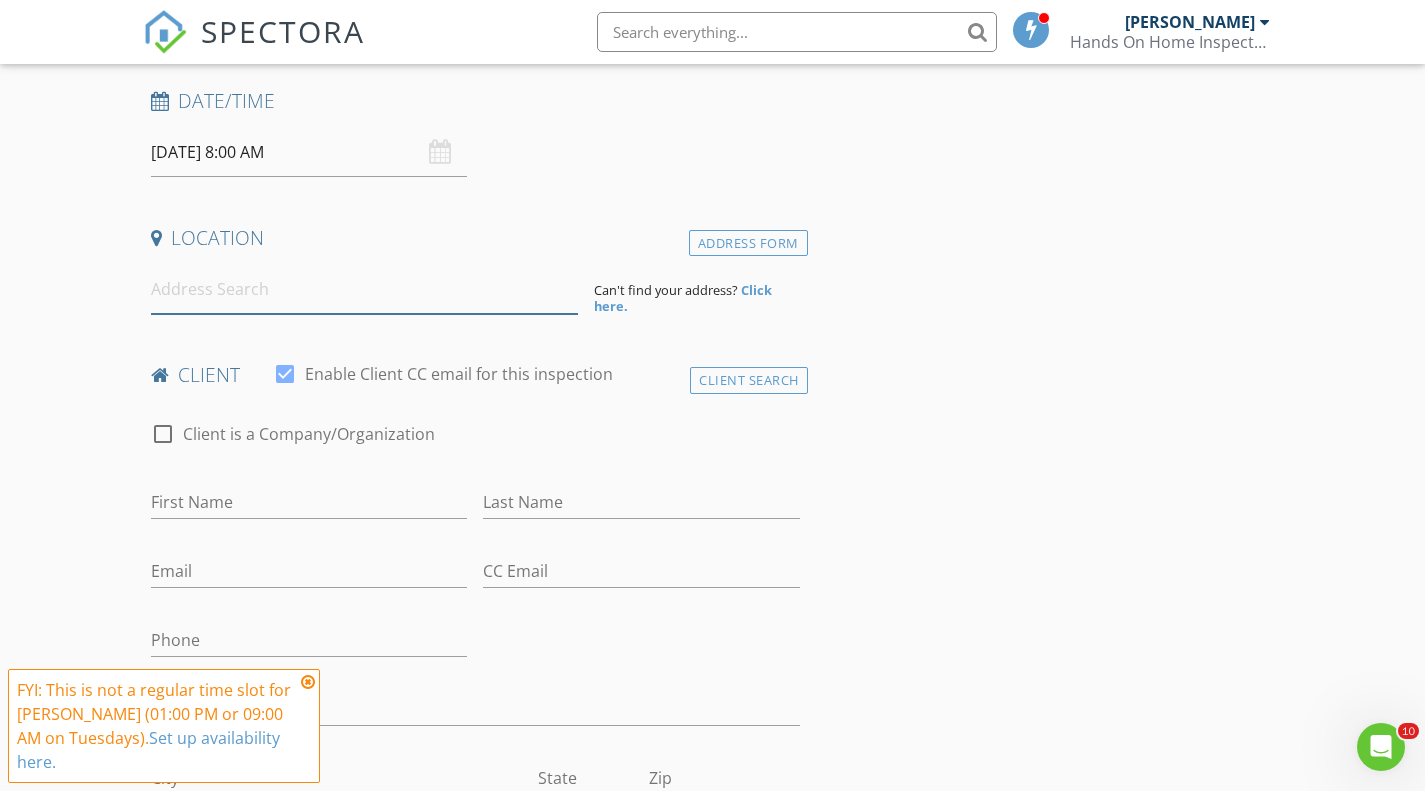 click at bounding box center [364, 289] 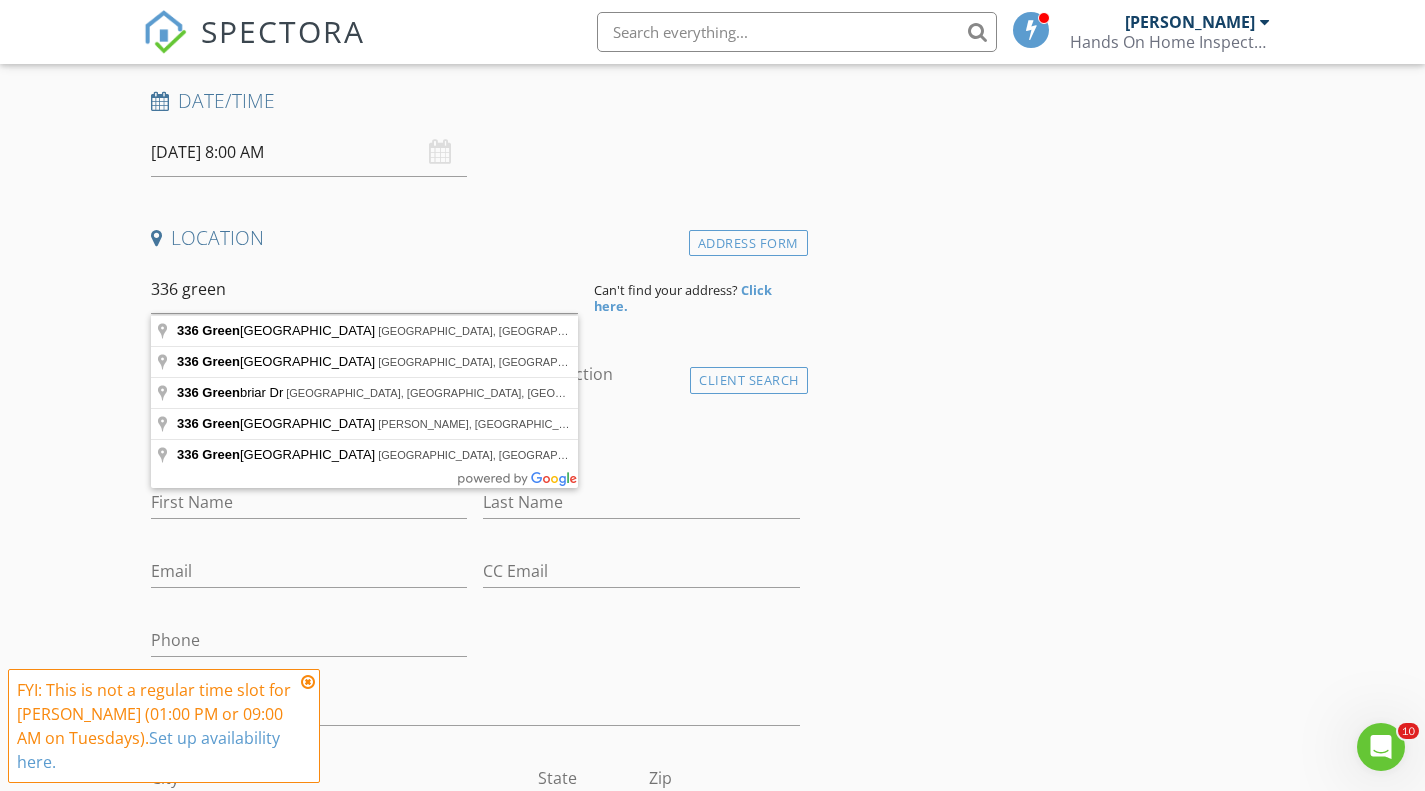 type on "336 Greenbriar Road, Sweetwater, TN, USA" 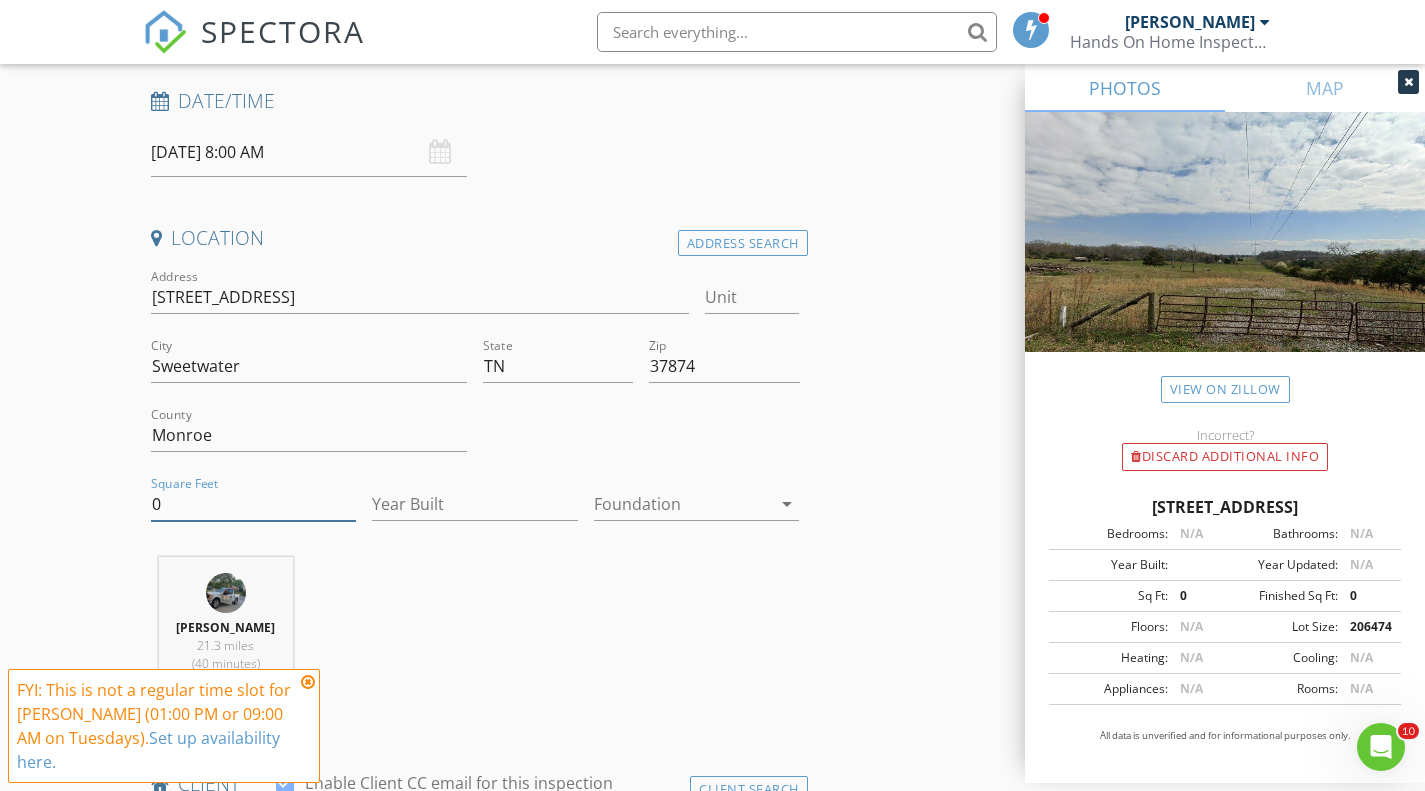 drag, startPoint x: 236, startPoint y: 506, endPoint x: 24, endPoint y: 488, distance: 212.76277 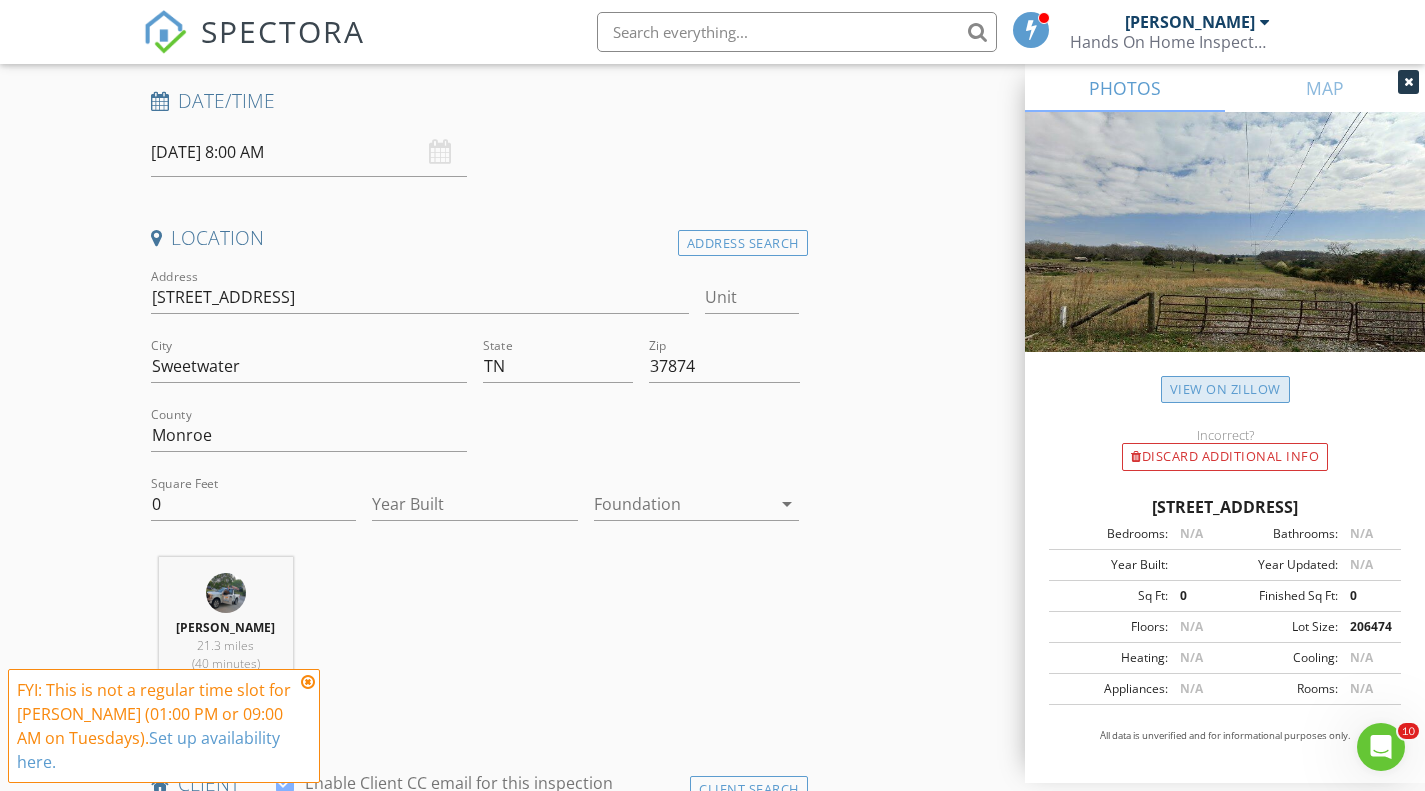 click on "View on Zillow" at bounding box center (1225, 389) 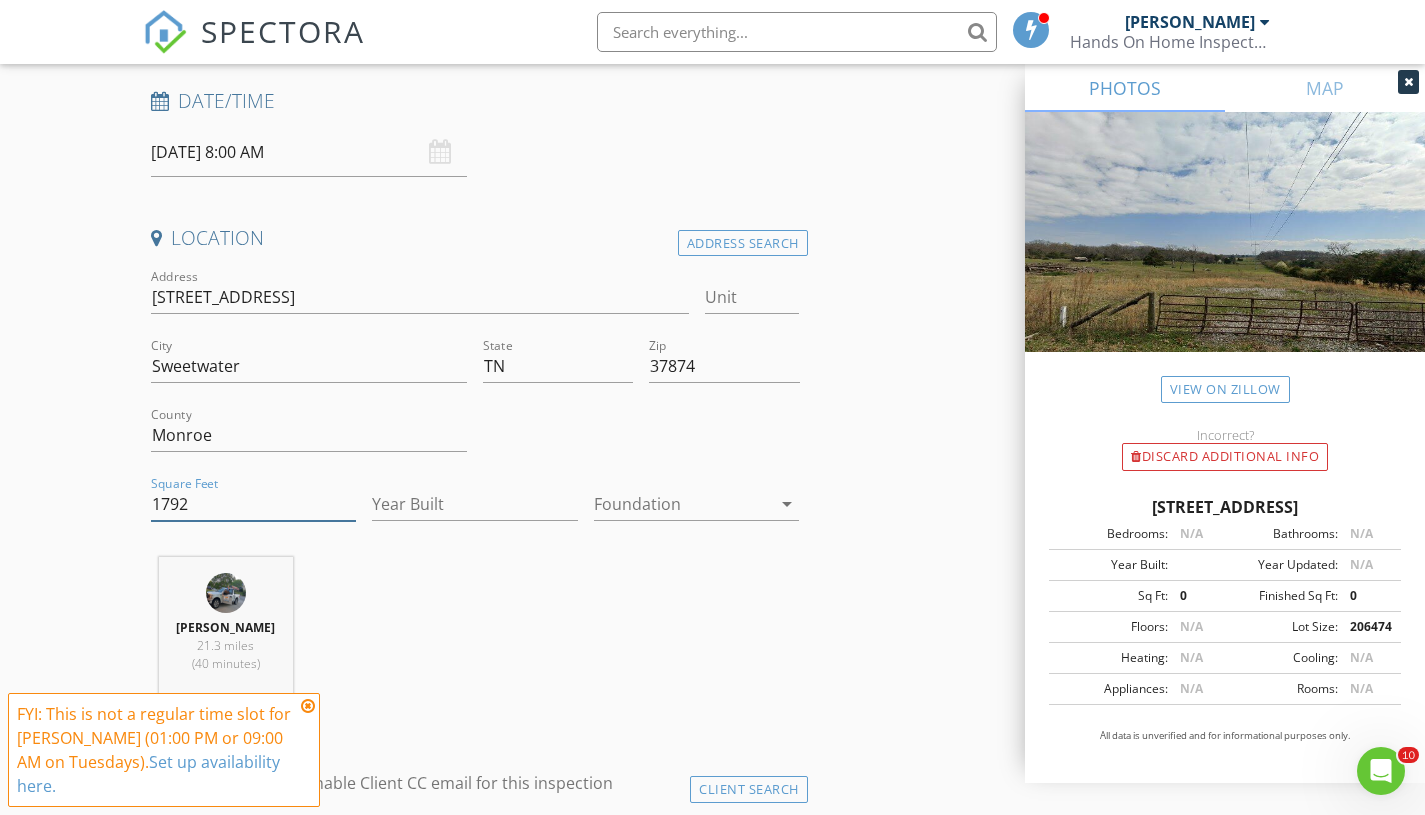 type on "1792" 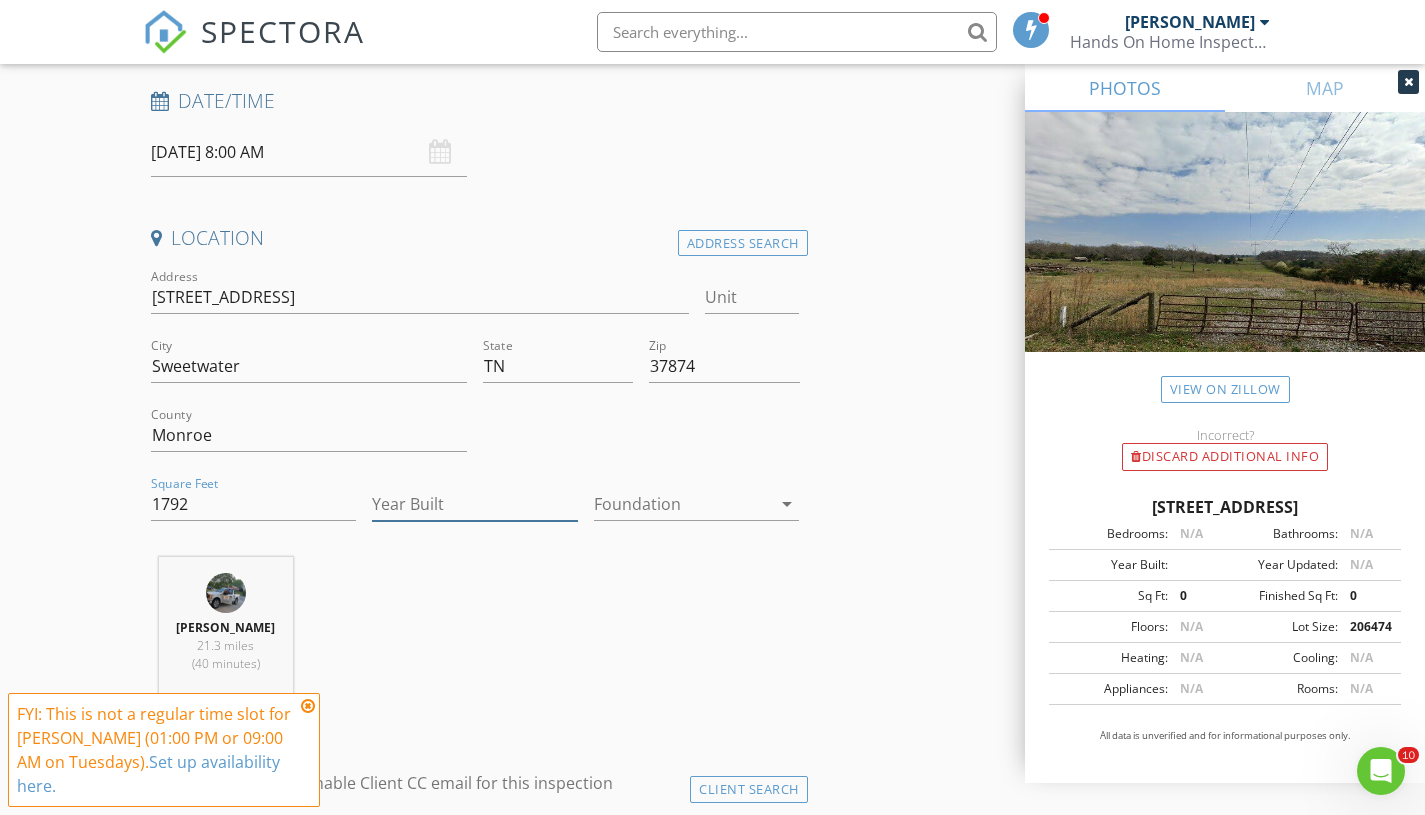 click on "Year Built" at bounding box center [475, 504] 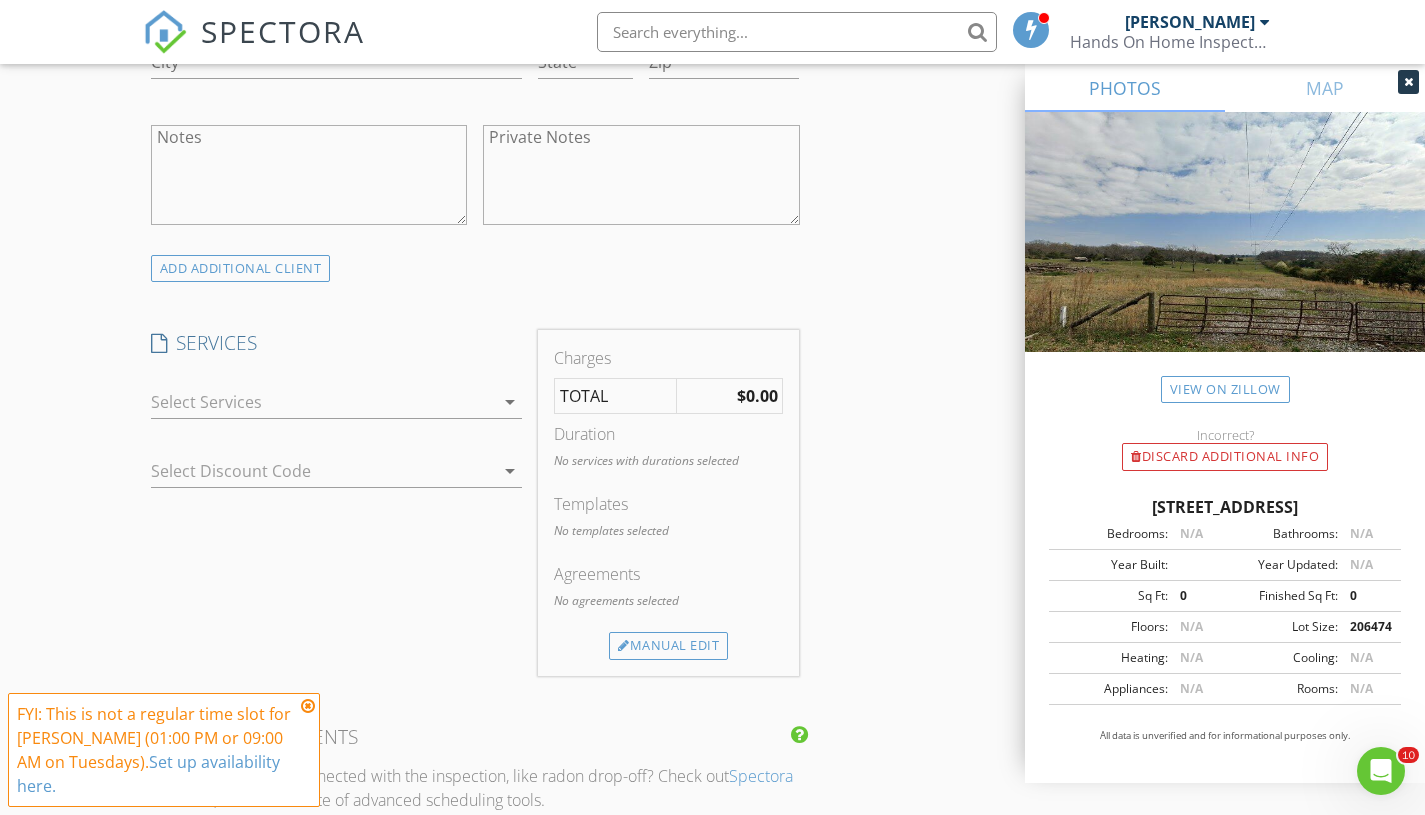 scroll, scrollTop: 1433, scrollLeft: 0, axis: vertical 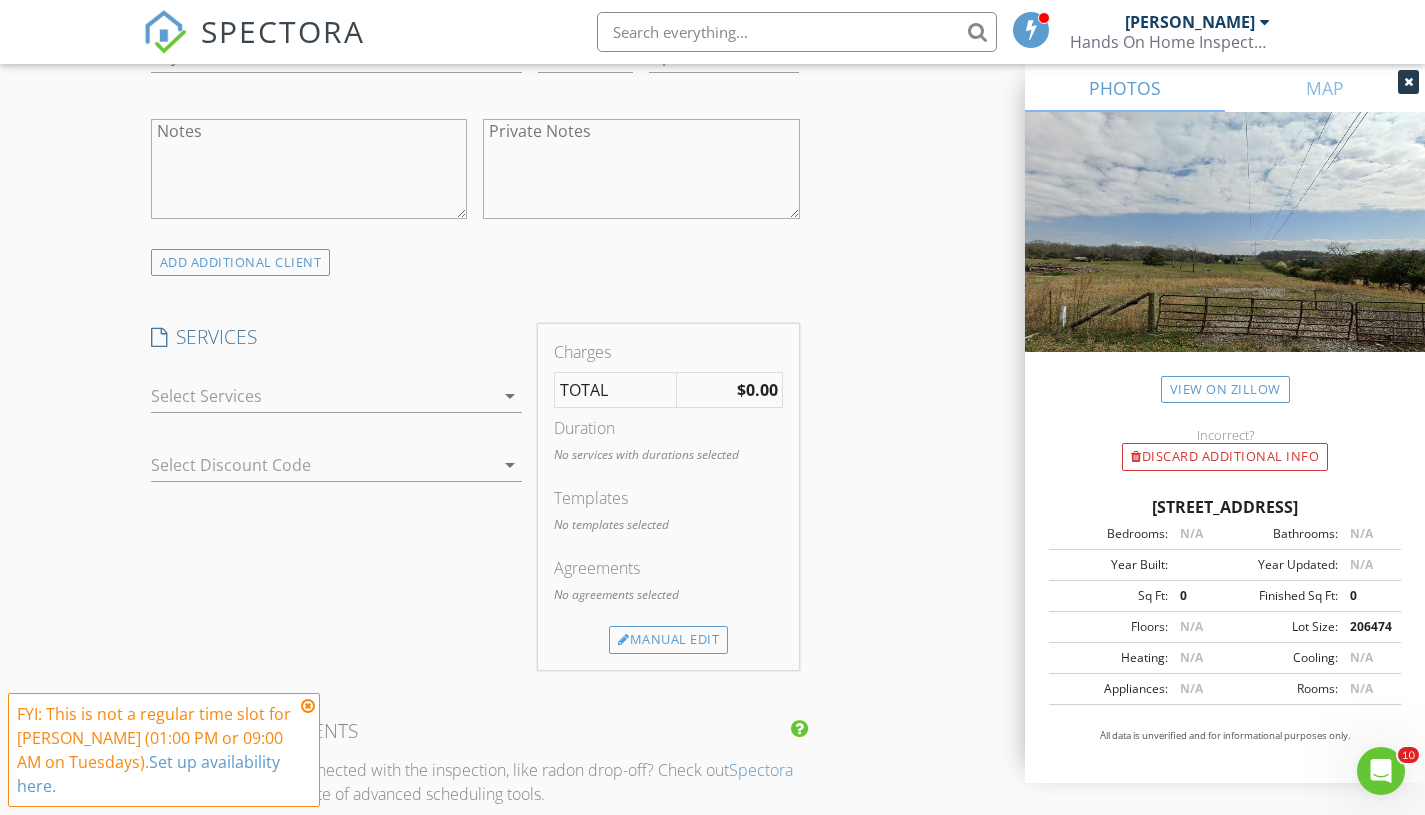 type on "2025" 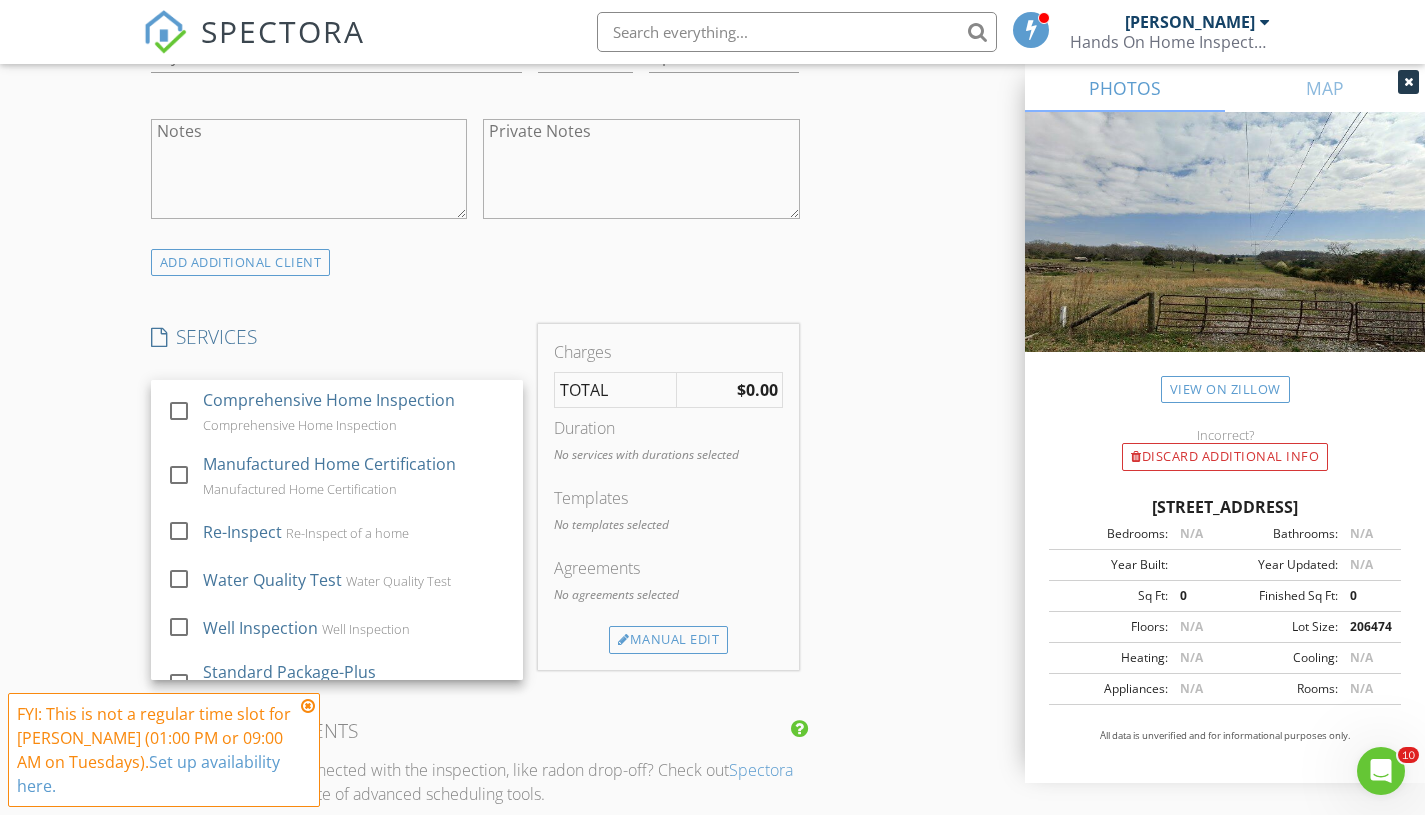 click at bounding box center [179, 411] 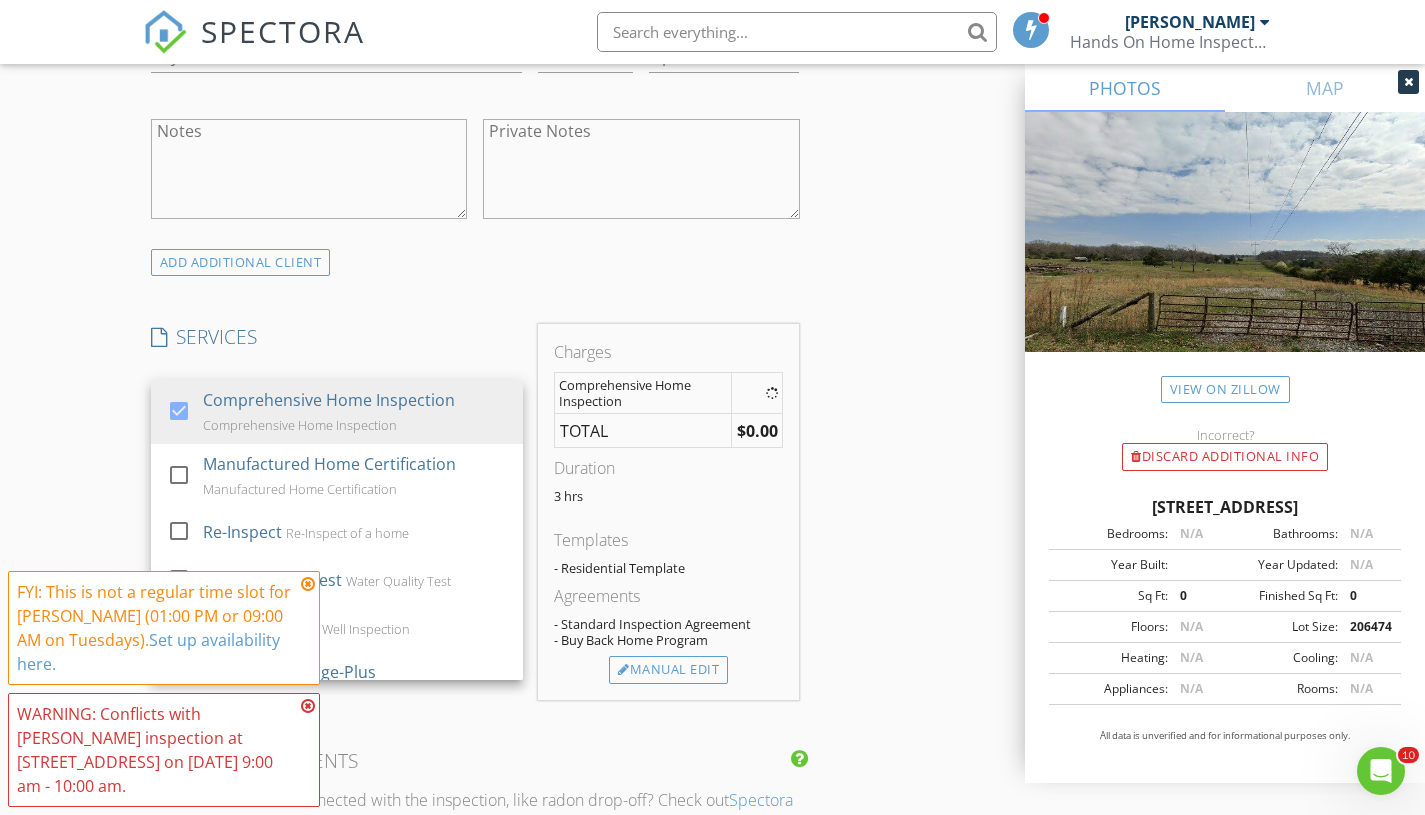 click on "New Inspection
Click here to use the New Order Form
INSPECTOR(S)
check_box   Justin Dempsey   PRIMARY   Justin Dempsey arrow_drop_down   check_box_outline_blank Justin Dempsey specifically requested
Date/Time
07/15/2025 8:00 AM
Location
Address Search       Address 336 Greenbriar Rd   Unit   City Sweetwater   State TN   Zip 37874   County Monroe     Square Feet 1792   Year Built 2025   Foundation arrow_drop_down     Justin Dempsey     21.3 miles     (40 minutes)
client
check_box Enable Client CC email for this inspection   Client Search     check_box_outline_blank Client is a Company/Organization     First Name   Last Name   Email   CC Email   Phone   Address   City   State   Zip       Notes   Private Notes
ADD ADDITIONAL client
SERVICES
check_box" at bounding box center [712, 523] 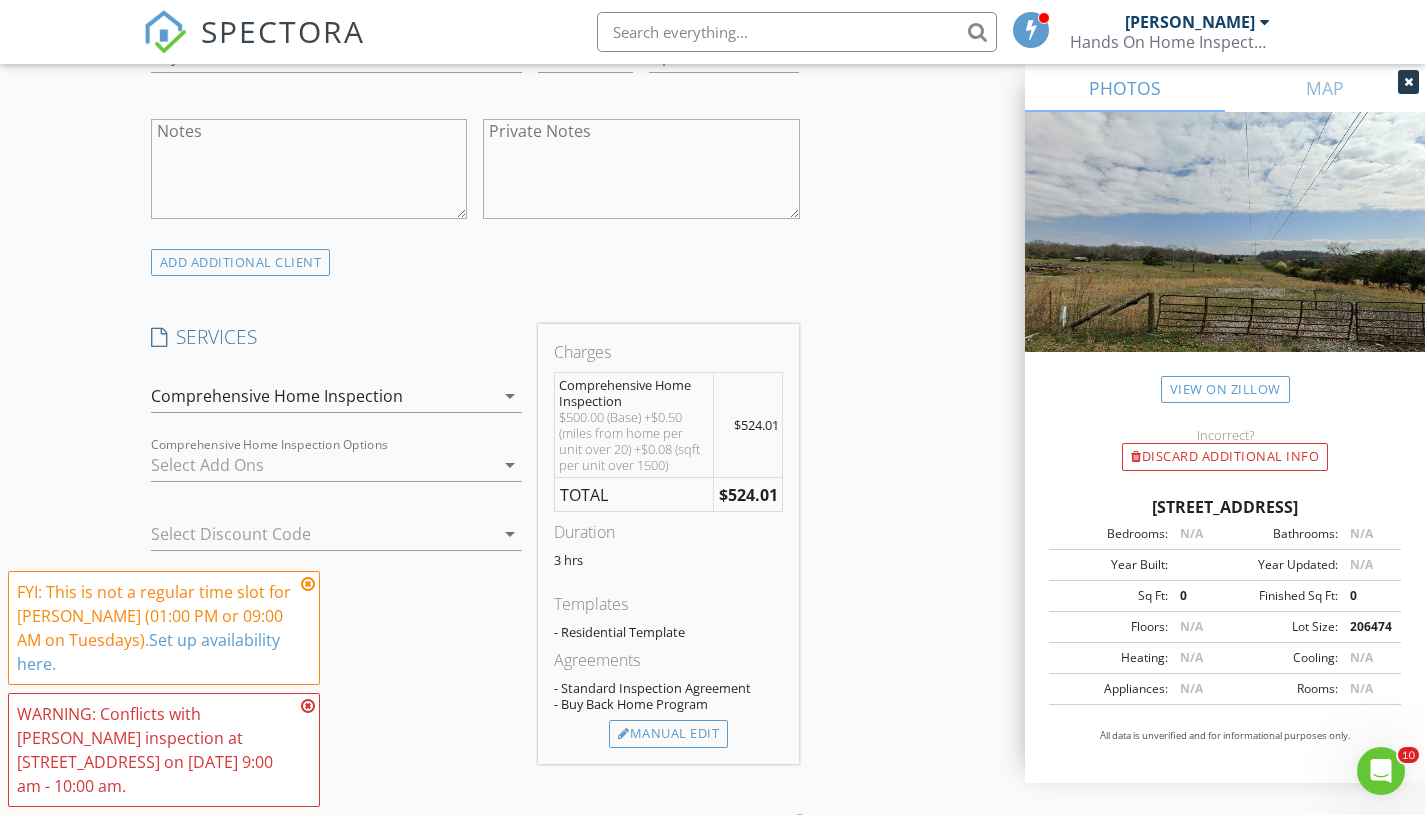 click on "INSPECTOR(S)
check_box   Justin Dempsey   PRIMARY   Justin Dempsey arrow_drop_down   check_box_outline_blank Justin Dempsey specifically requested
Date/Time
07/15/2025 8:00 AM
Location
Address Search       Address 336 Greenbriar Rd   Unit   City Sweetwater   State TN   Zip 37874   County Monroe     Square Feet 1792   Year Built 2025   Foundation arrow_drop_down     Justin Dempsey     21.3 miles     (40 minutes)
client
check_box Enable Client CC email for this inspection   Client Search     check_box_outline_blank Client is a Company/Organization     First Name   Last Name   Email   CC Email   Phone   Address   City   State   Zip       Notes   Private Notes
ADD ADDITIONAL client
SERVICES
check_box   Comprehensive Home Inspection   Comprehensive Home Inspection" at bounding box center [713, 589] 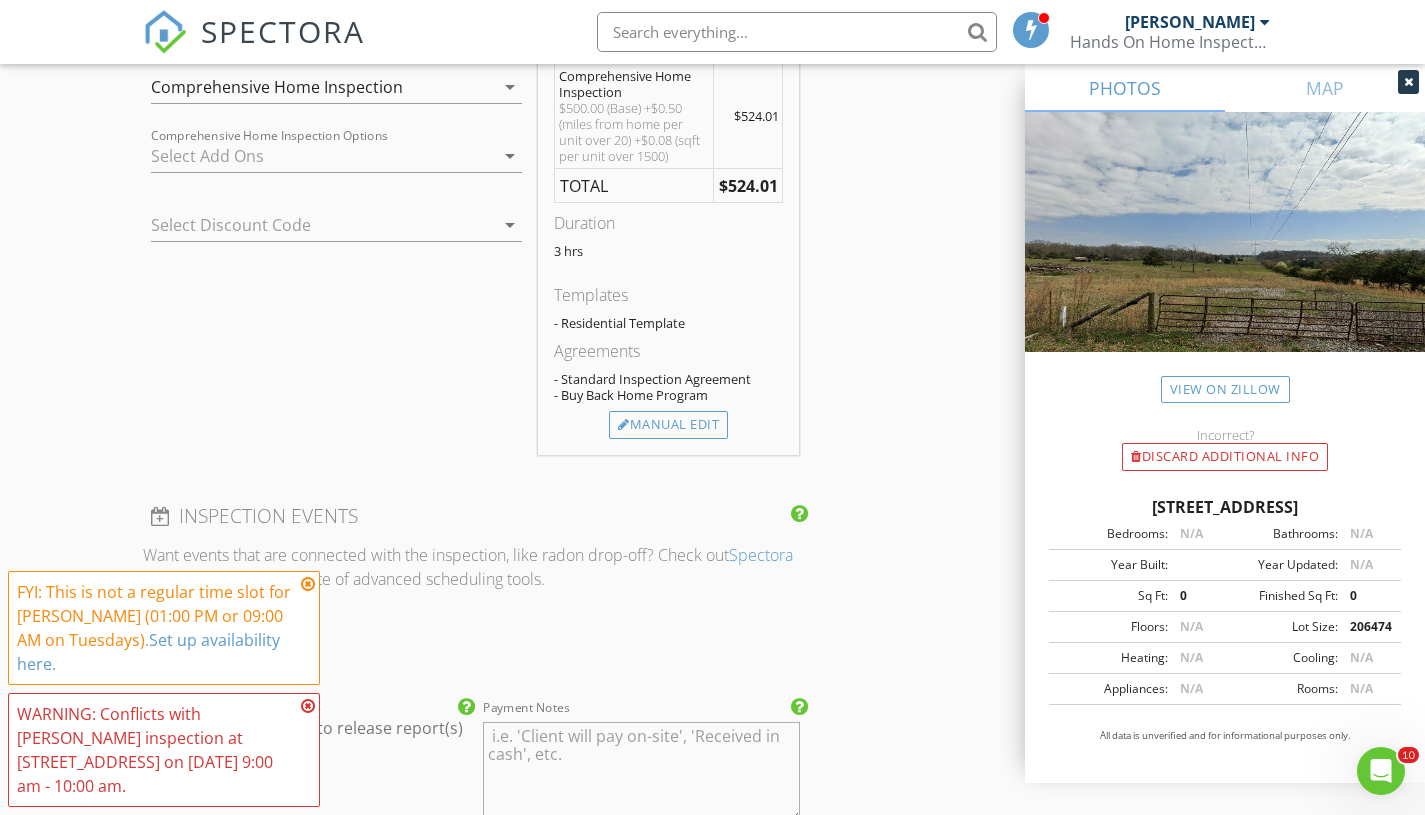 scroll, scrollTop: 1743, scrollLeft: 0, axis: vertical 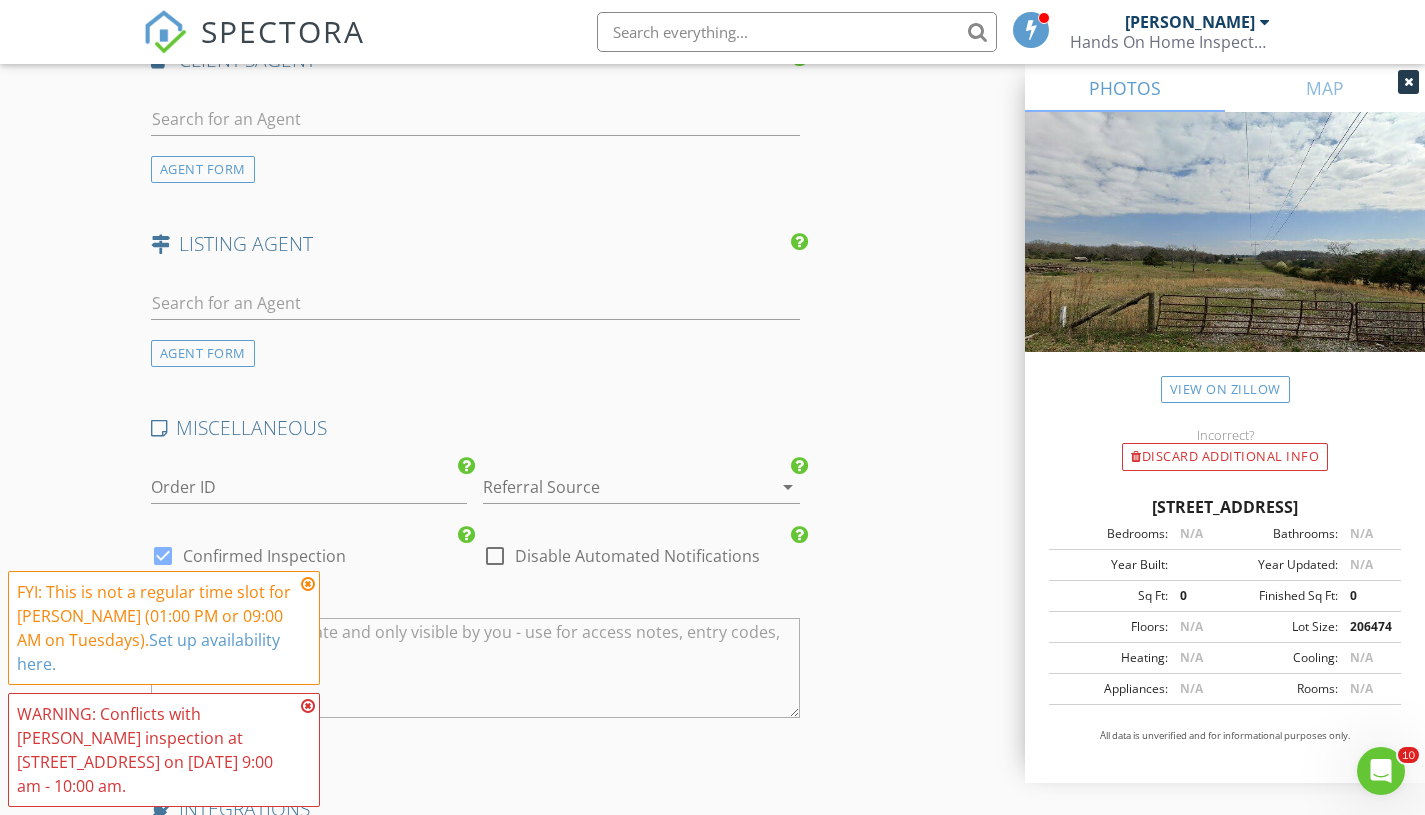 click on "336 Greenbriar Rd, Sweetwater TN 37874" at bounding box center (1225, 507) 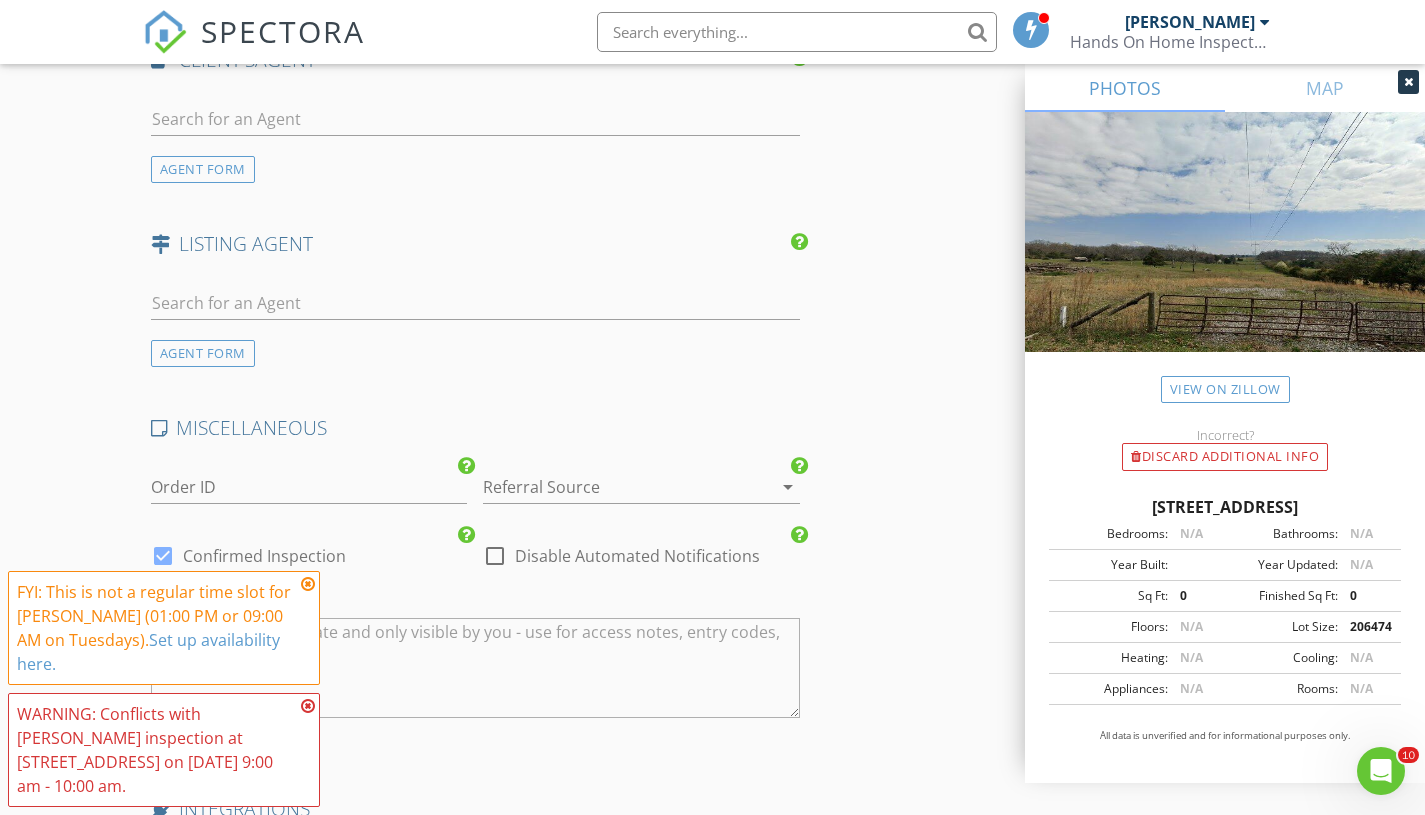 click on "AGENT FORM" at bounding box center [203, 169] 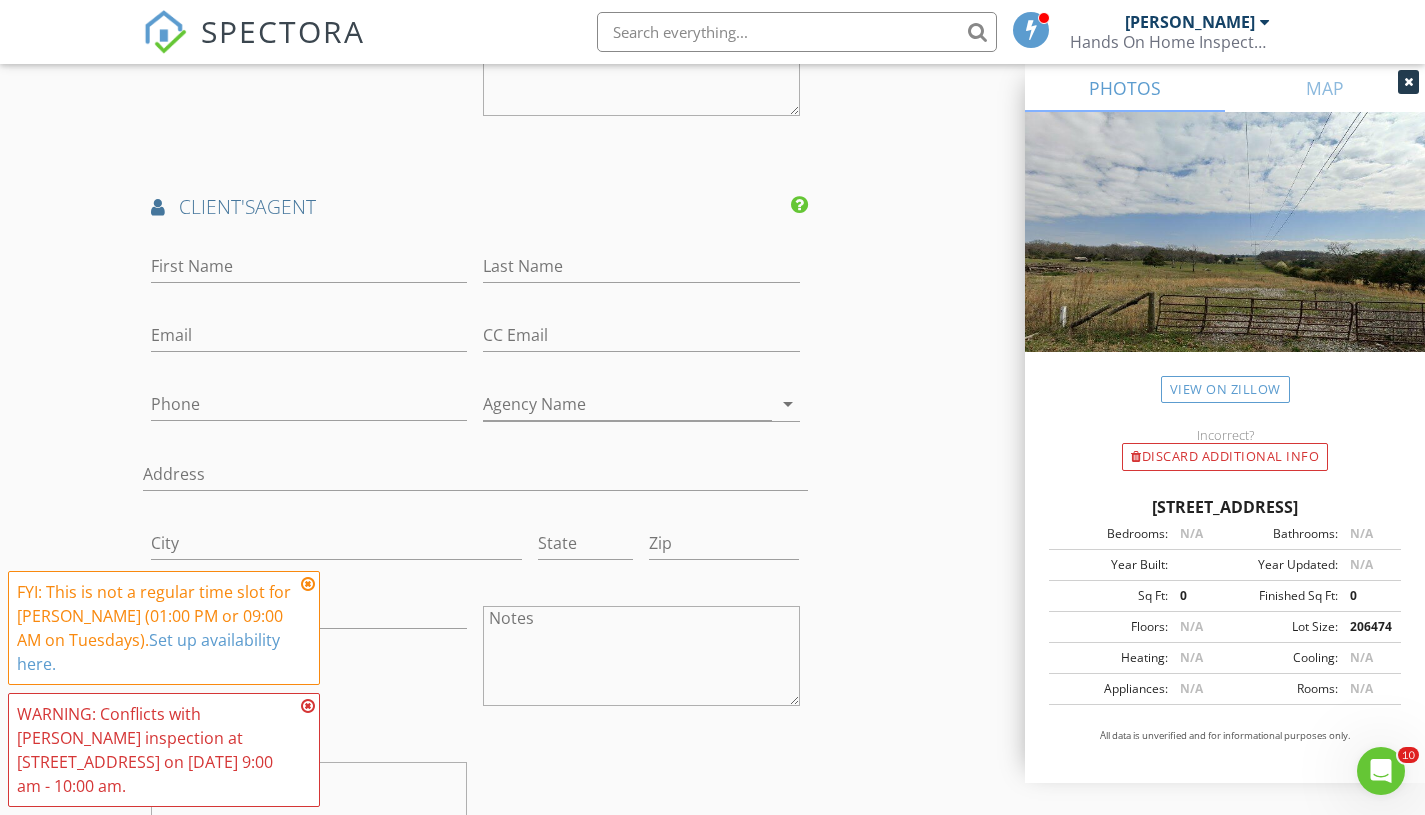scroll, scrollTop: 2449, scrollLeft: 0, axis: vertical 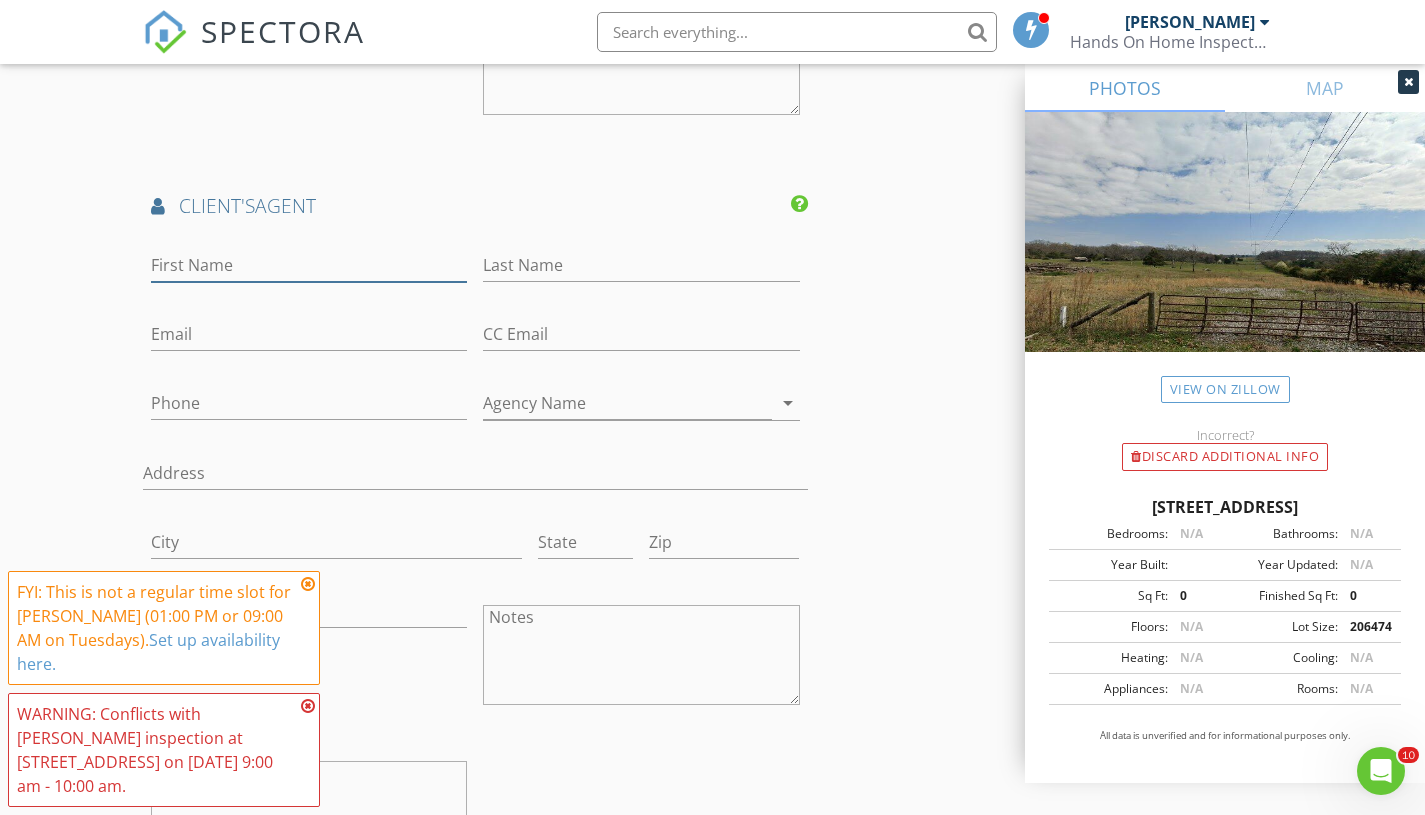 click on "First Name" at bounding box center (309, 265) 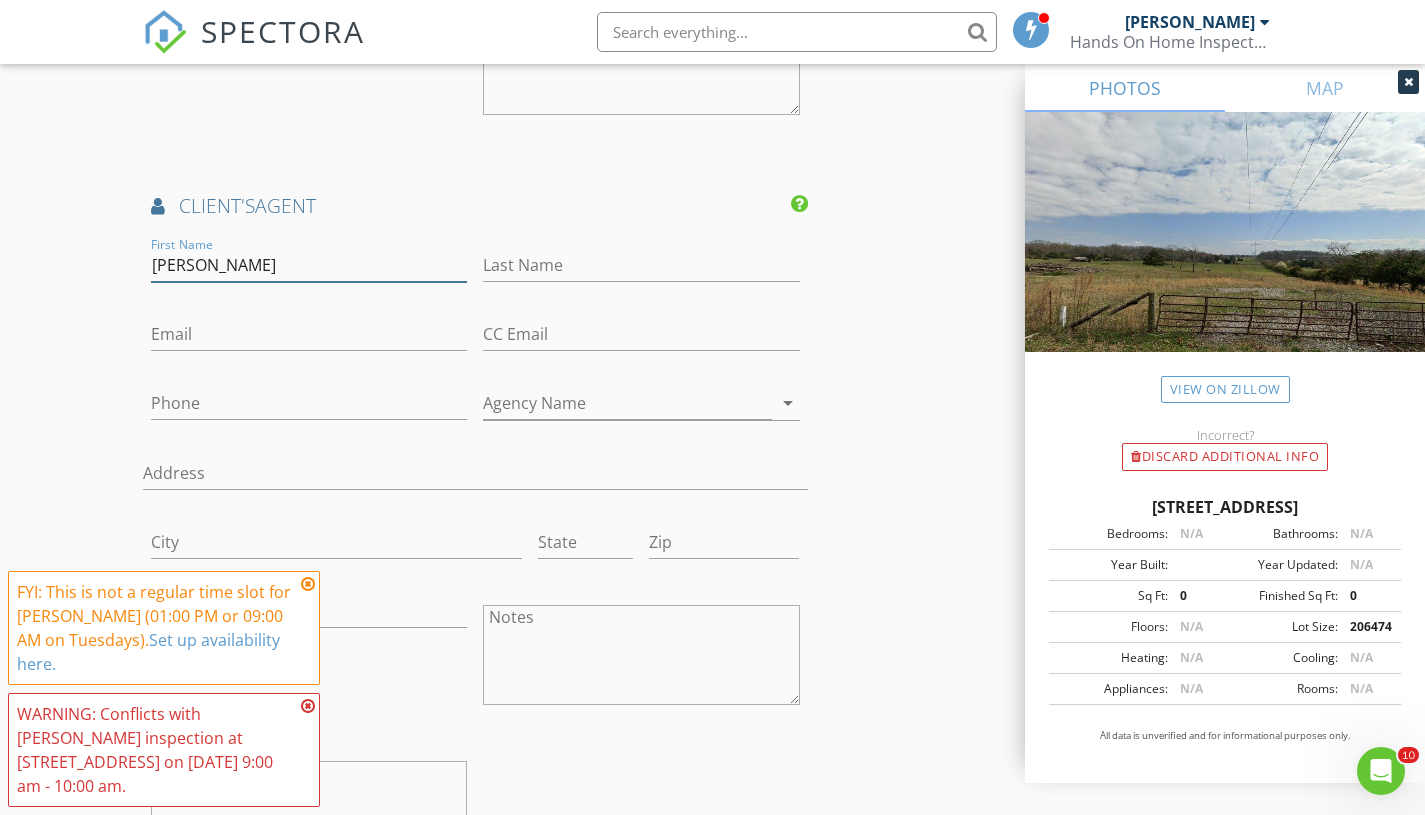 type on "[PERSON_NAME]" 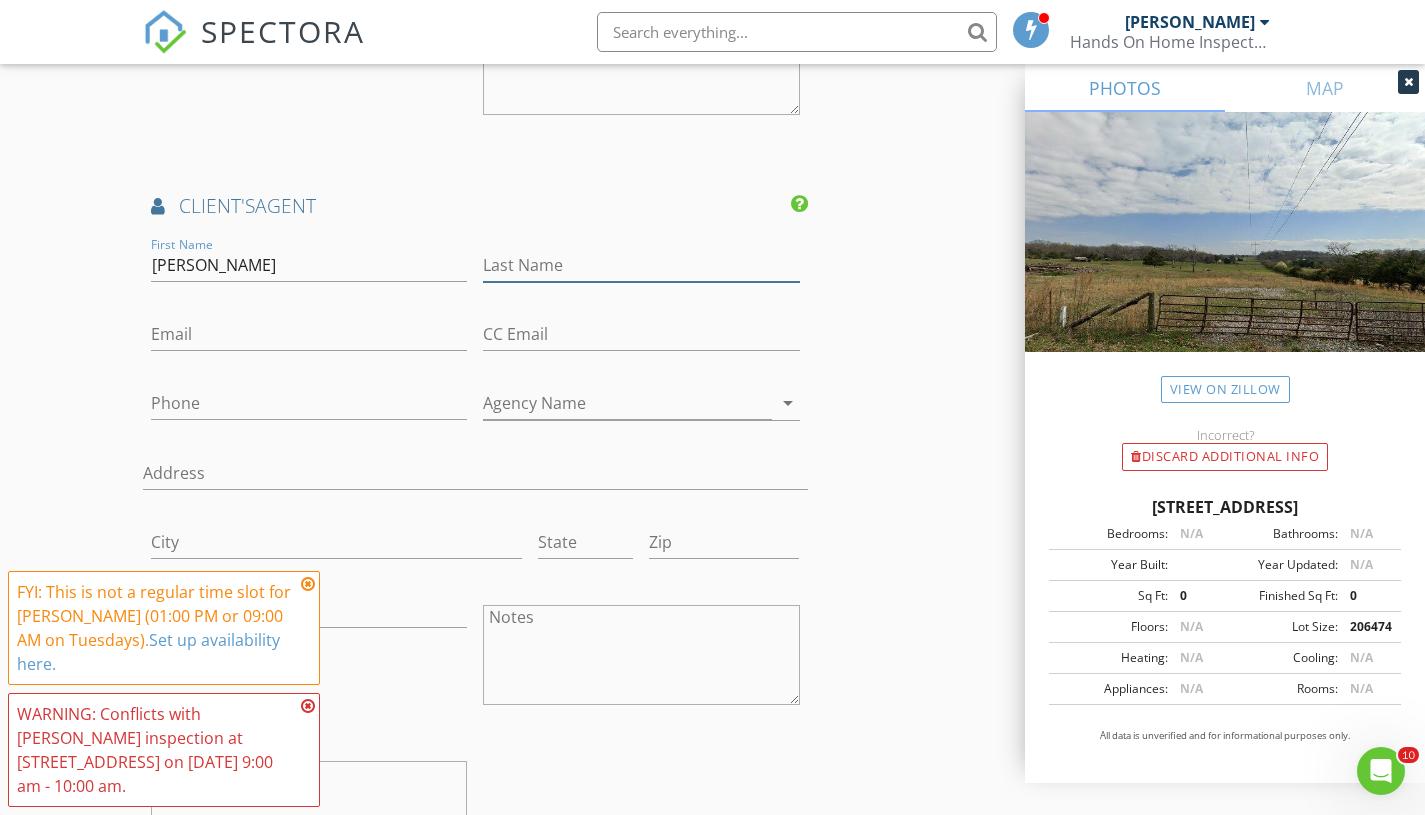 click on "Last Name" at bounding box center (641, 265) 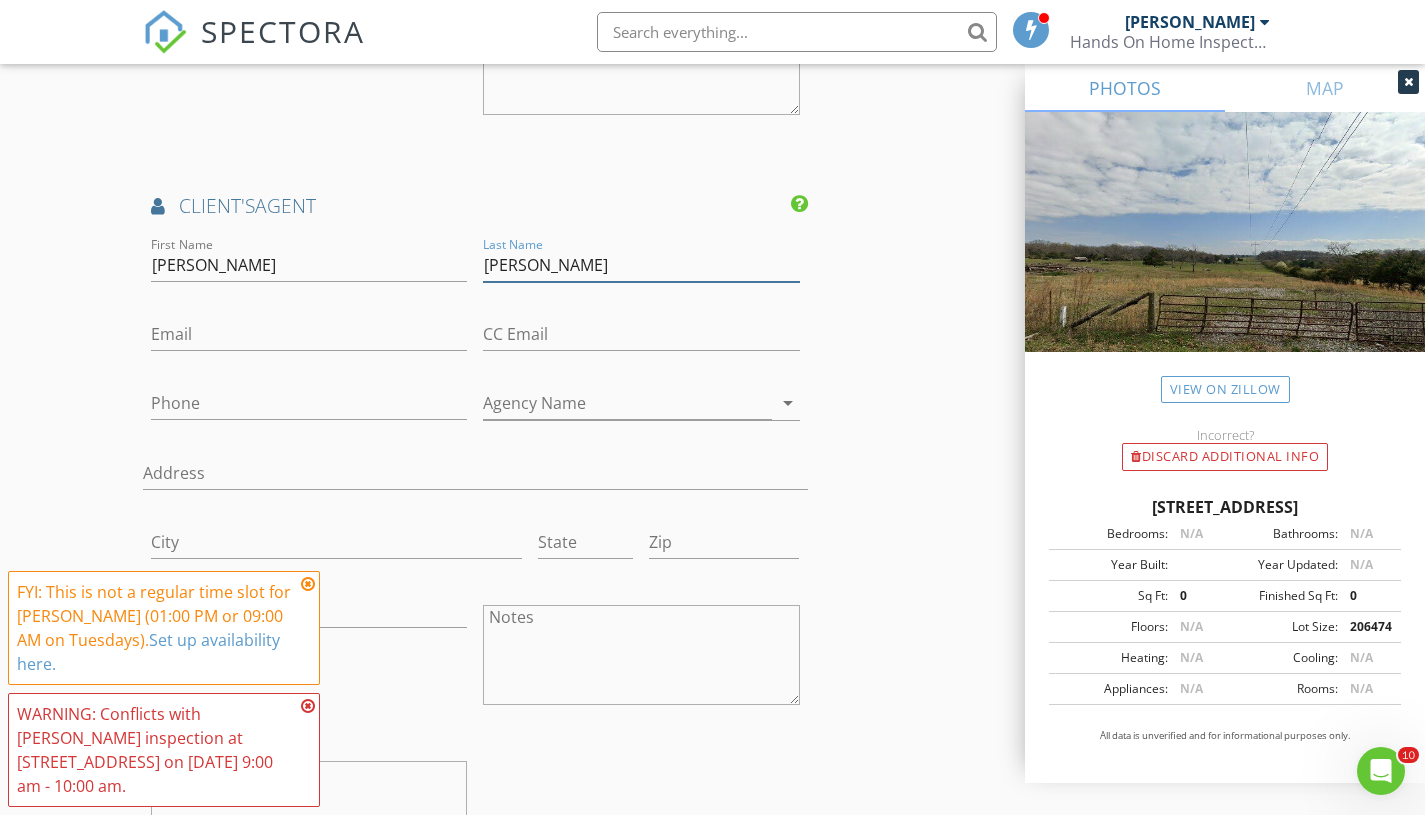 type on "[PERSON_NAME]" 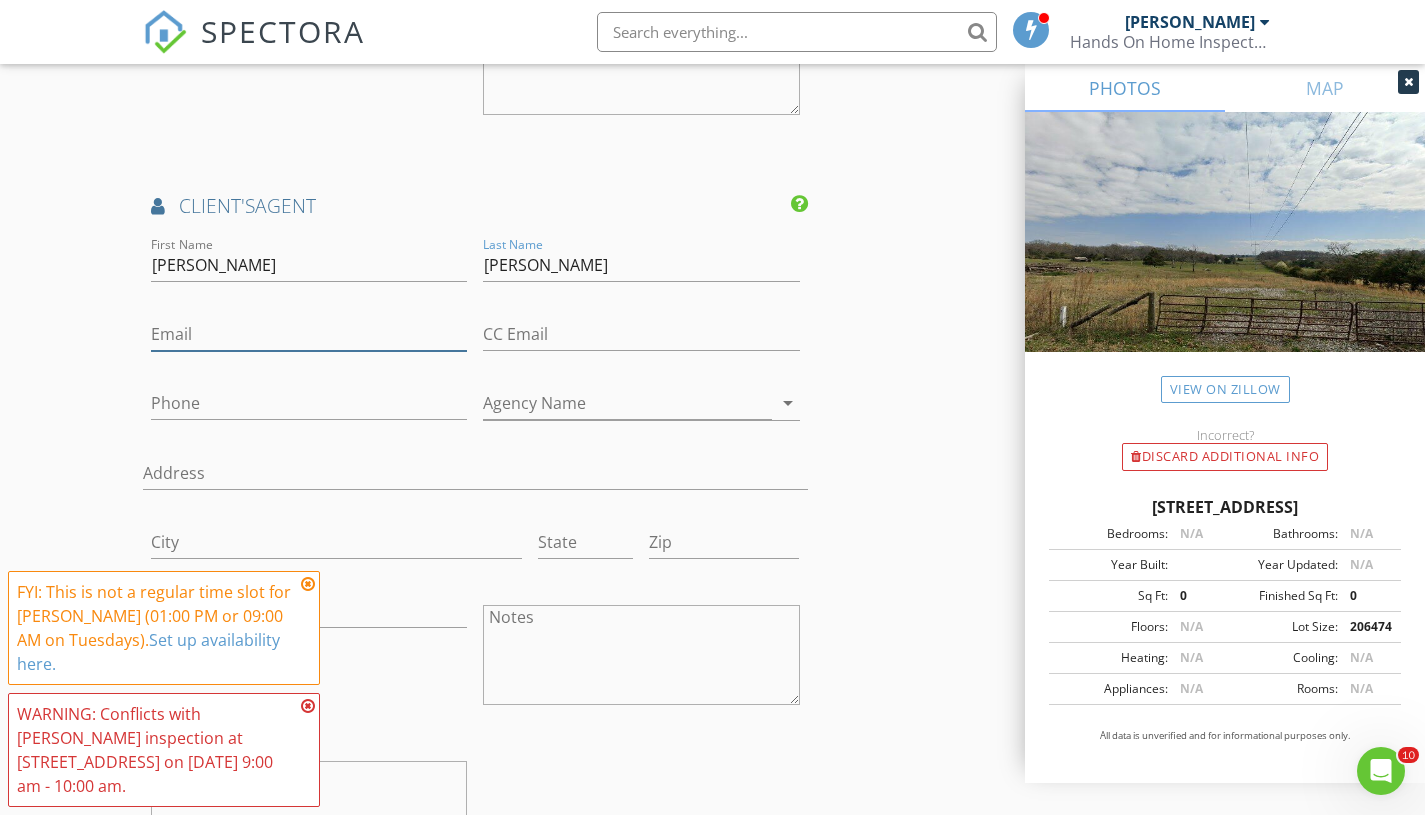 click on "Email" at bounding box center (309, 334) 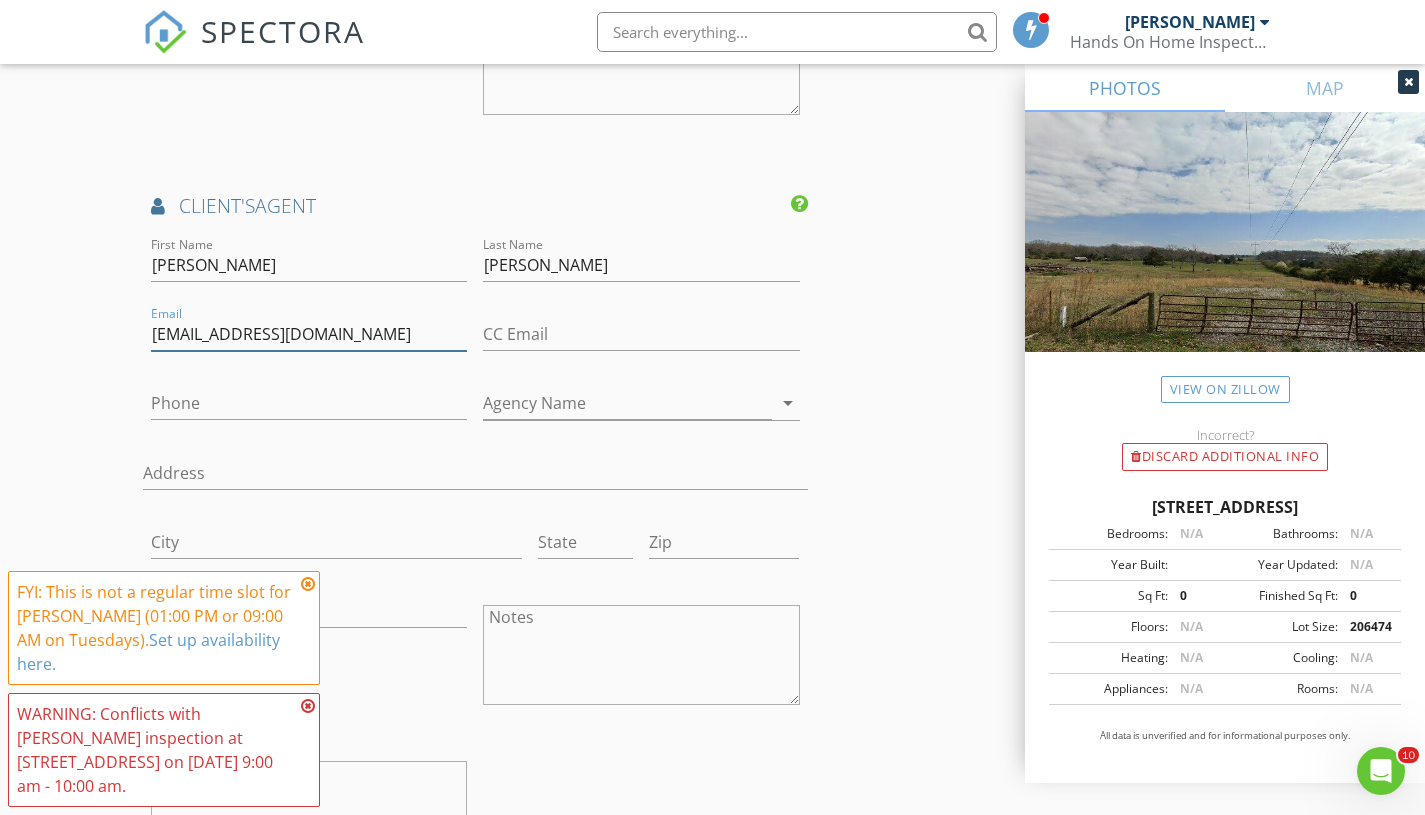 click on "DesireeGarcia@epique.com" at bounding box center [309, 334] 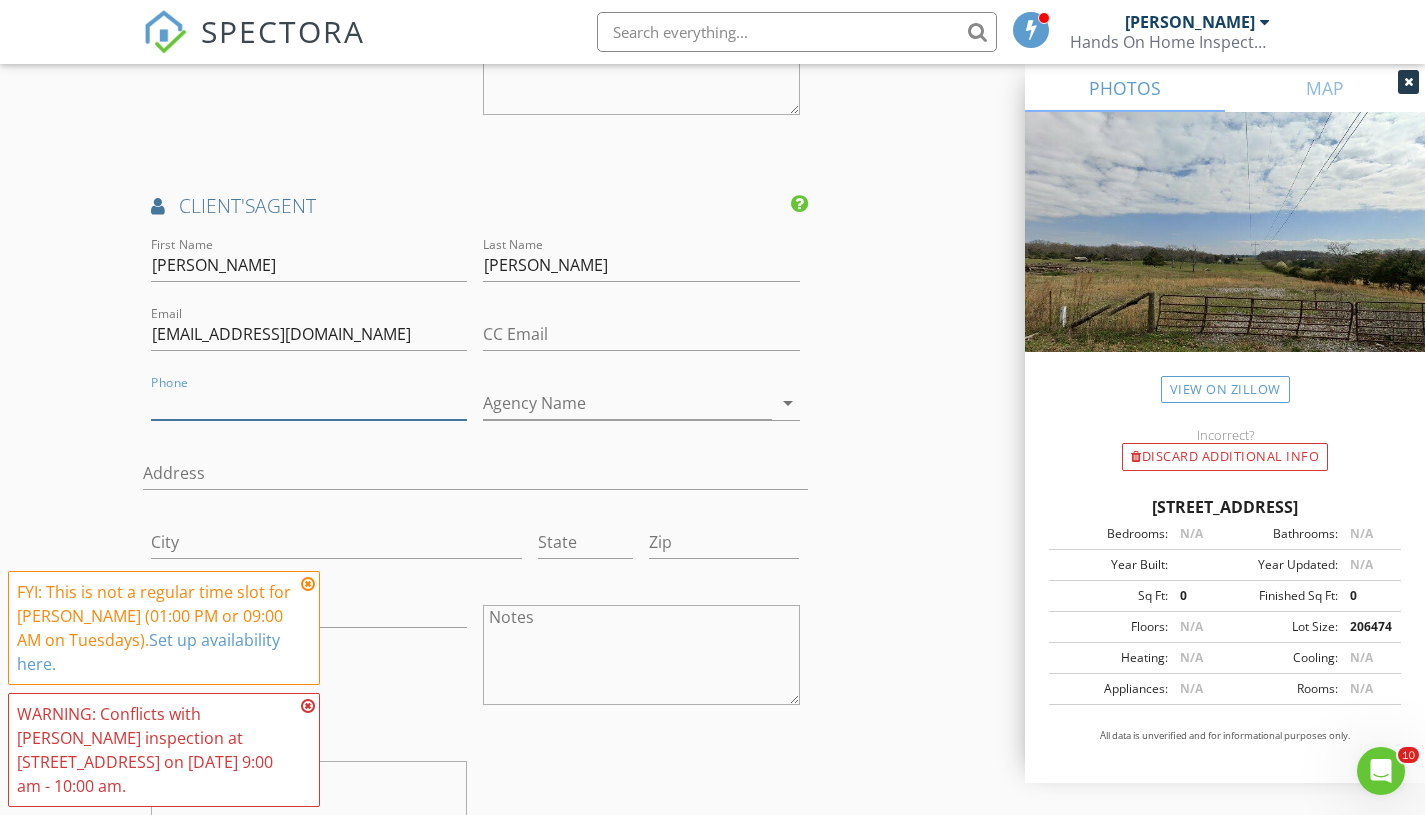 click on "Phone" at bounding box center [309, 403] 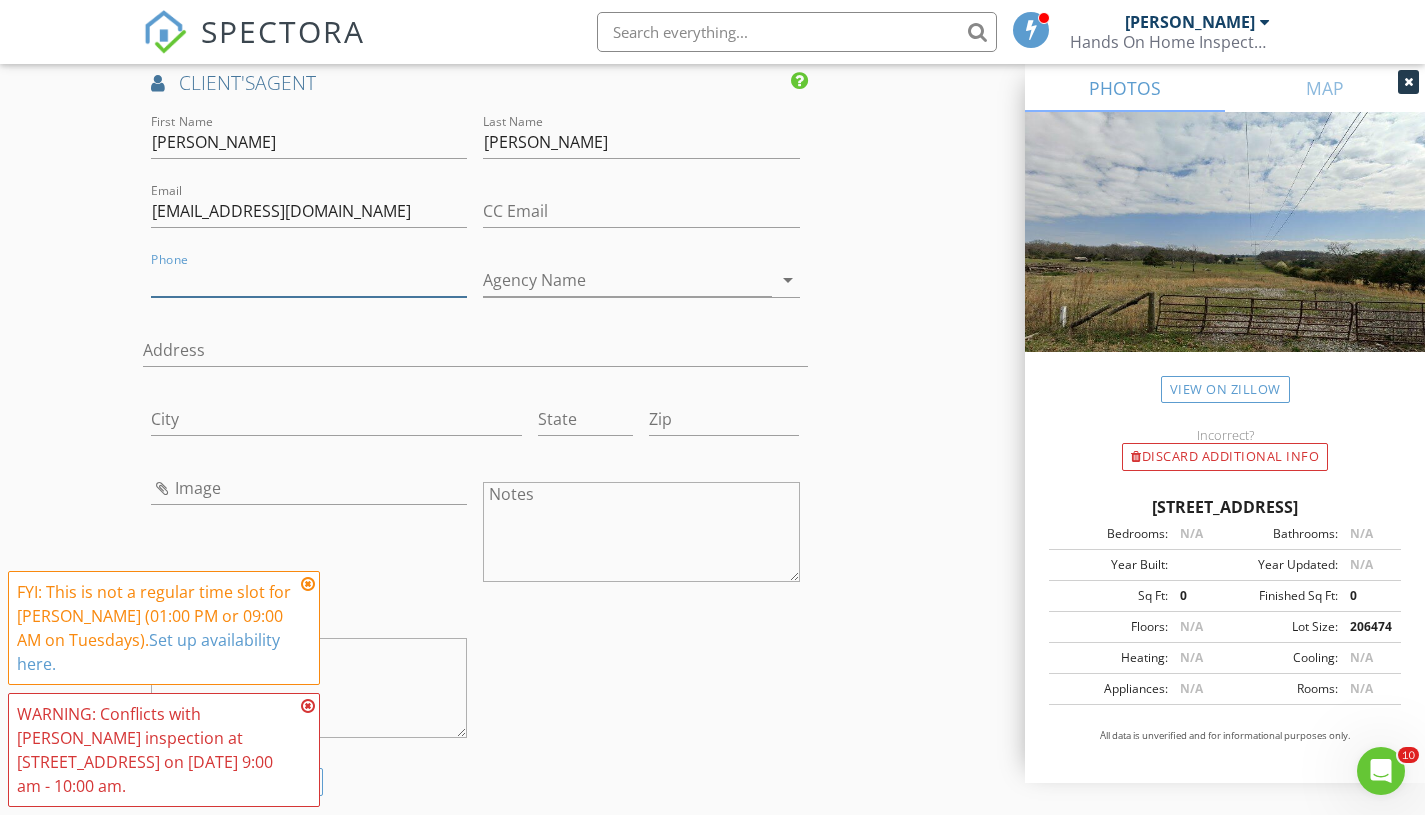 scroll, scrollTop: 2610, scrollLeft: 0, axis: vertical 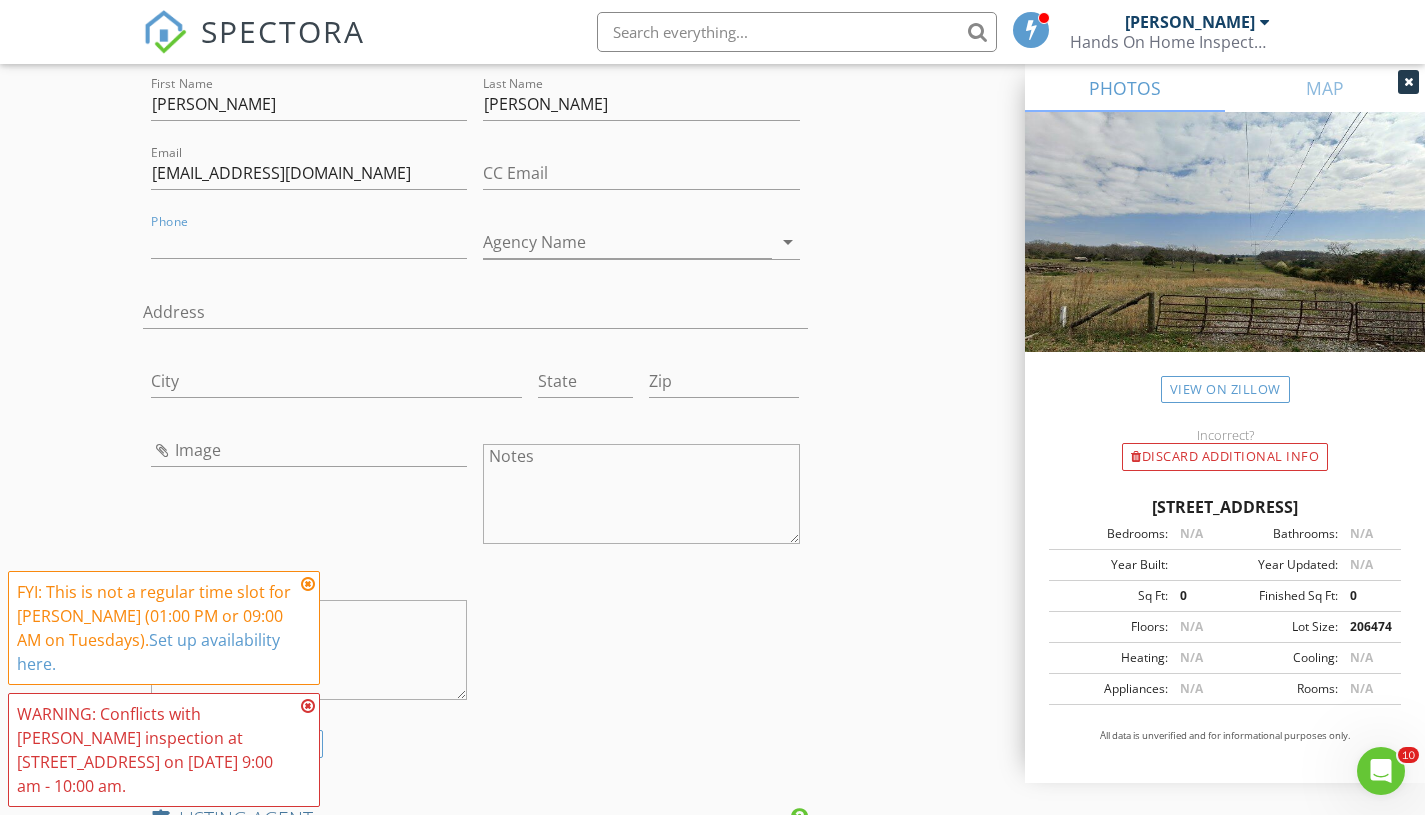 click at bounding box center [308, 584] 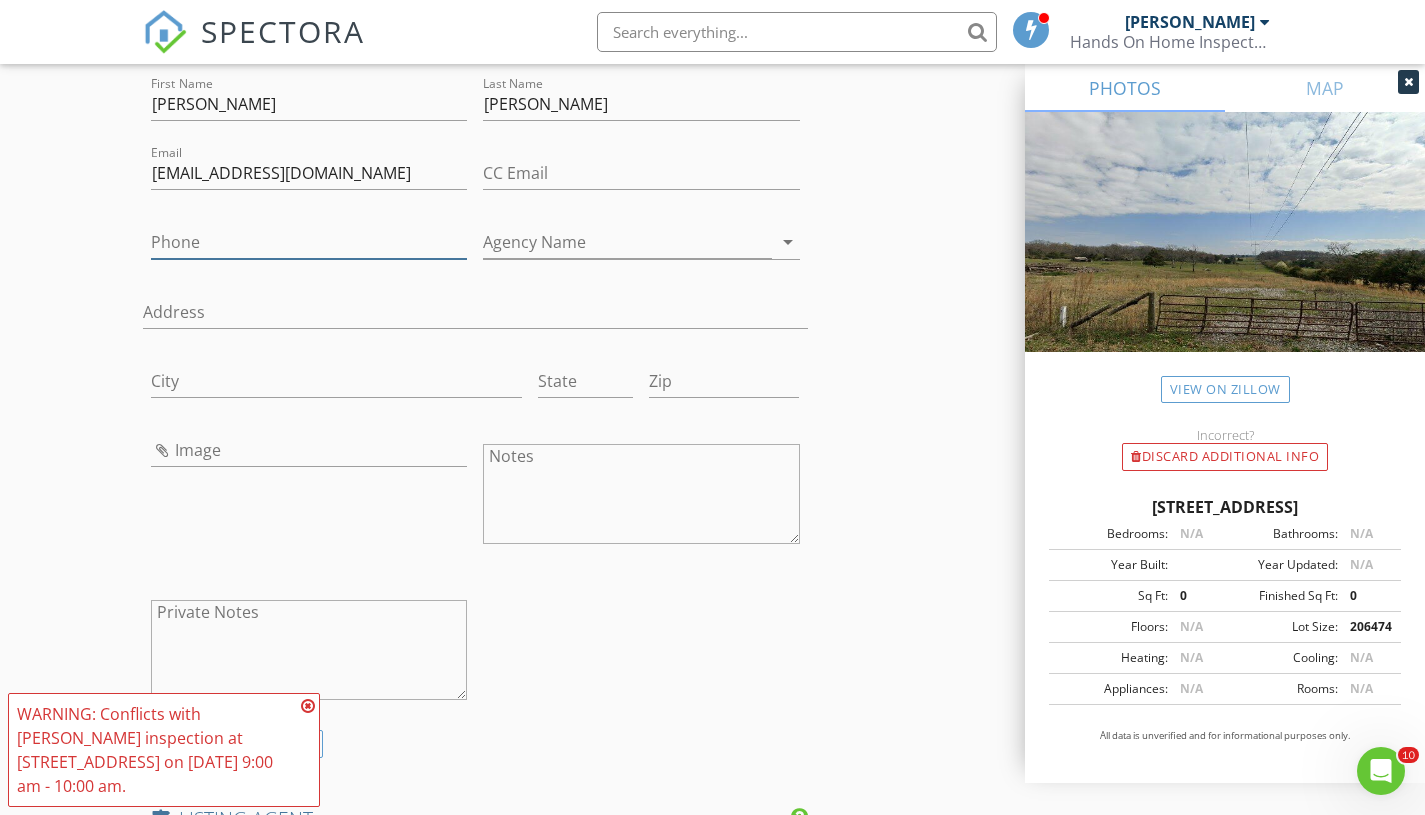 click on "Phone" at bounding box center [309, 242] 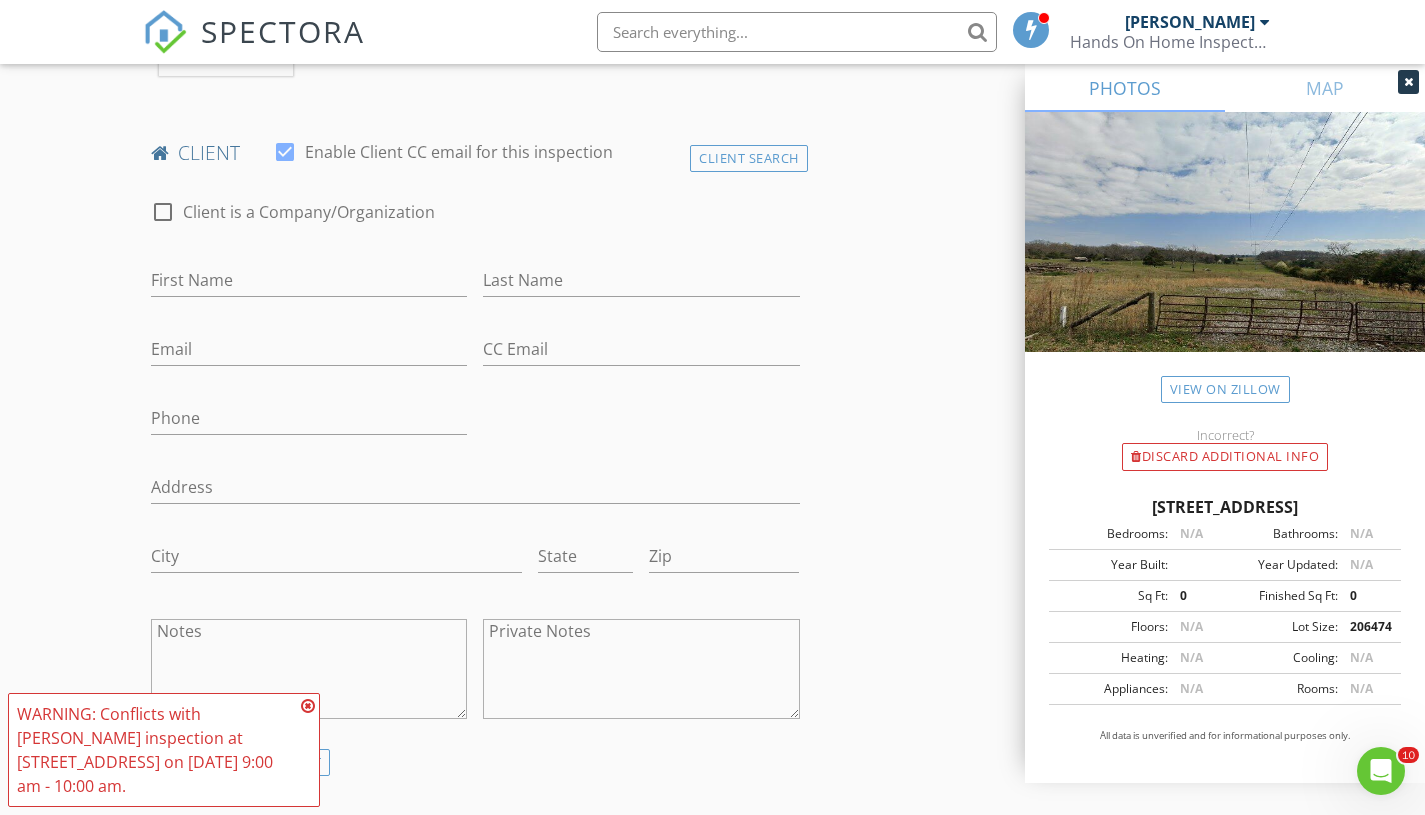 scroll, scrollTop: 920, scrollLeft: 0, axis: vertical 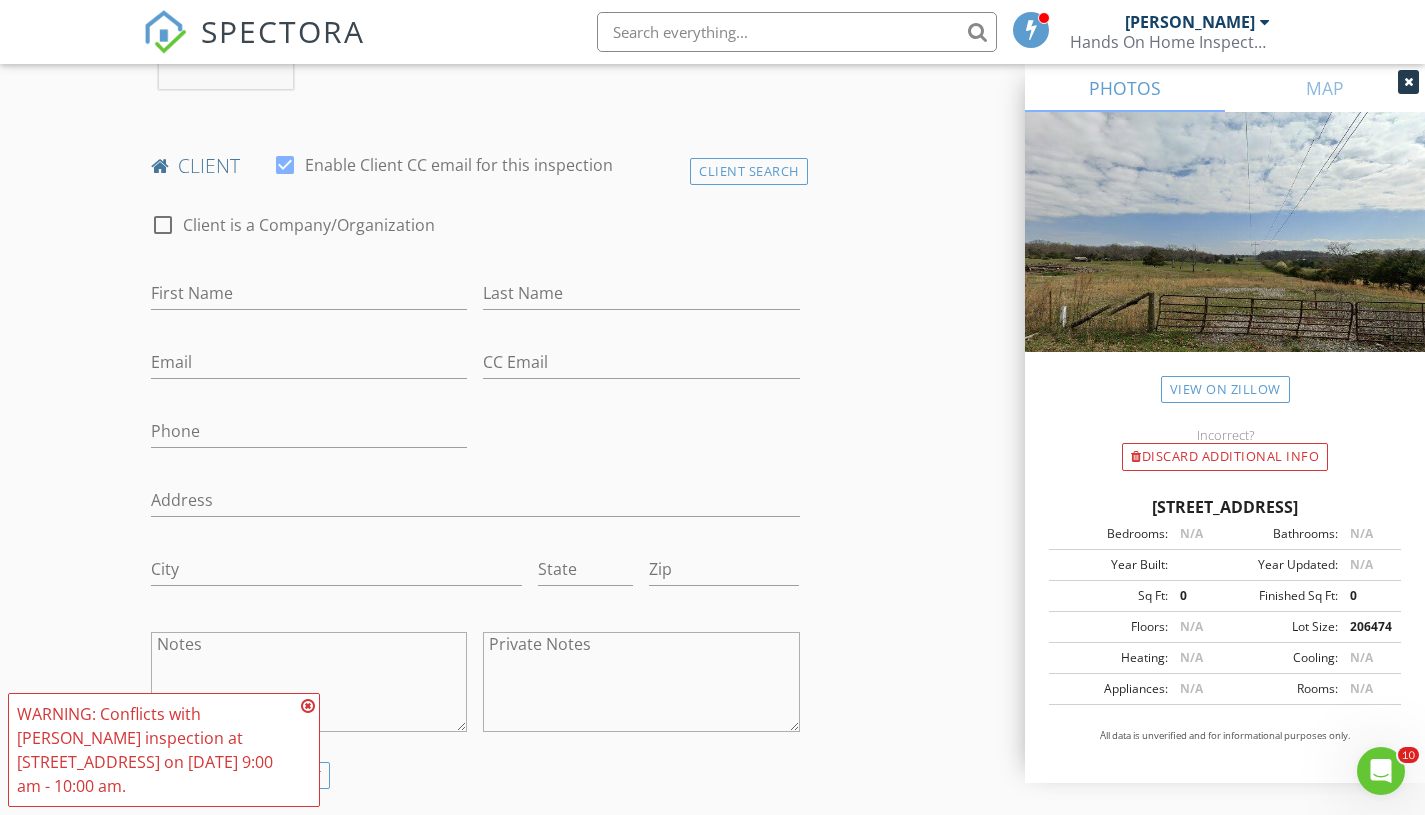 type on "[PHONE_NUMBER]" 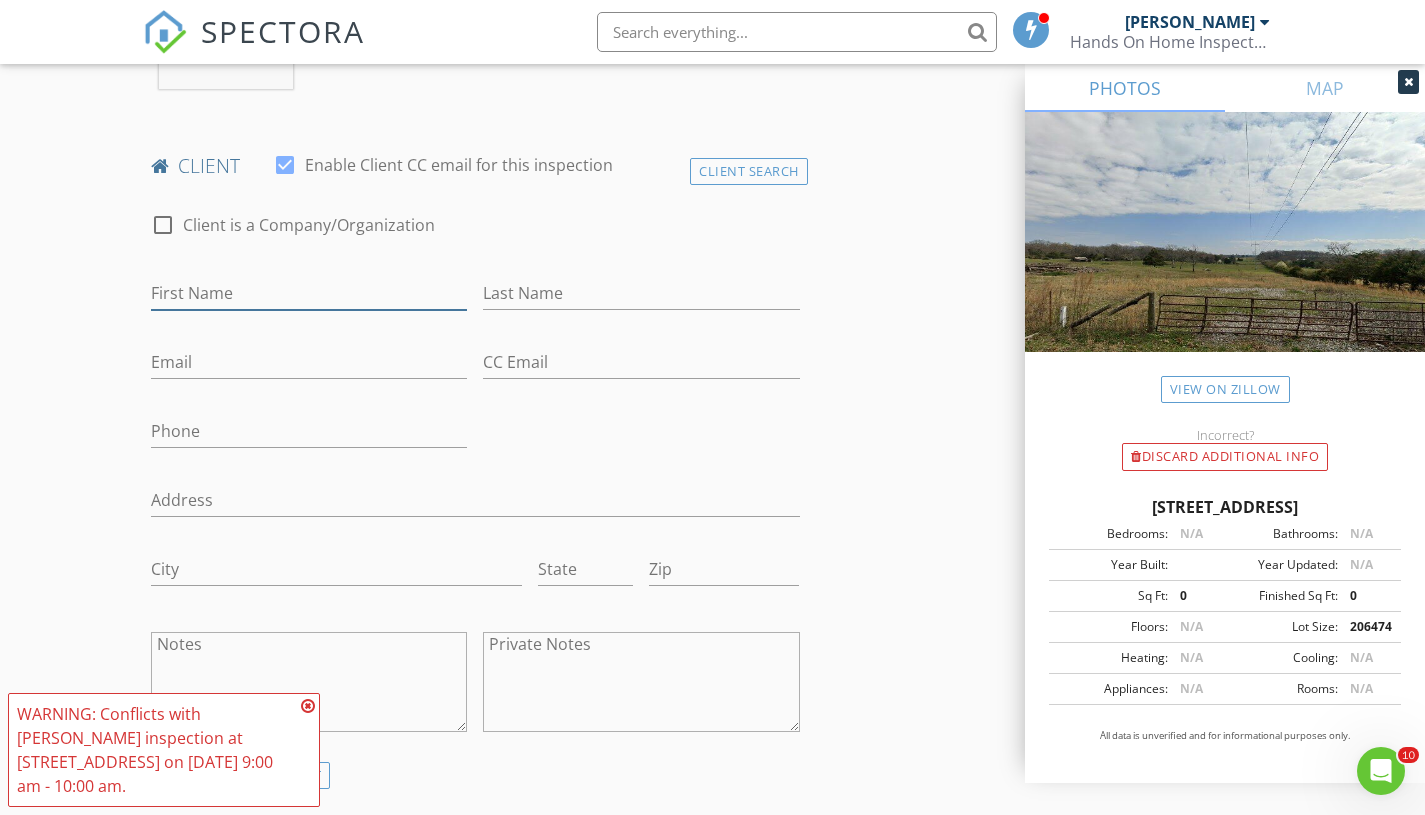 click on "First Name" at bounding box center (309, 293) 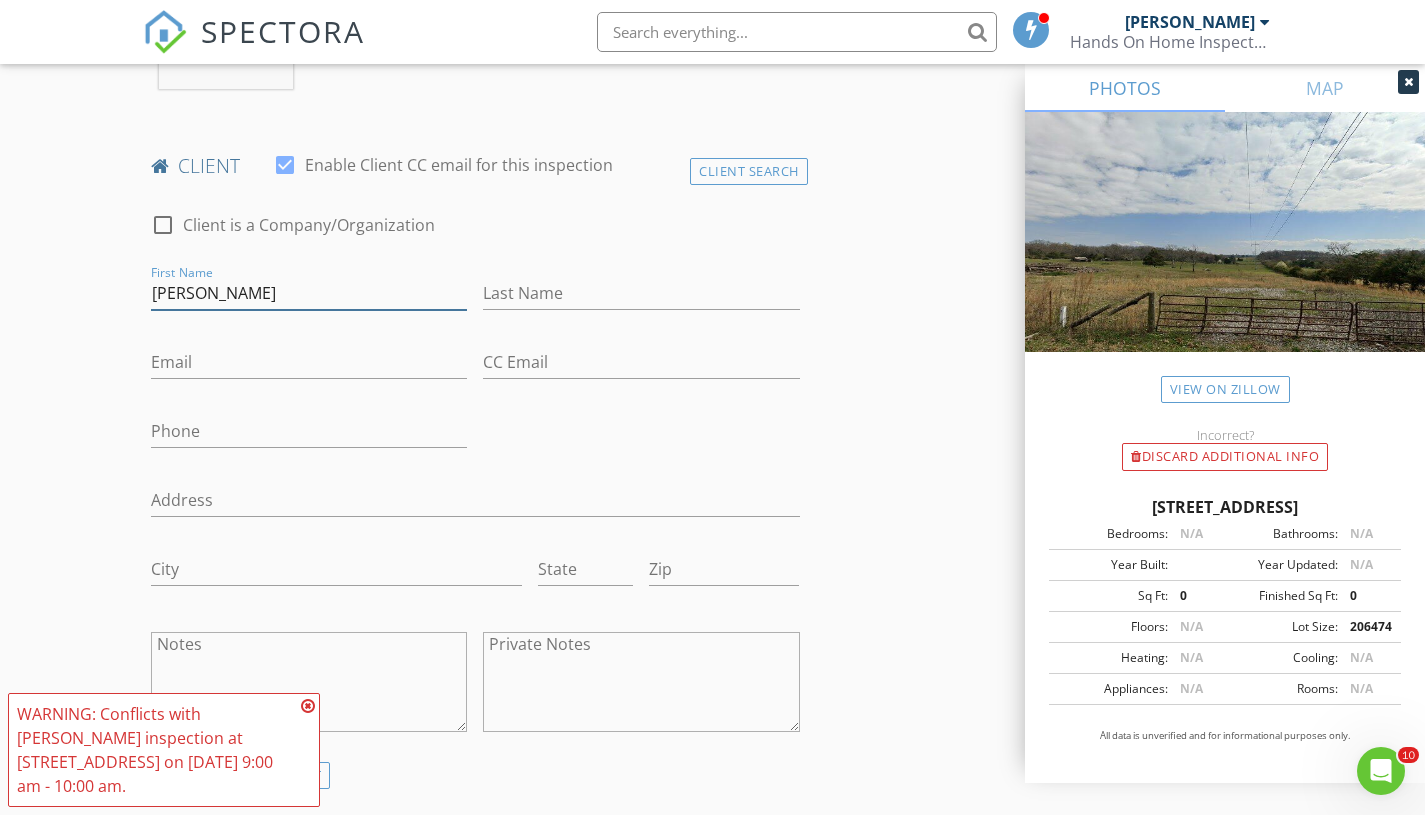 type on "[PERSON_NAME]" 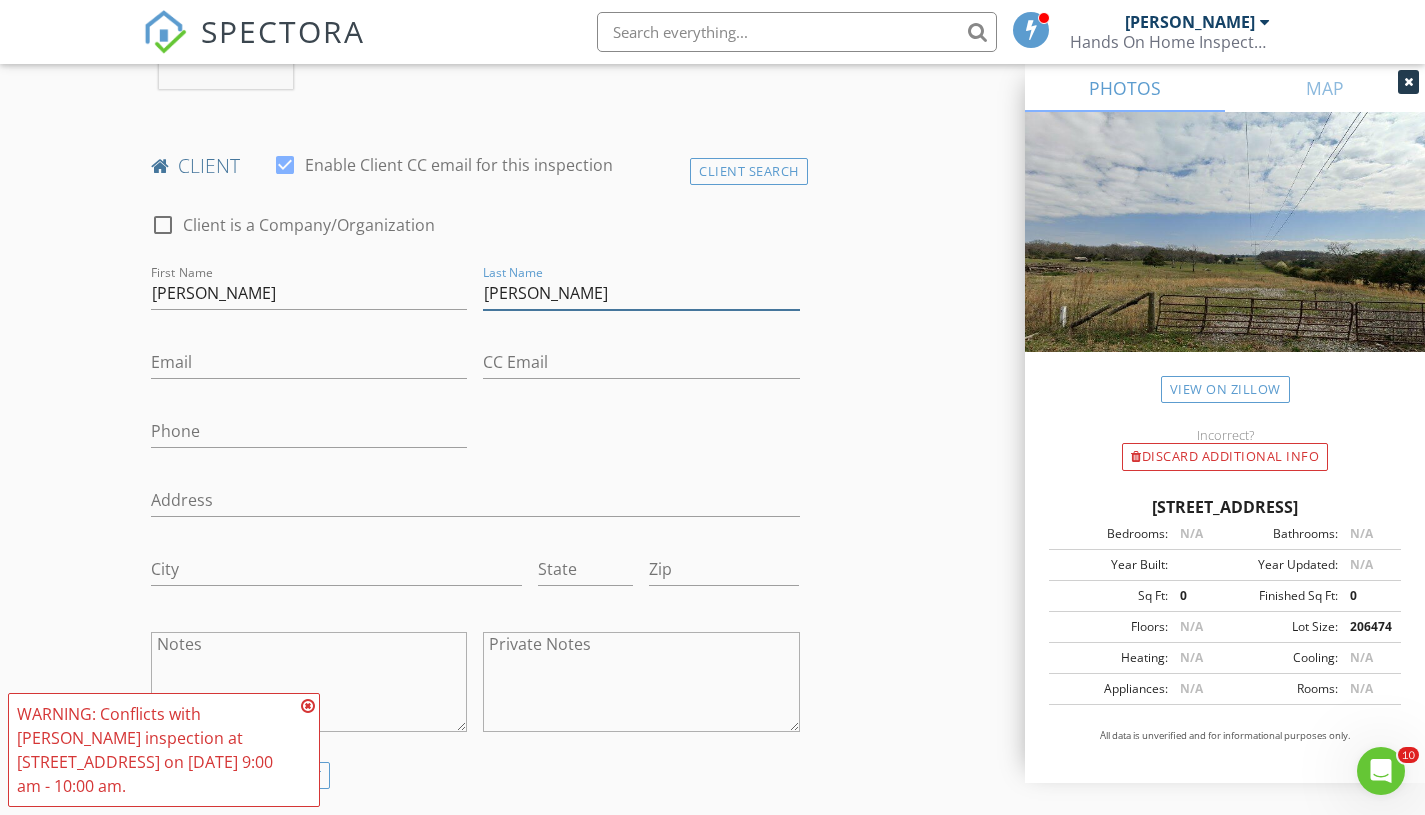 type on "[PERSON_NAME]" 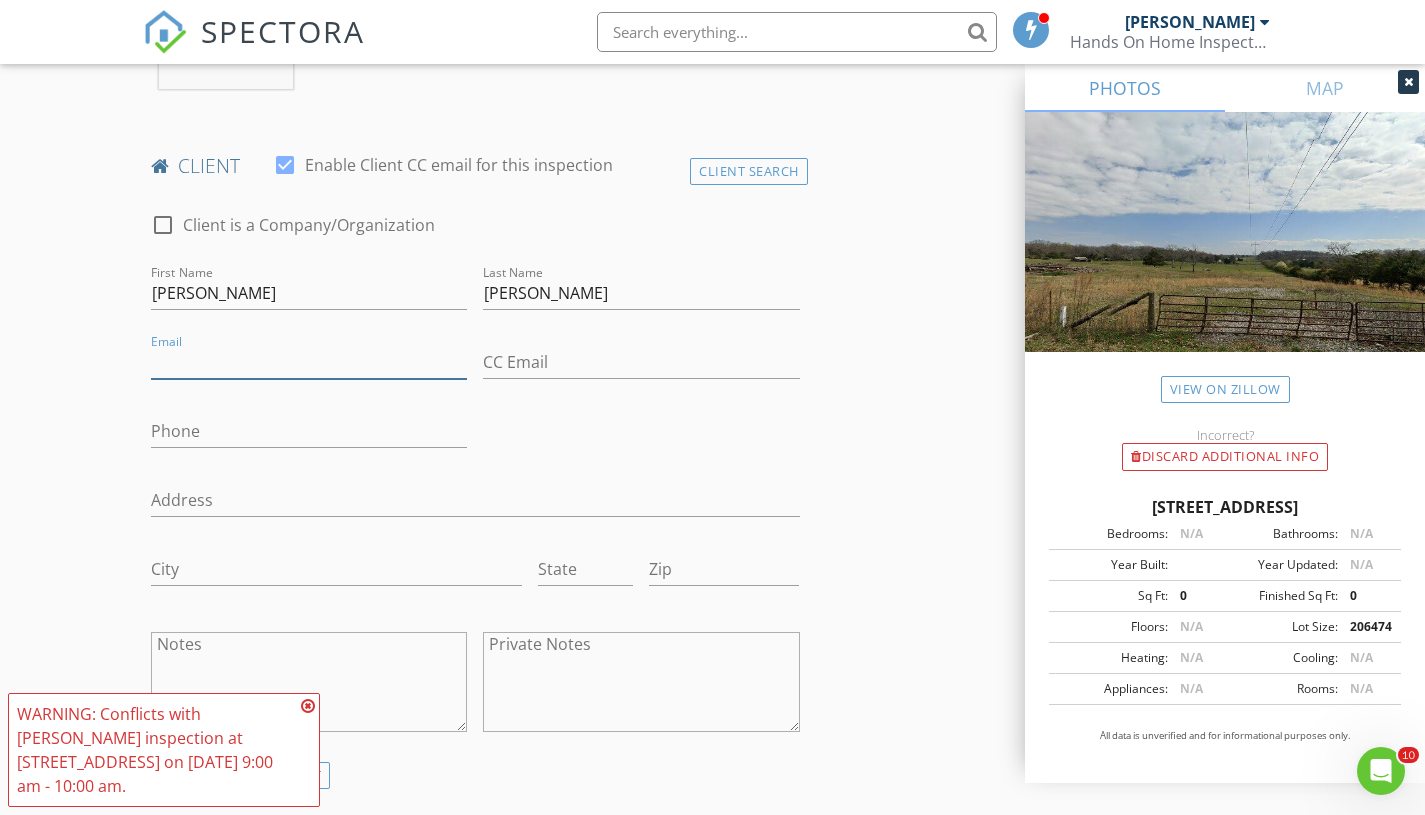 click on "Email" at bounding box center (309, 362) 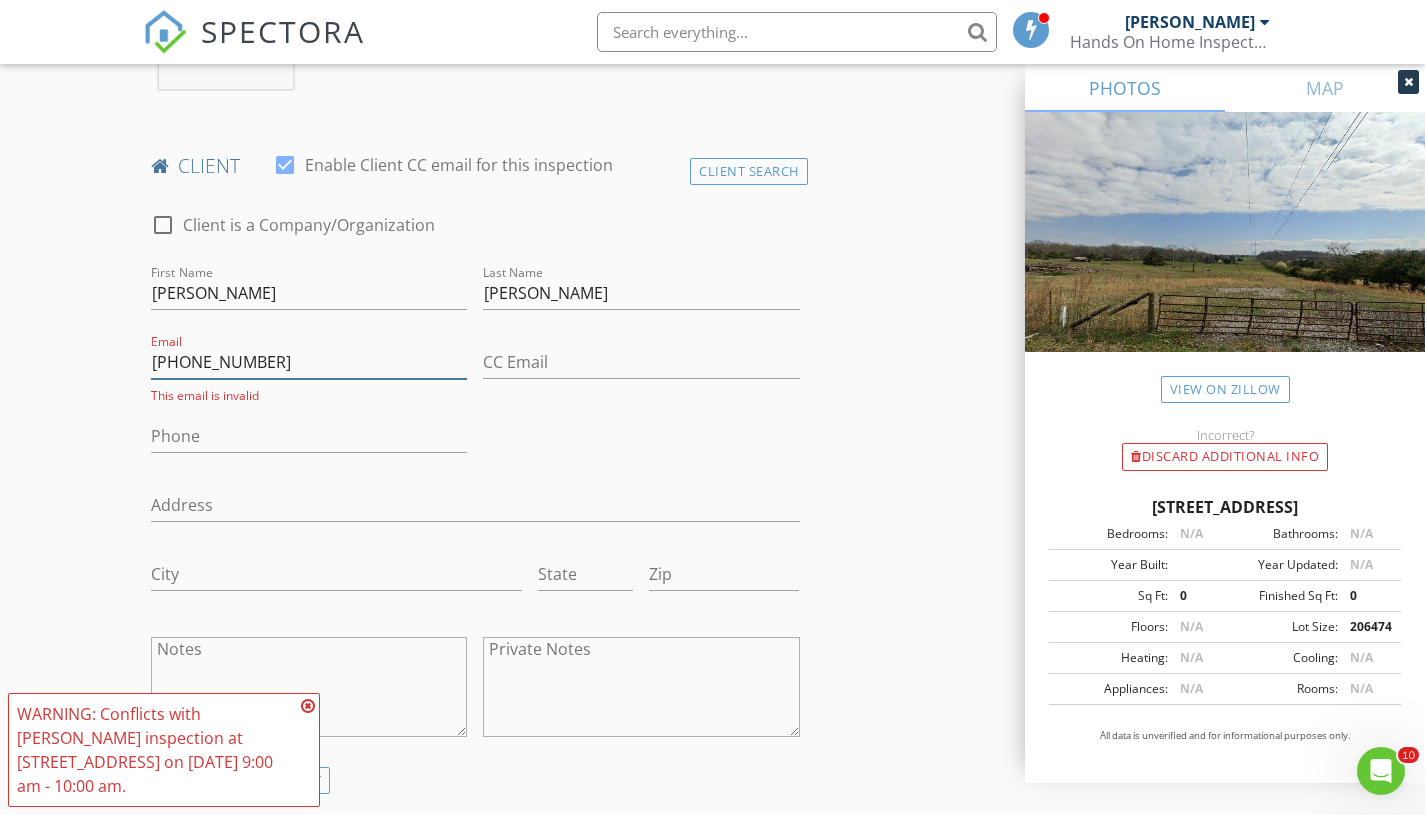 type on "[PHONE_NUMBER]" 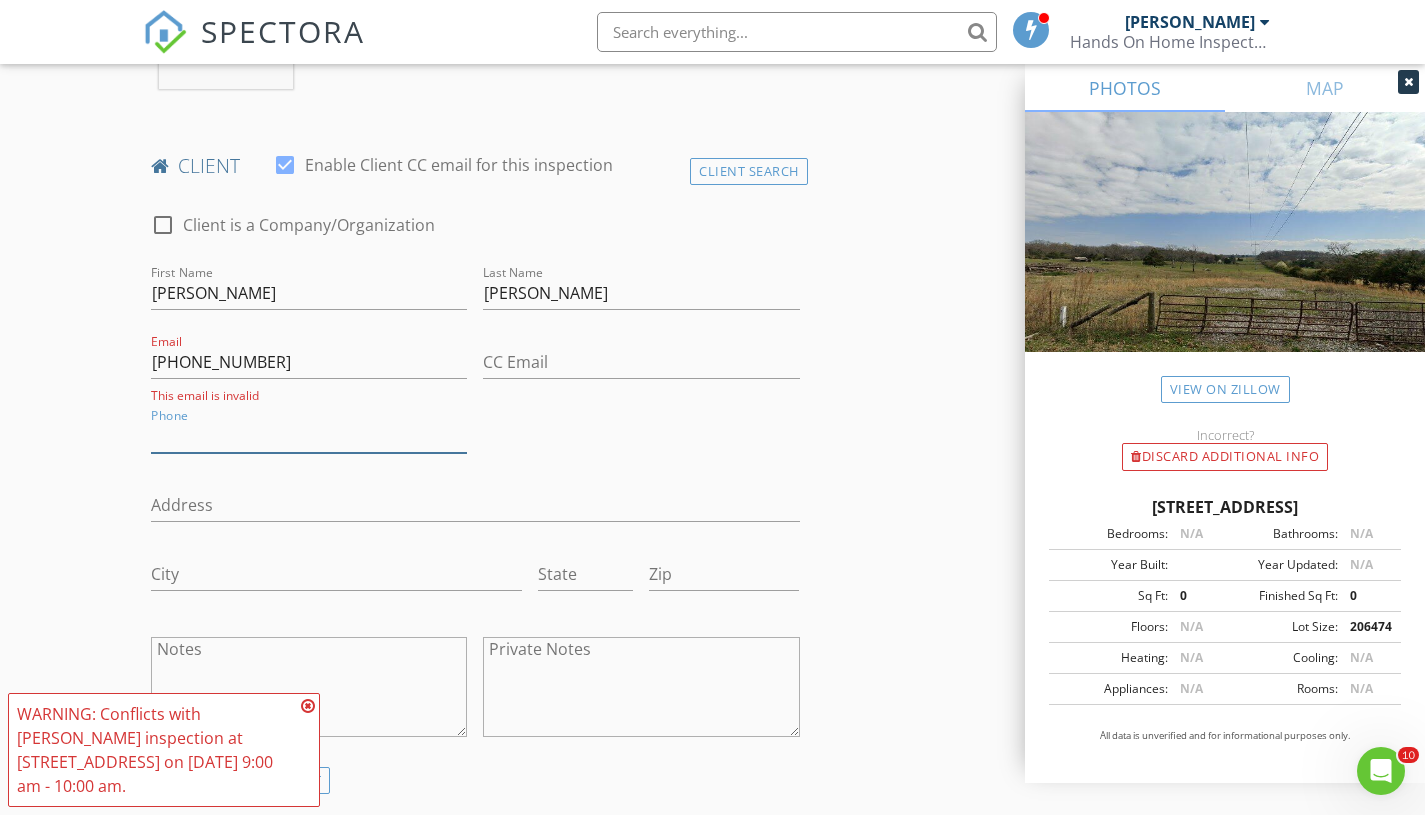 click on "Phone" at bounding box center (309, 436) 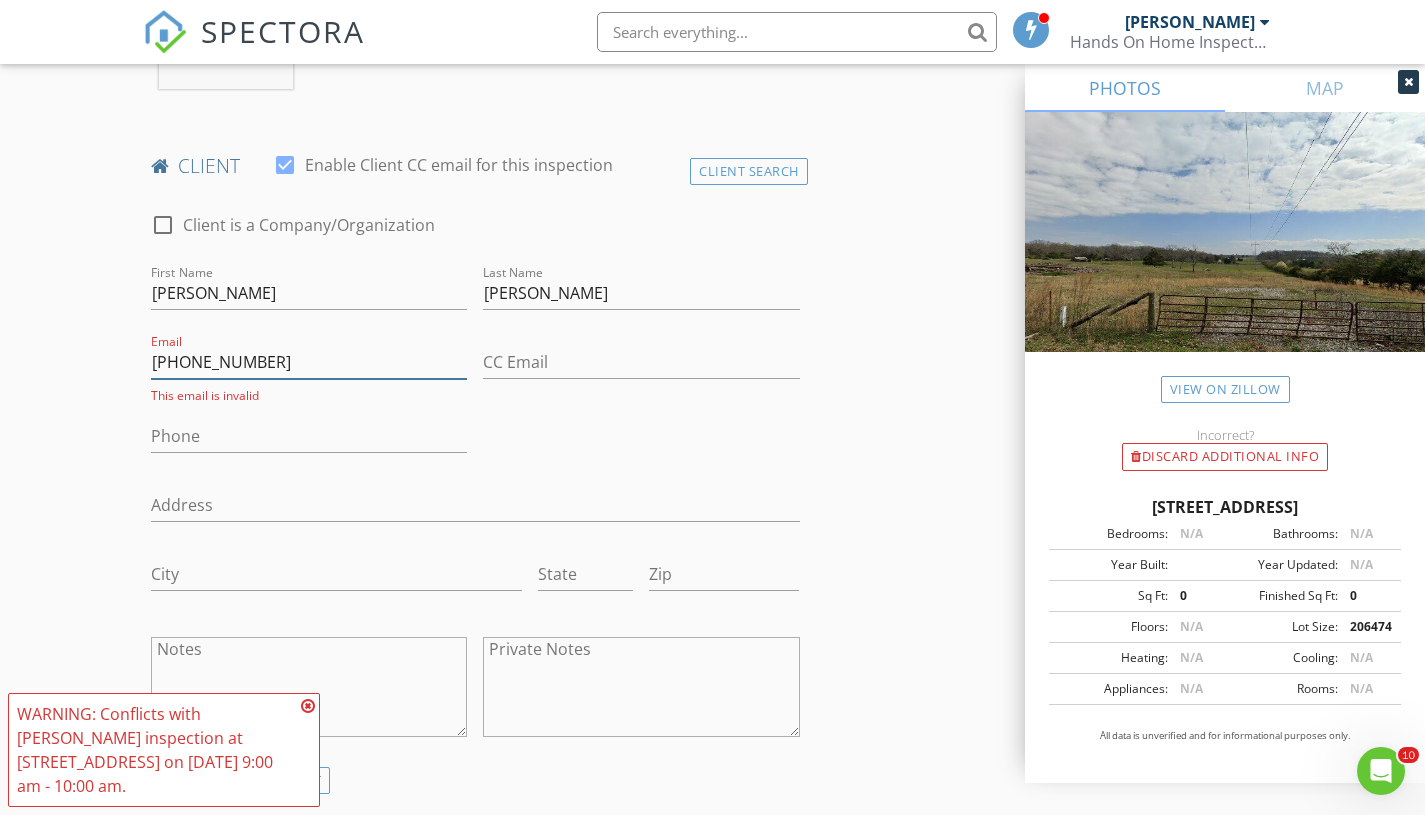 drag, startPoint x: 120, startPoint y: 367, endPoint x: 67, endPoint y: 365, distance: 53.037724 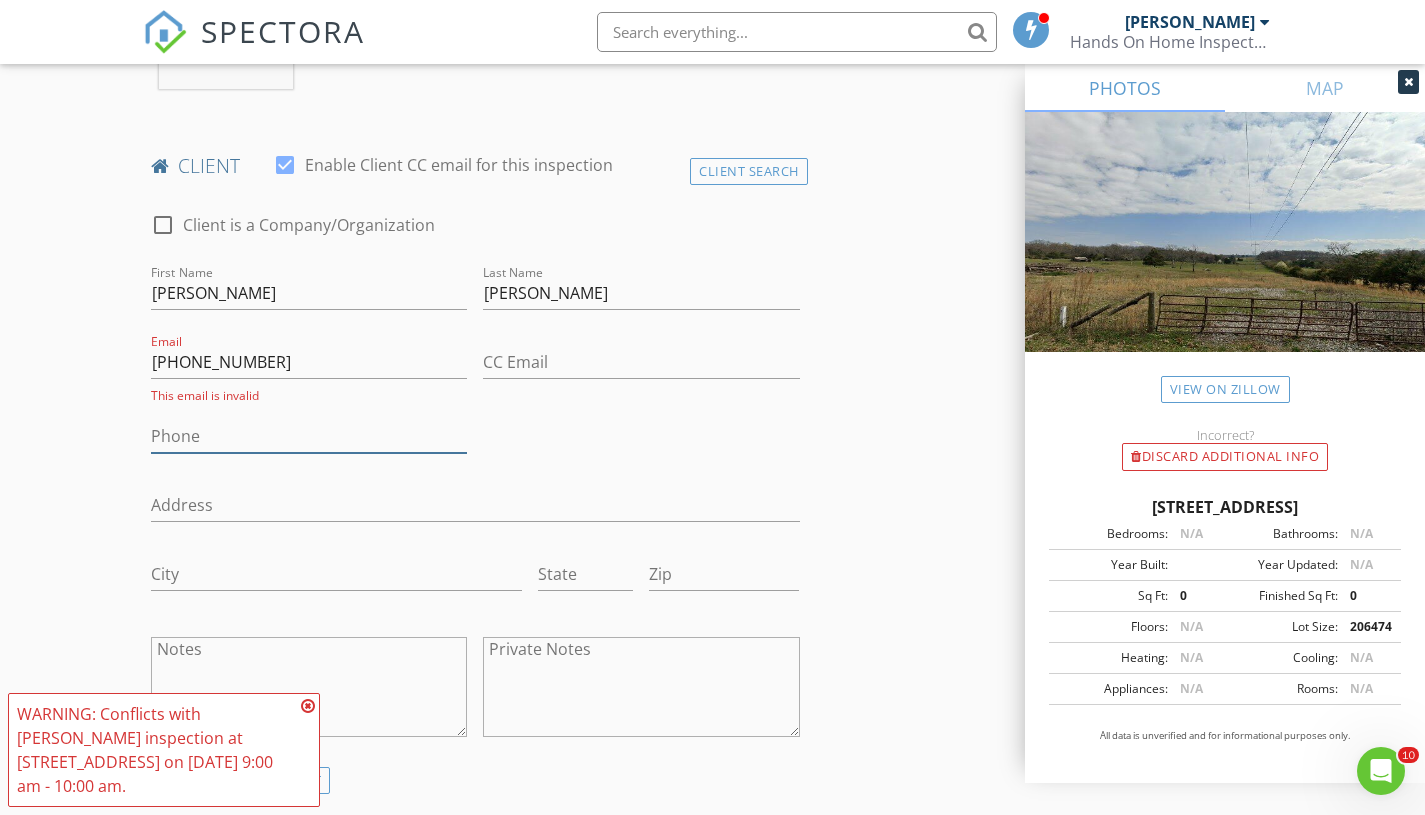 click on "Phone" at bounding box center (309, 436) 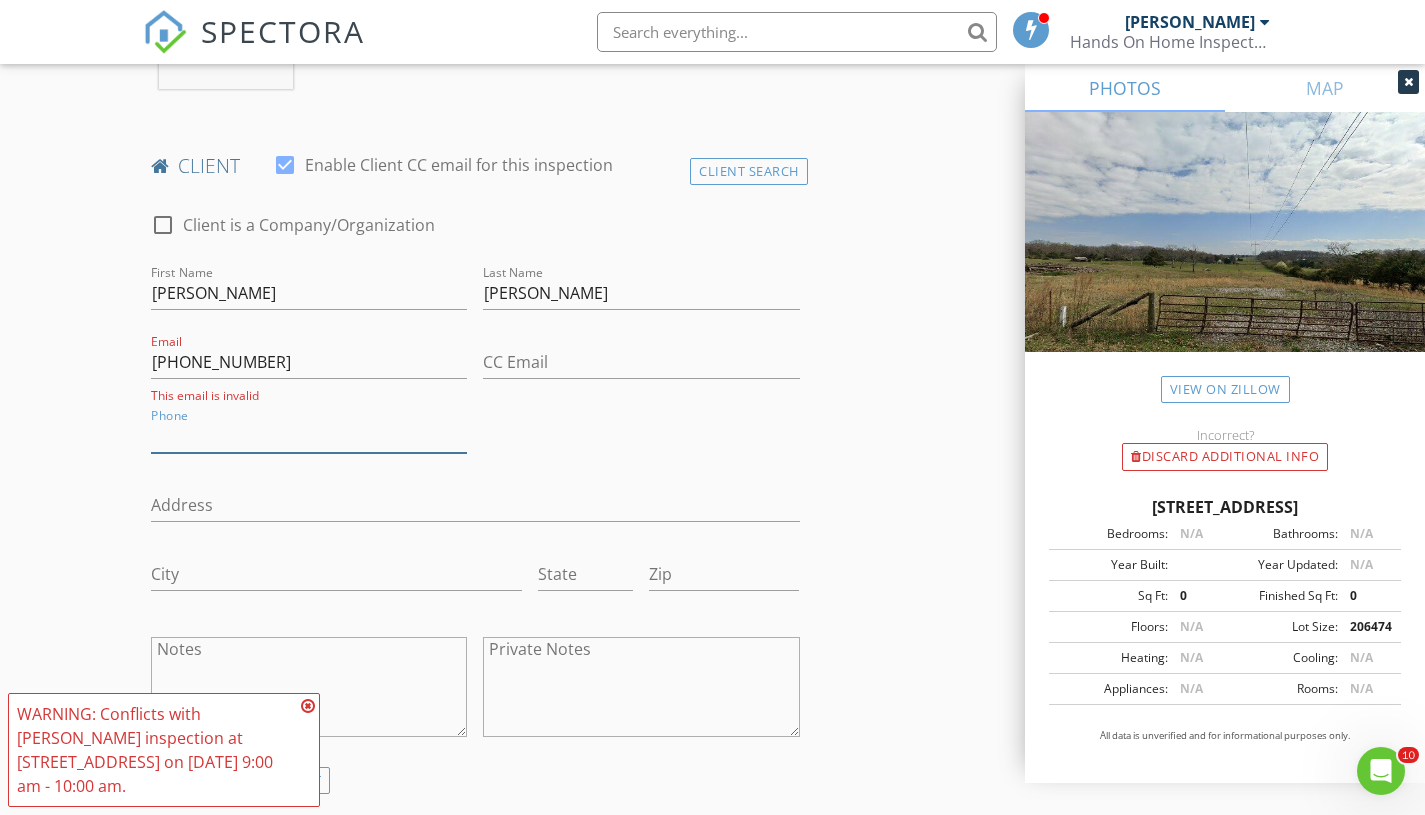 paste on "[PHONE_NUMBER]" 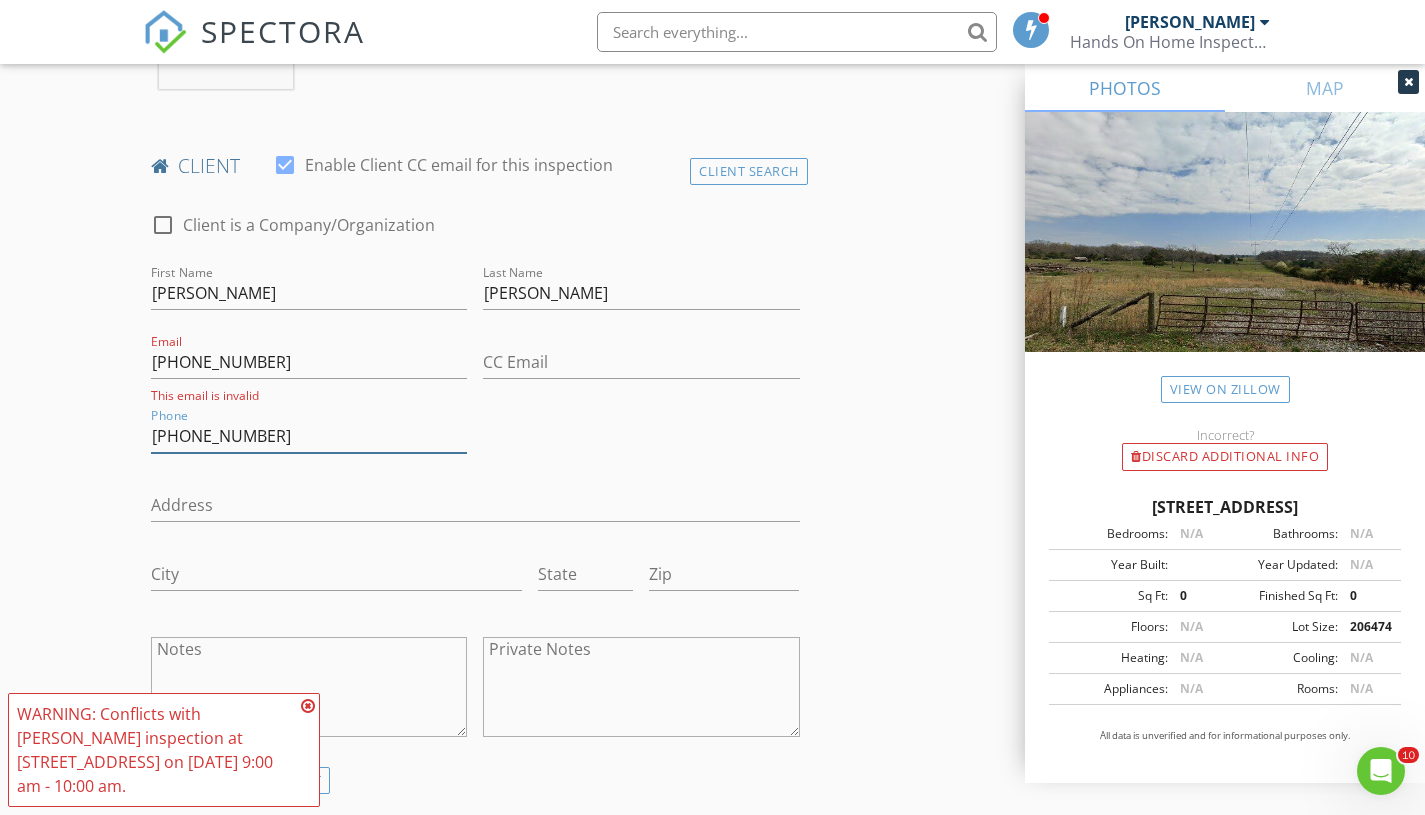 type on "[PHONE_NUMBER]" 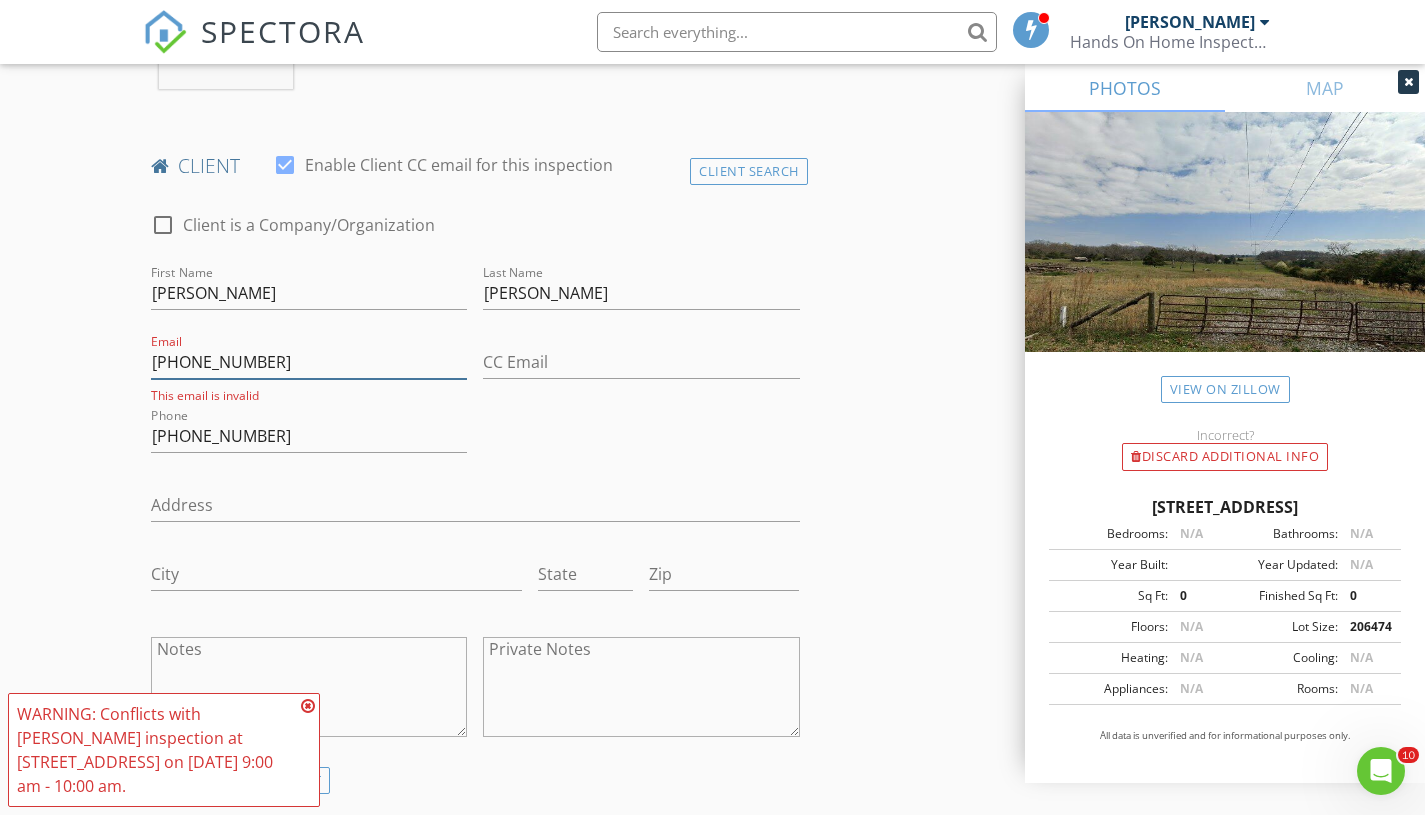 drag, startPoint x: 310, startPoint y: 362, endPoint x: 0, endPoint y: 347, distance: 310.3627 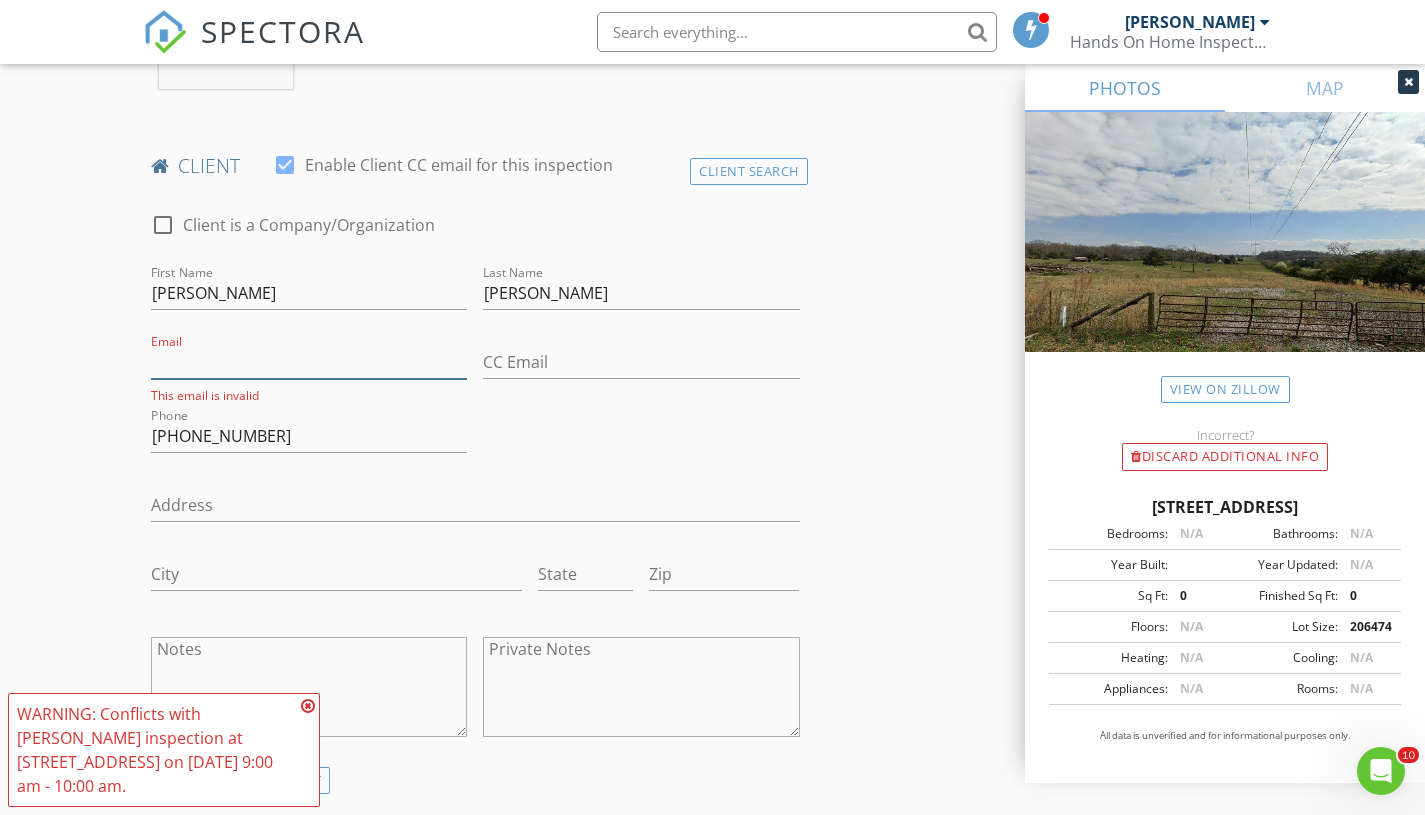 click on "Email" at bounding box center [309, 362] 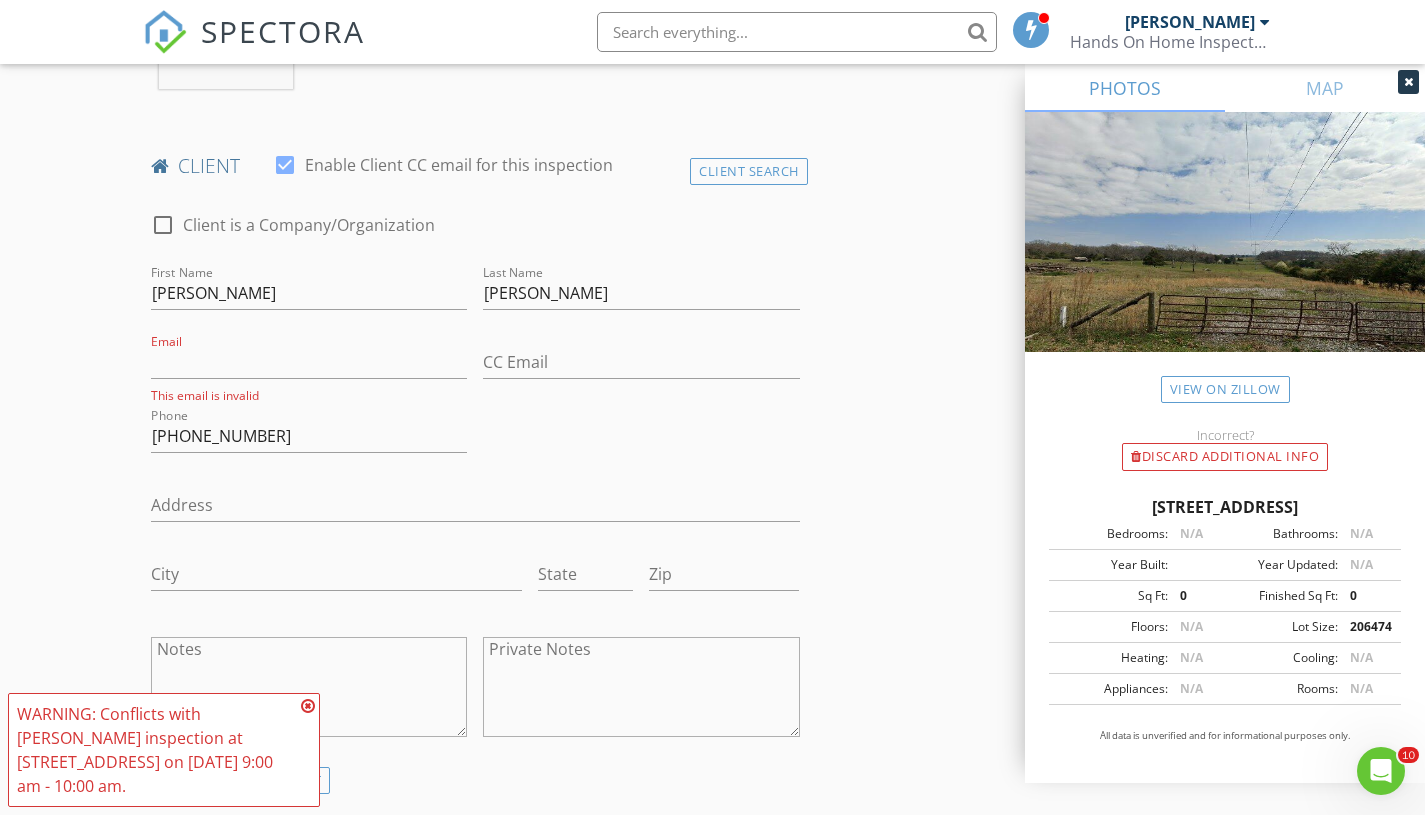 click on "New Inspection
Click here to use the New Order Form
INSPECTOR(S)
check_box   Justin Dempsey   PRIMARY   Justin Dempsey arrow_drop_down   check_box_outline_blank Justin Dempsey specifically requested
Date/Time
07/15/2025 8:00 AM
Location
Address Search       Address 336 Greenbriar Rd   Unit   City Sweetwater   State TN   Zip 37874   County Monroe     Square Feet 1792   Year Built 2025   Foundation arrow_drop_down     Justin Dempsey     21.3 miles     (40 minutes)
client
check_box Enable Client CC email for this inspection   Client Search     check_box_outline_blank Client is a Company/Organization     First Name Bob   Last Name Richardson   Email This email is invalid   CC Email   Phone 253-348-0014   Address   City   State   Zip       Notes   Private Notes
ADD ADDITIONAL client
check_box" at bounding box center [712, 1366] 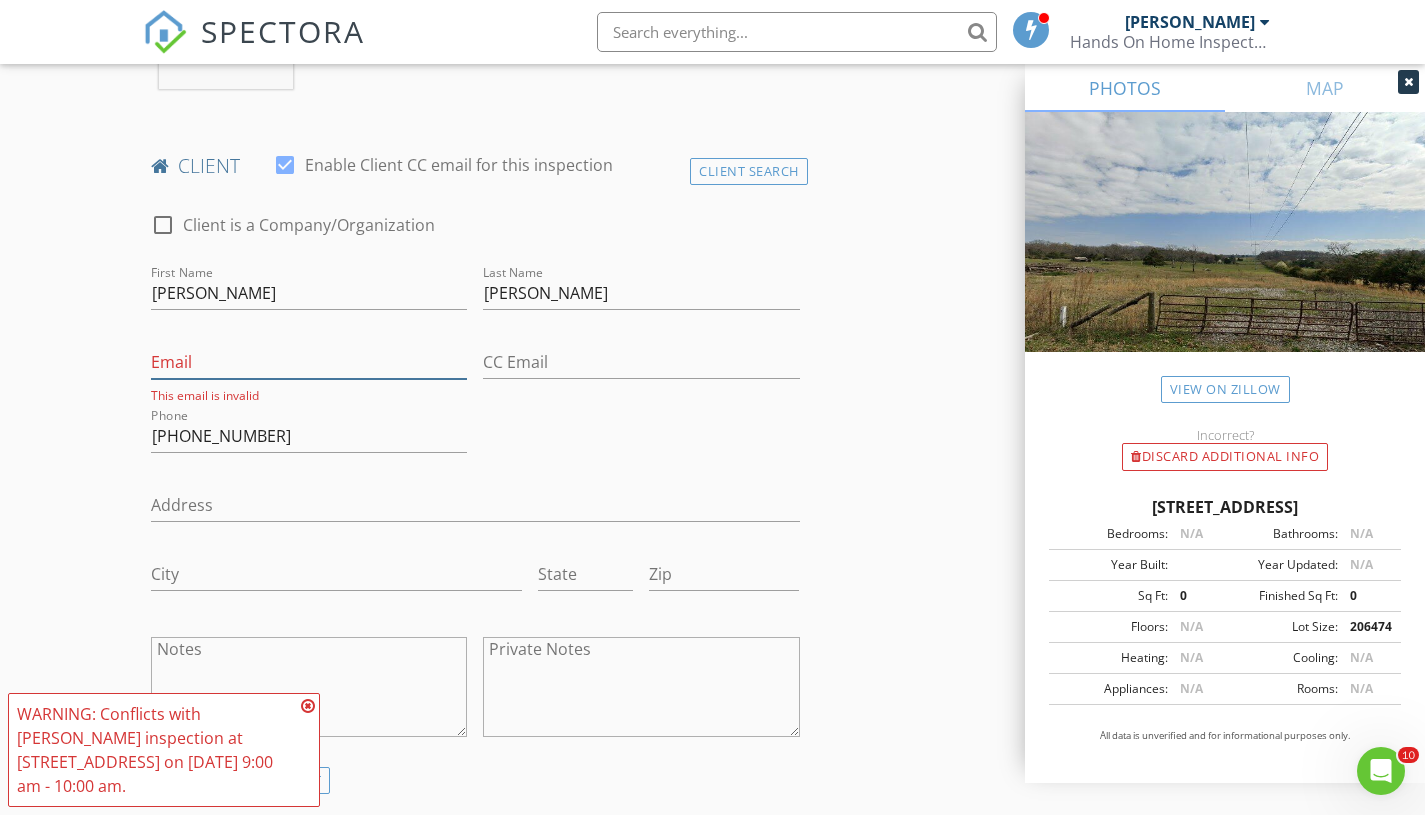 click on "Email" at bounding box center (309, 362) 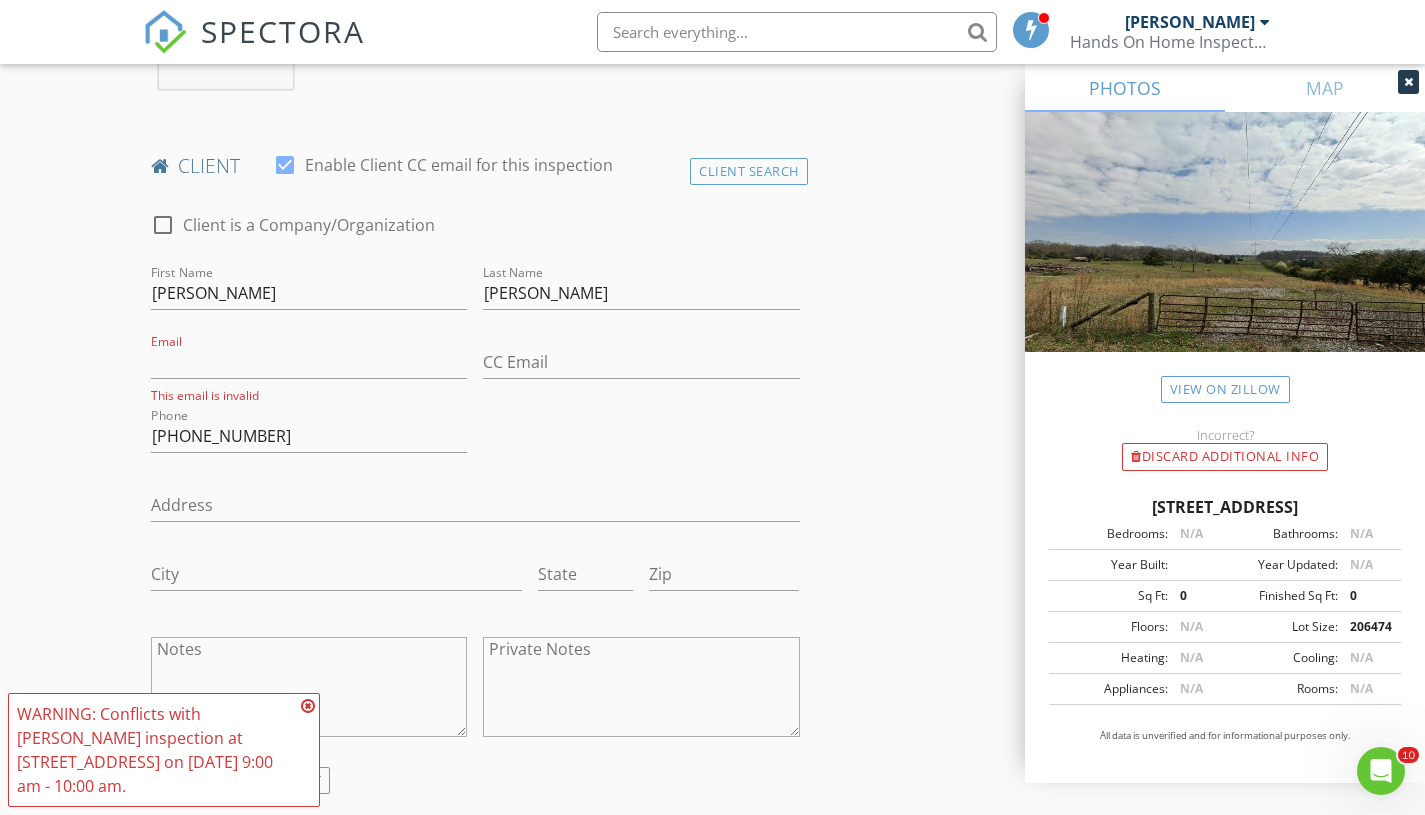 click on "New Inspection
Click here to use the New Order Form
INSPECTOR(S)
check_box   Justin Dempsey   PRIMARY   Justin Dempsey arrow_drop_down   check_box_outline_blank Justin Dempsey specifically requested
Date/Time
07/15/2025 8:00 AM
Location
Address Search       Address 336 Greenbriar Rd   Unit   City Sweetwater   State TN   Zip 37874   County Monroe     Square Feet 1792   Year Built 2025   Foundation arrow_drop_down     Justin Dempsey     21.3 miles     (40 minutes)
client
check_box Enable Client CC email for this inspection   Client Search     check_box_outline_blank Client is a Company/Organization     First Name Bob   Last Name Richardson   Email This email is invalid   CC Email   Phone 253-348-0014   Address   City   State   Zip       Notes   Private Notes
ADD ADDITIONAL client
check_box" at bounding box center [712, 1366] 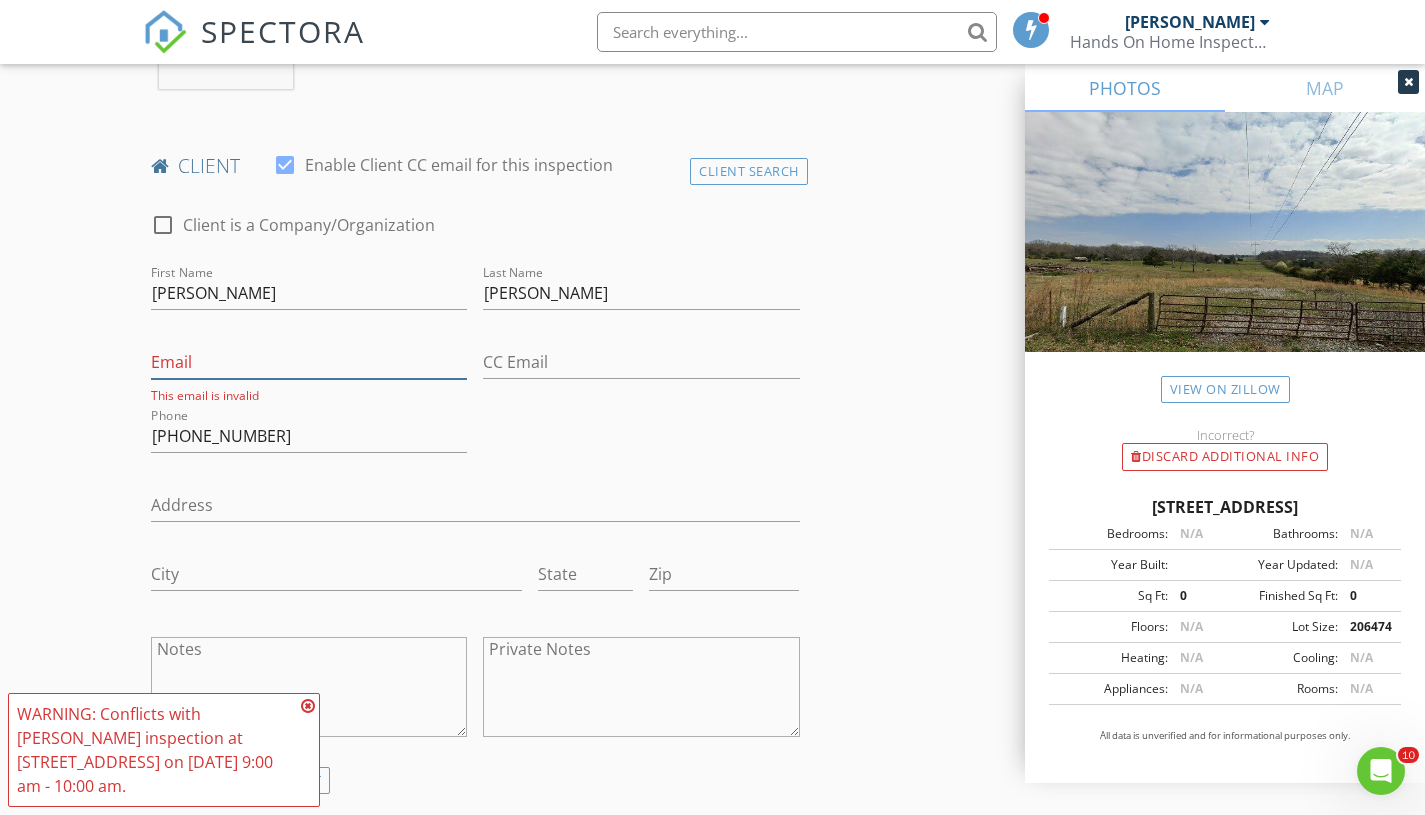 click on "Email" at bounding box center [309, 362] 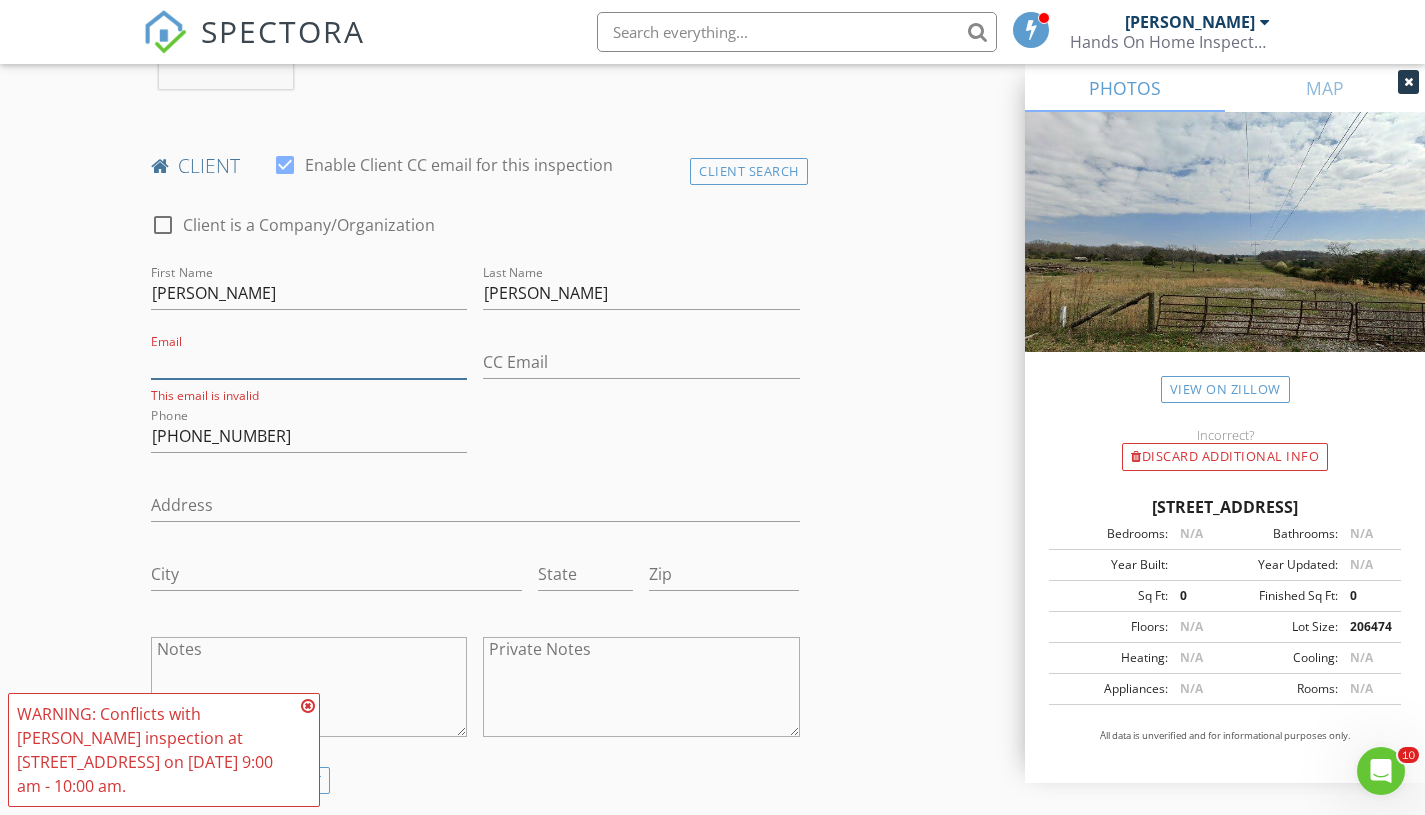 click on "Email" at bounding box center (309, 362) 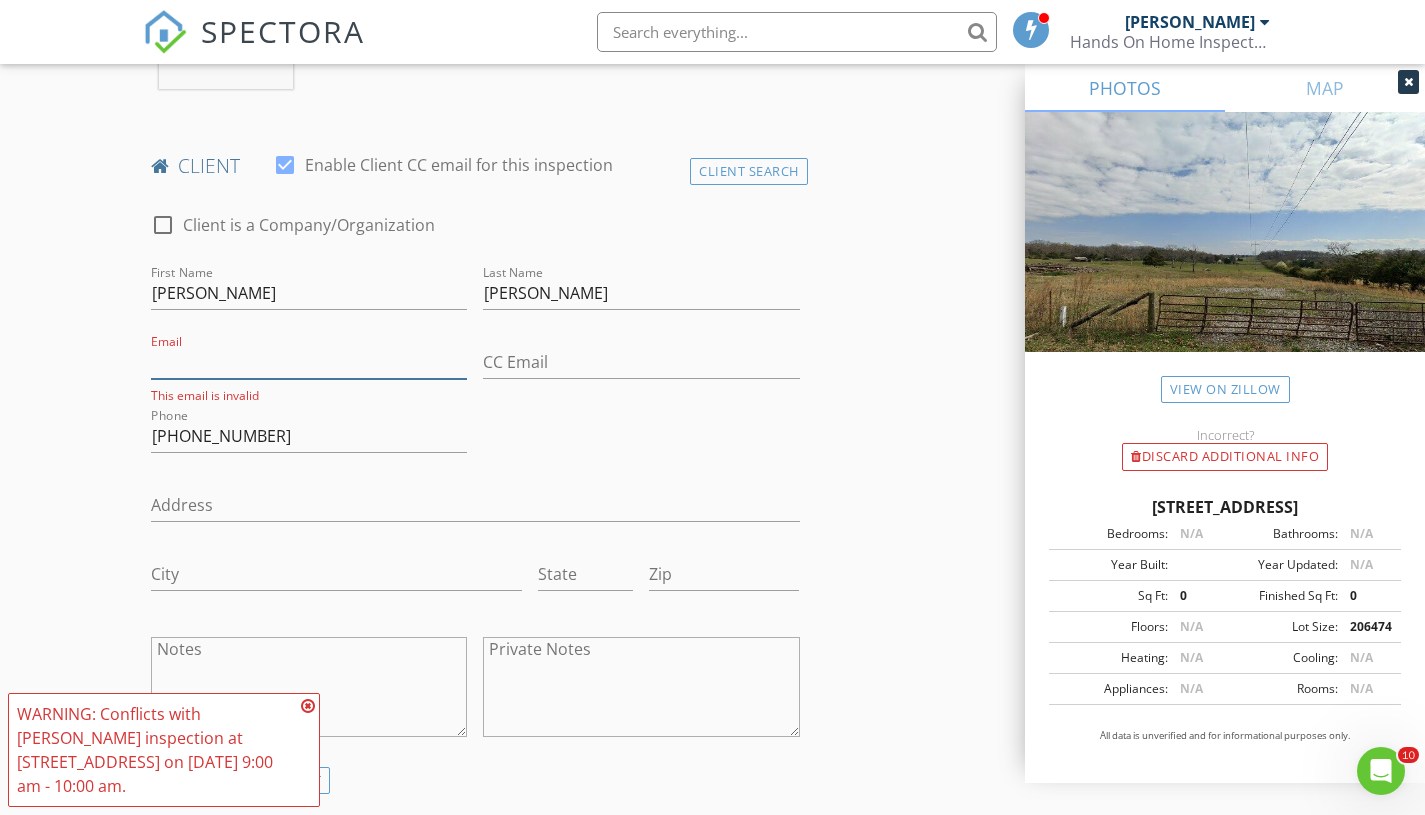 type on "C" 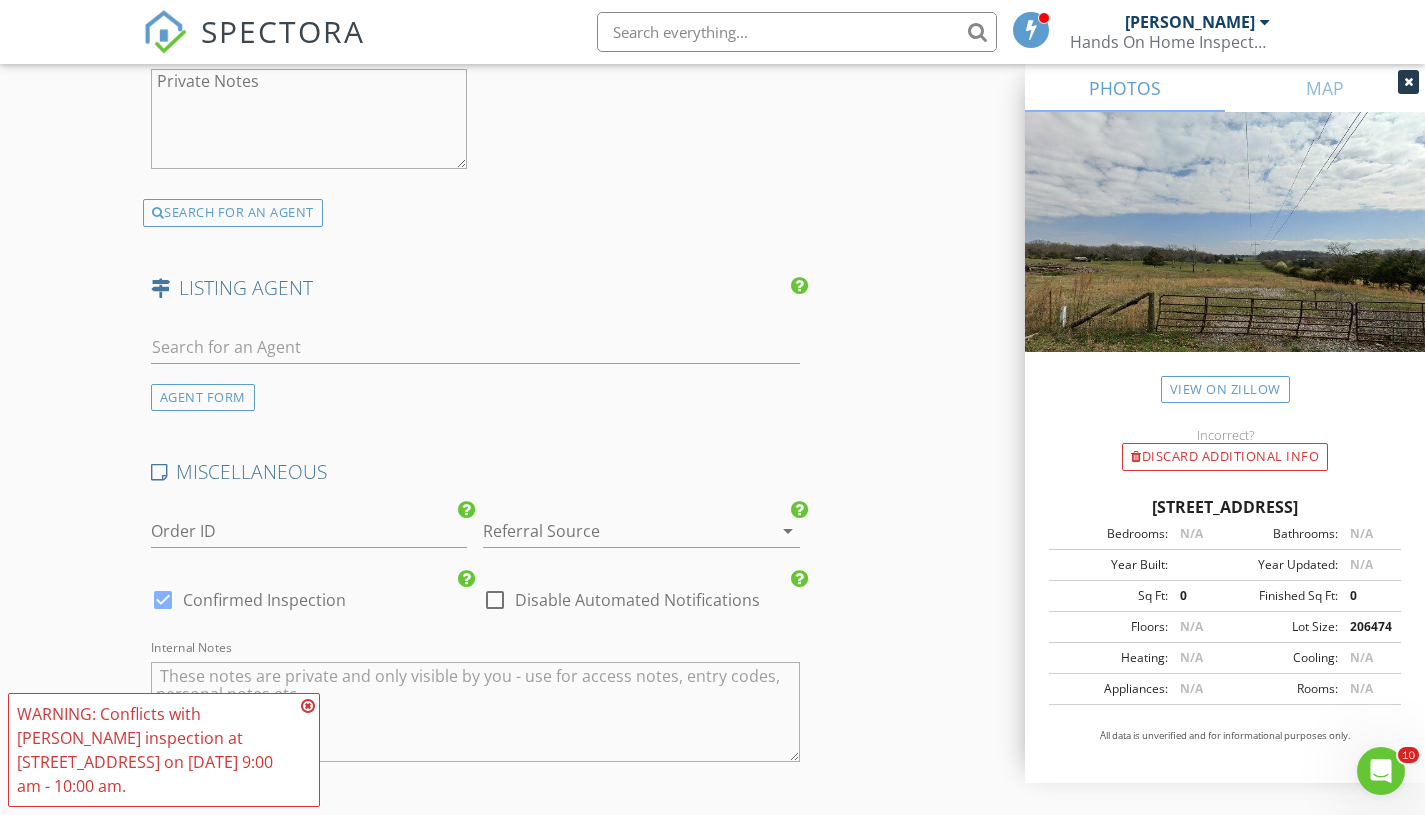 scroll, scrollTop: 3140, scrollLeft: 0, axis: vertical 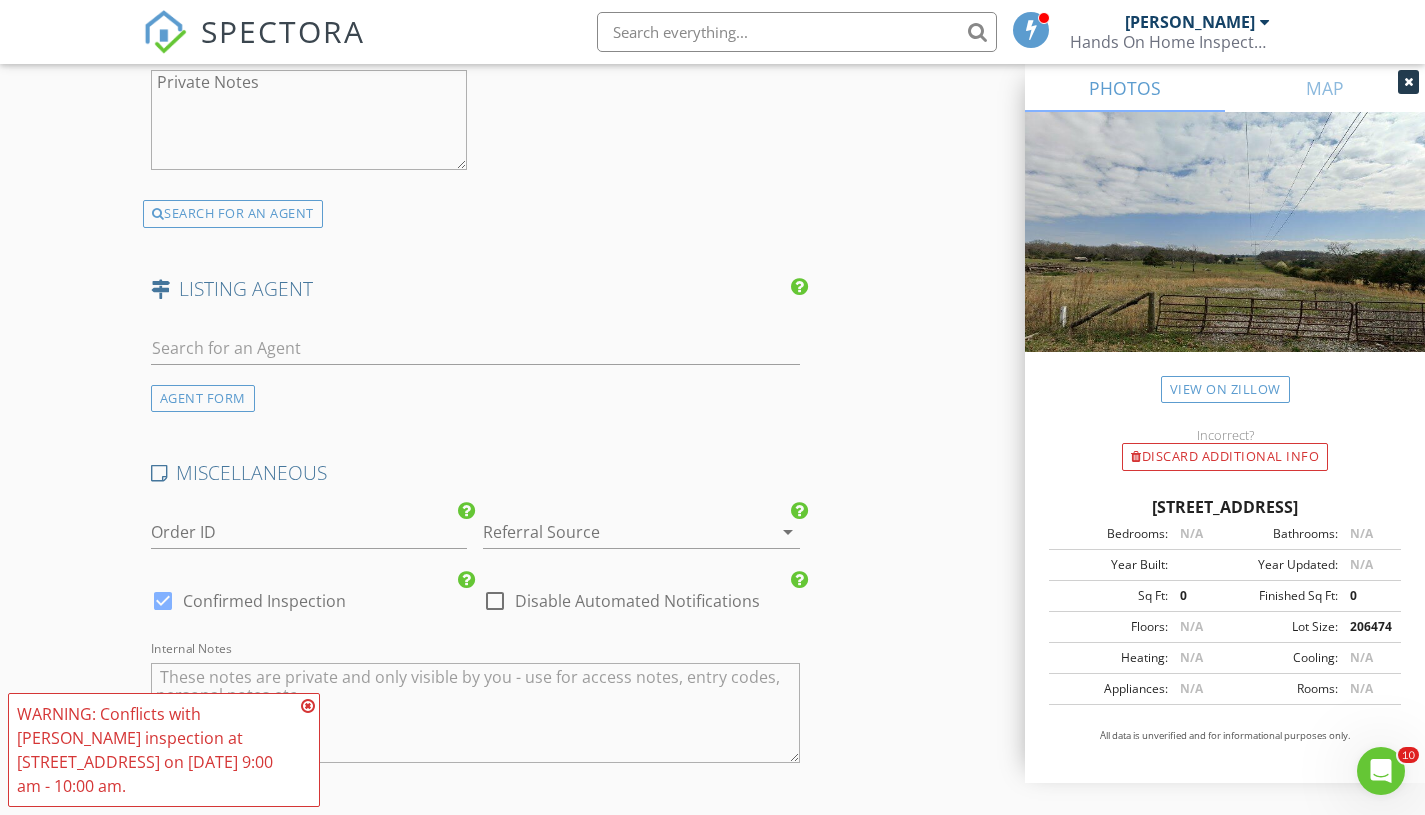 type on "KrystiARichardson1029@gmail.com" 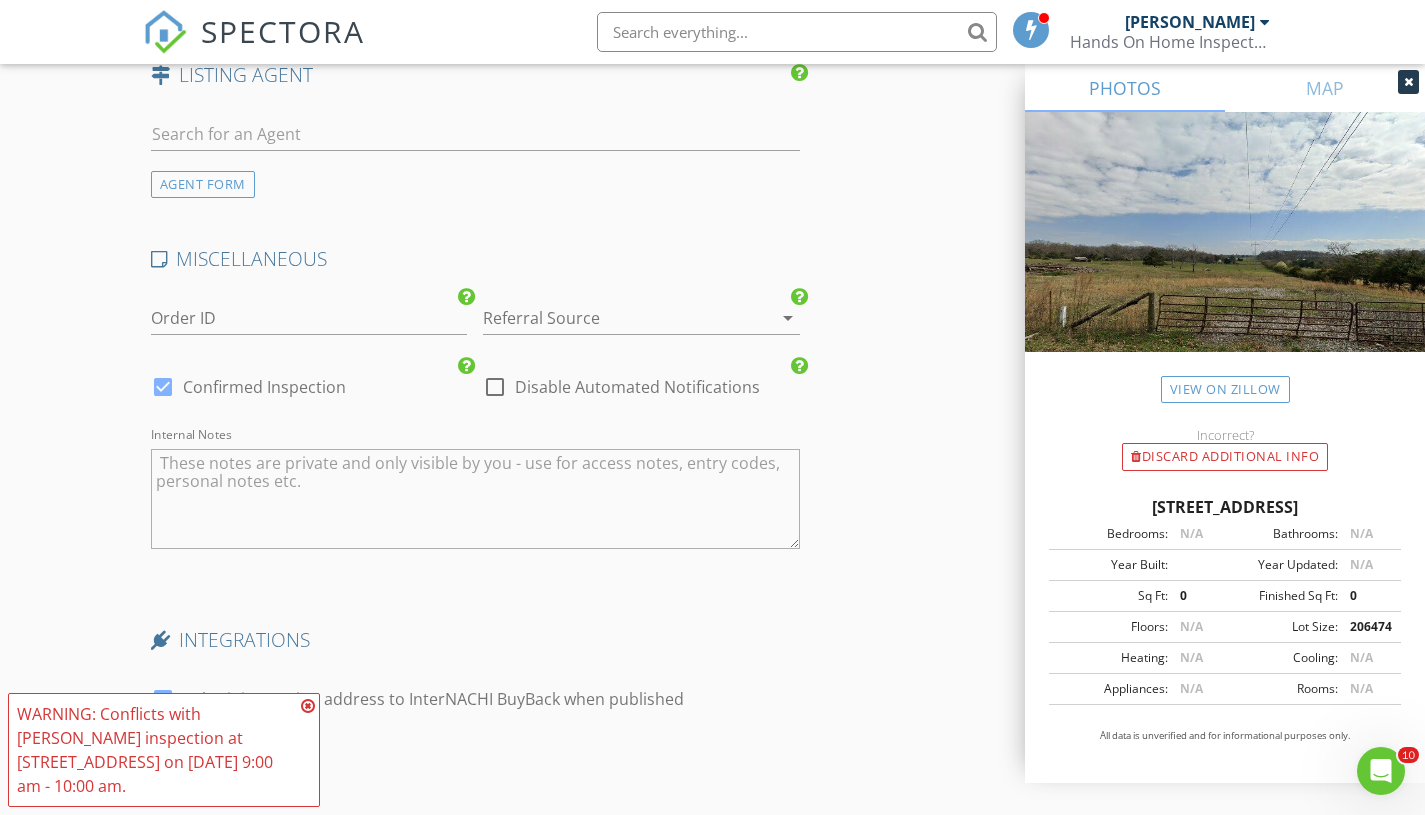scroll, scrollTop: 3371, scrollLeft: 0, axis: vertical 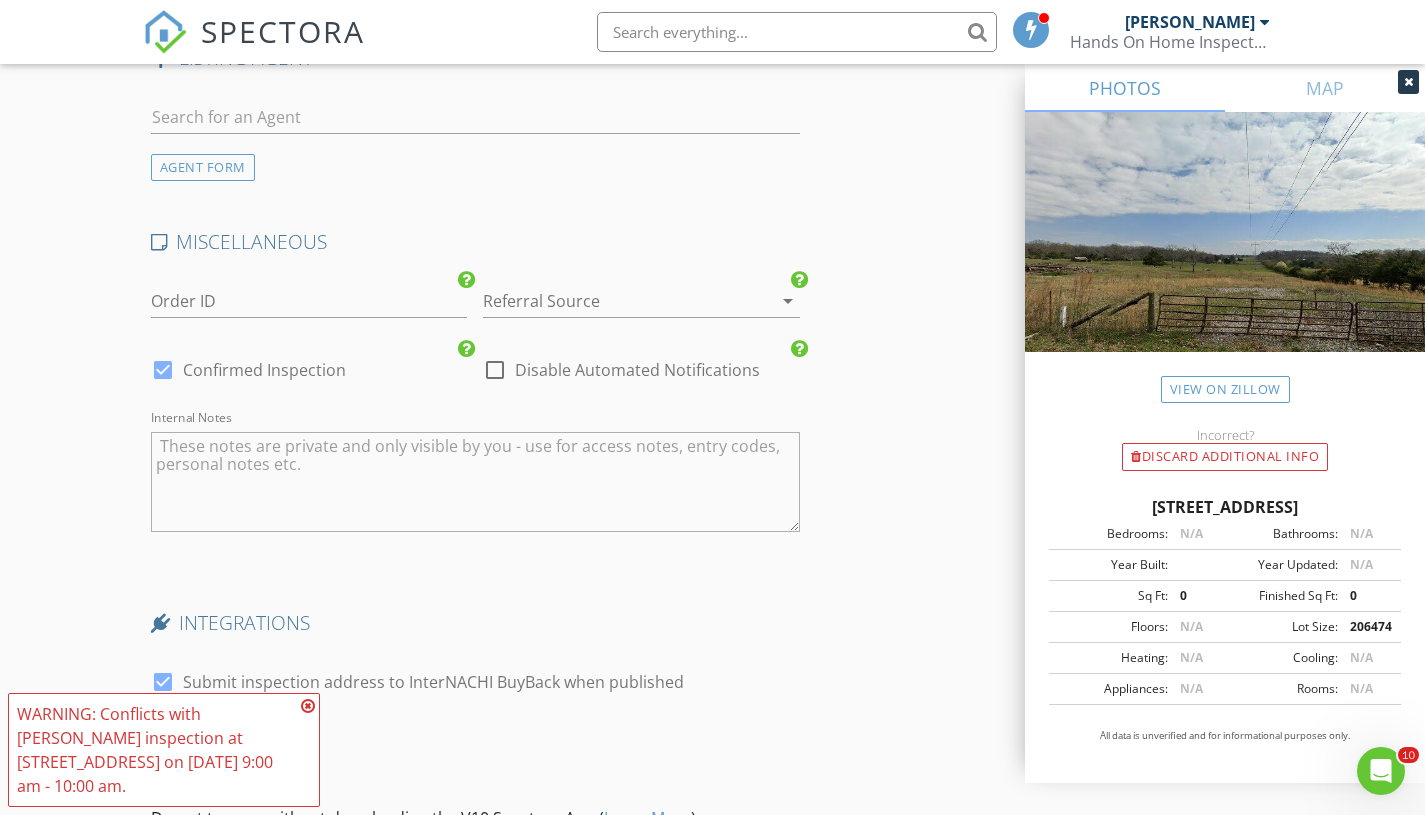click at bounding box center (475, 482) 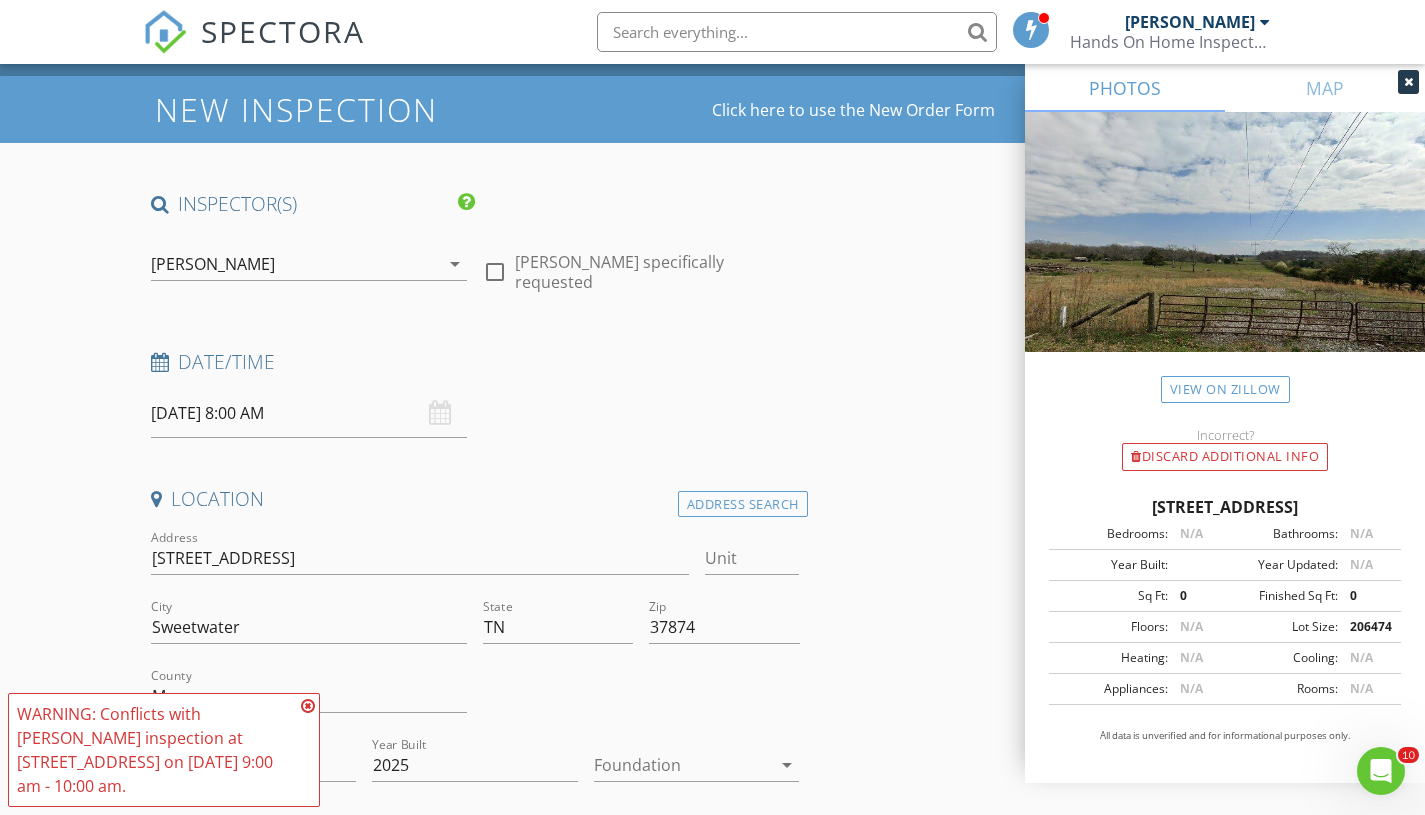 scroll, scrollTop: 0, scrollLeft: 0, axis: both 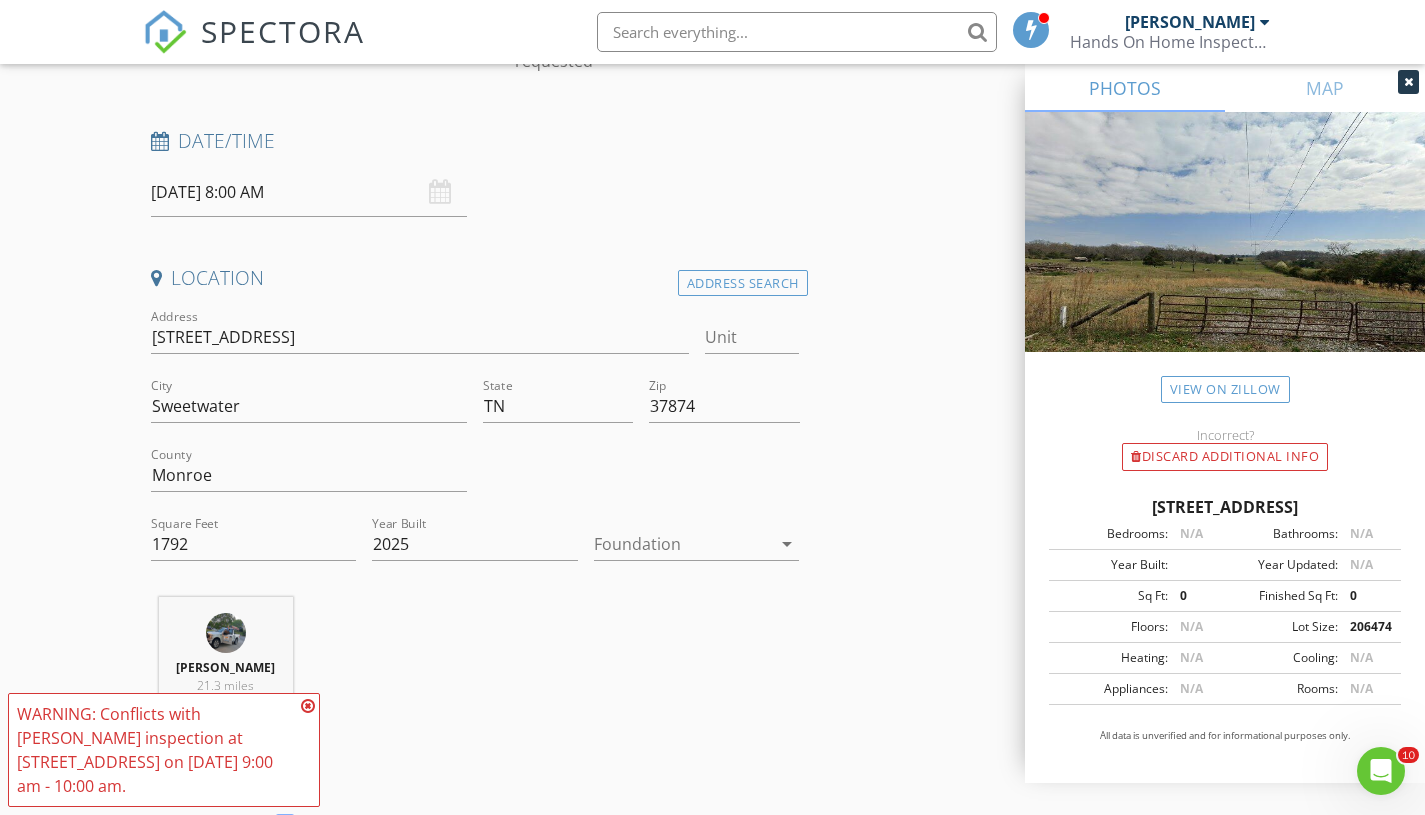 click on "07/15/2025 8:00 AM" at bounding box center (309, 192) 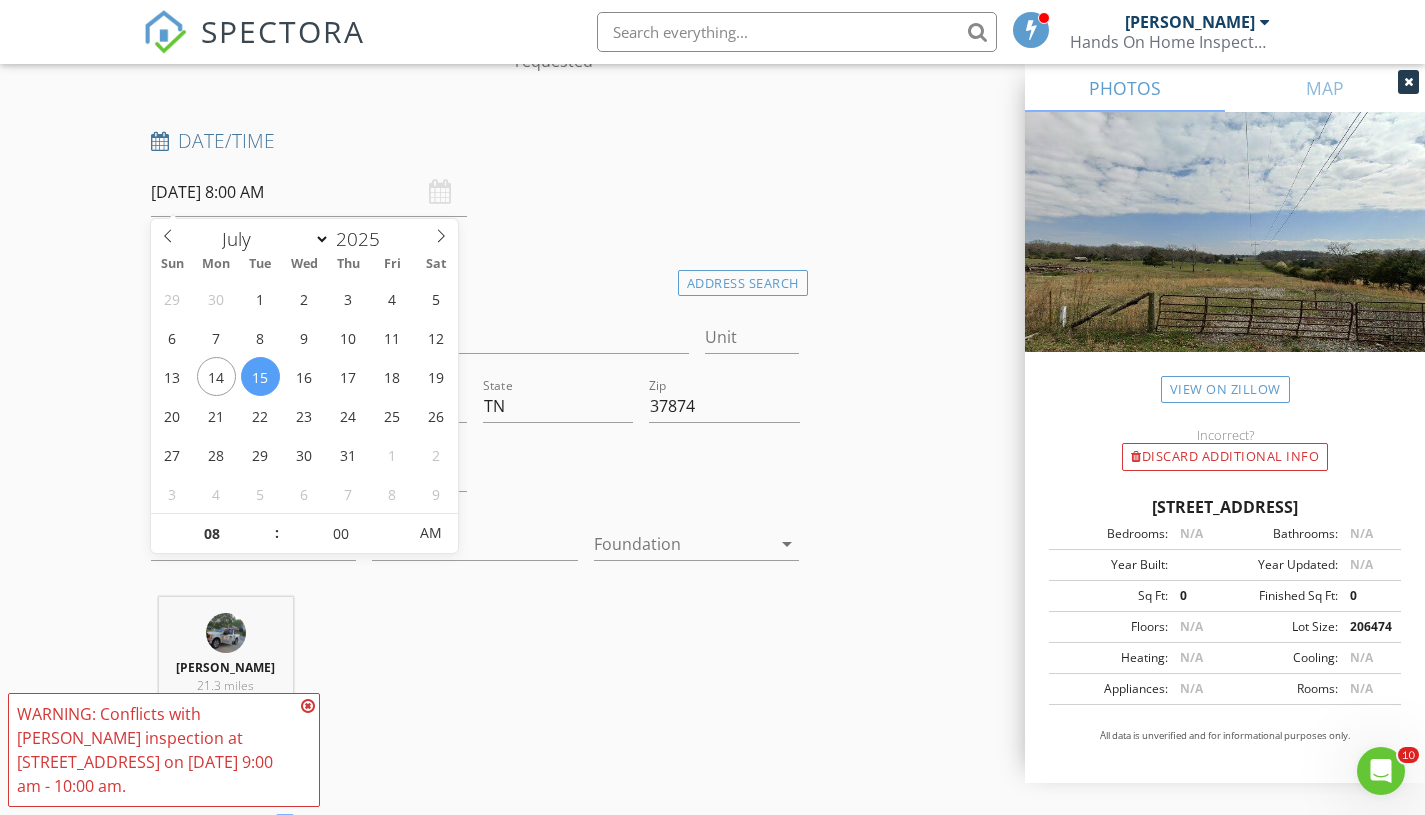 type on "09" 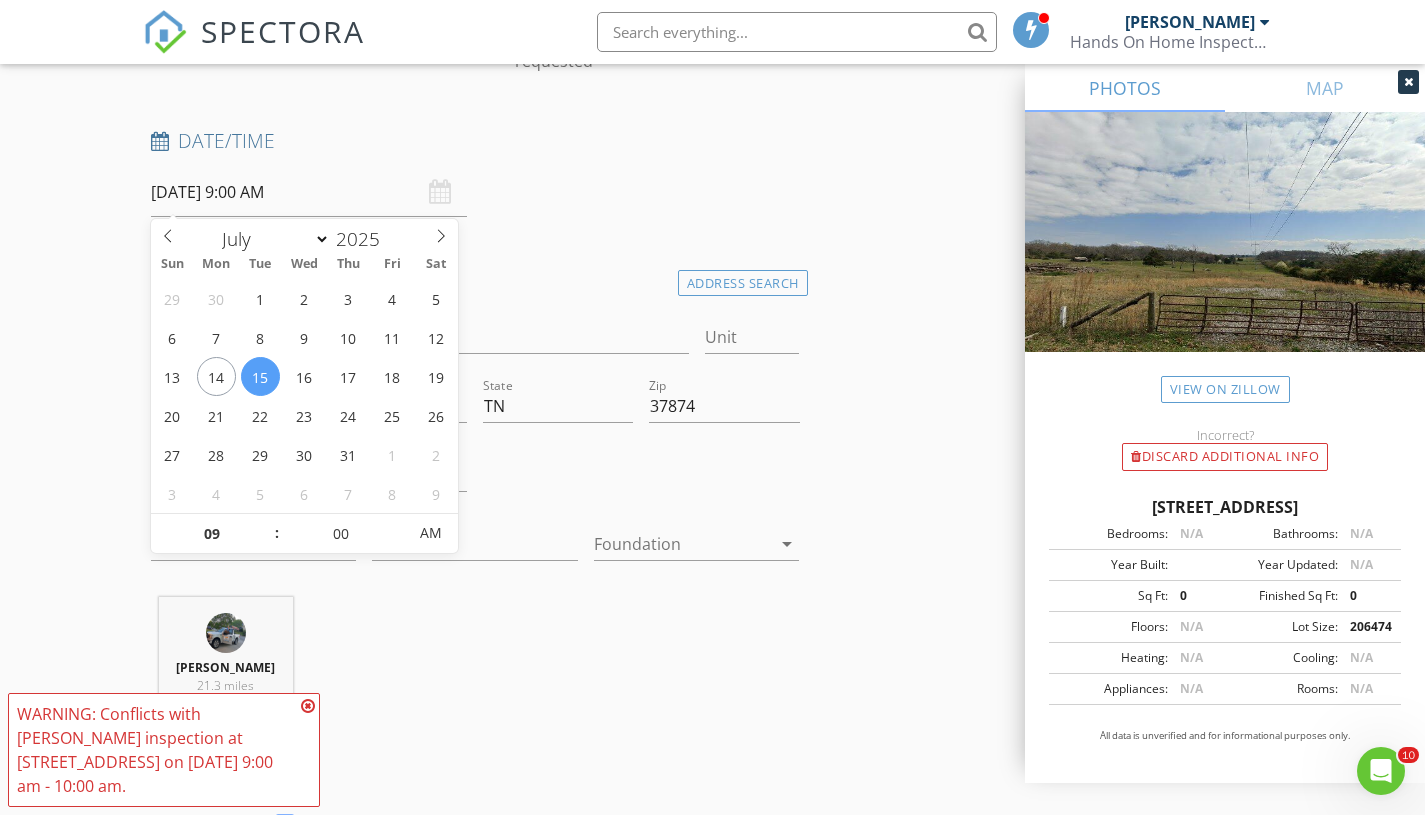 click at bounding box center (267, 524) 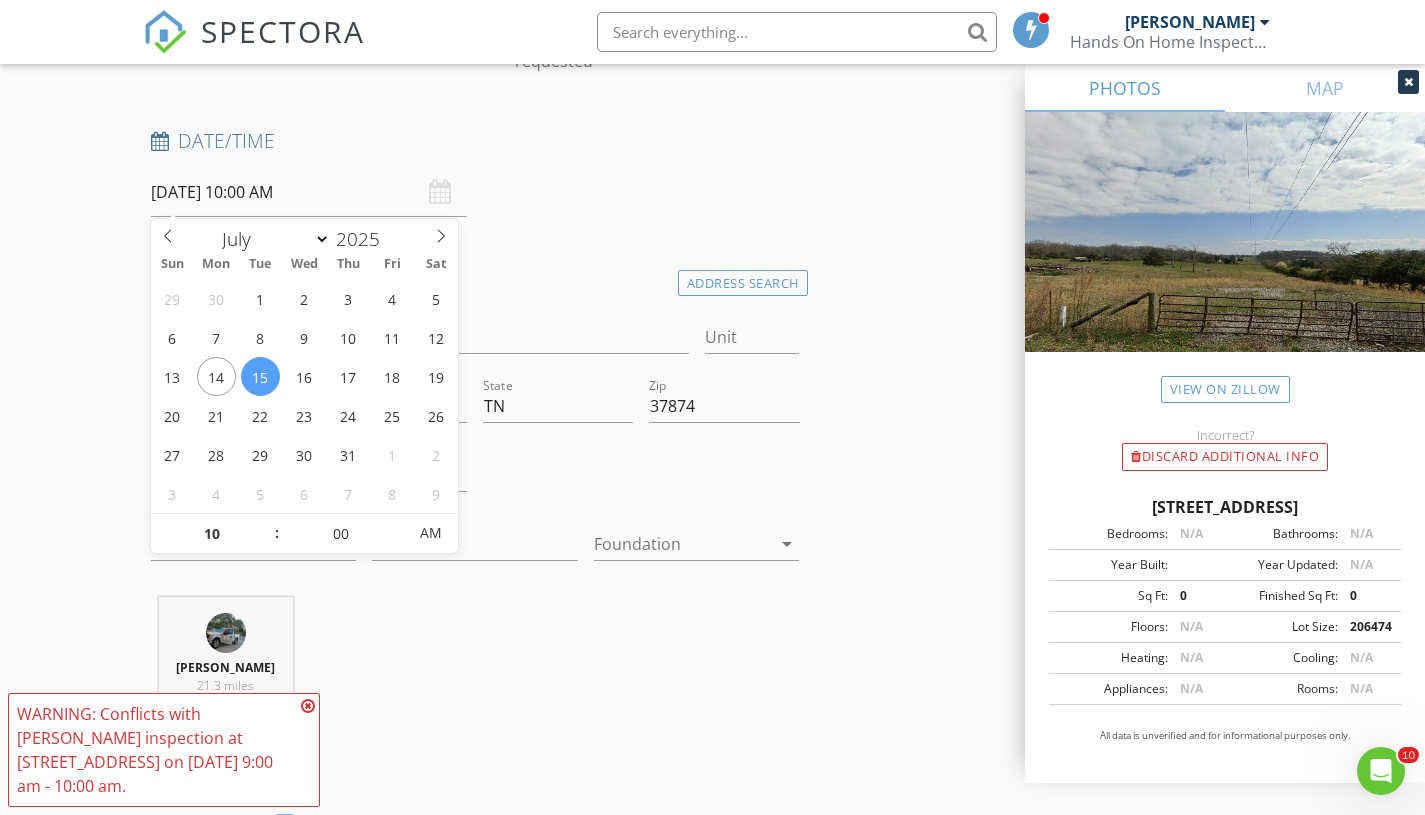 click at bounding box center (267, 524) 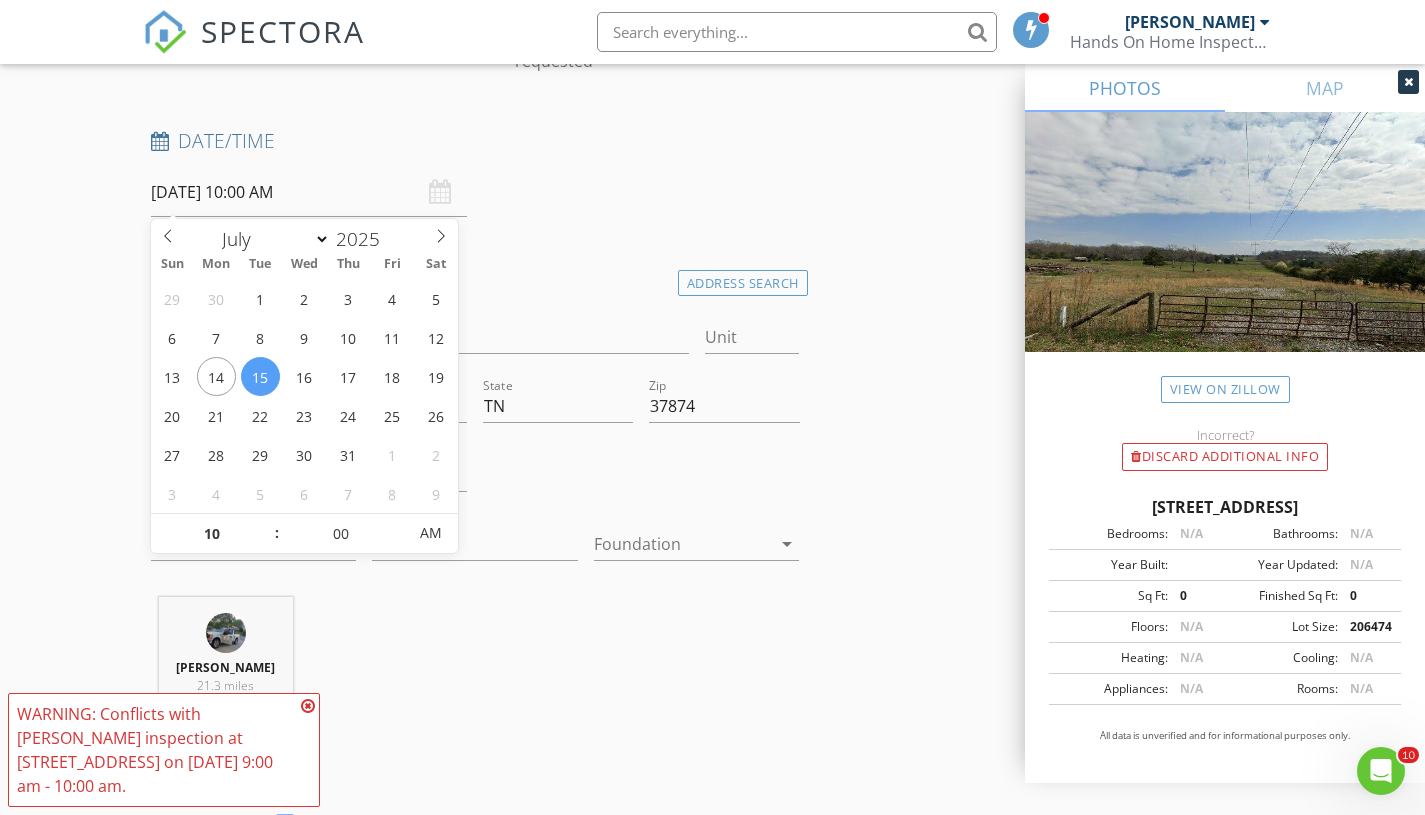 click on "New Inspection
Click here to use the New Order Form
INSPECTOR(S)
check_box   Justin Dempsey   PRIMARY   Justin Dempsey arrow_drop_down   check_box_outline_blank Justin Dempsey specifically requested
Date/Time
07/15/2025 10:00 AM
Location
Address Search       Address 336 Greenbriar Rd   Unit   City Sweetwater   State TN   Zip 37874   County Monroe     Square Feet 1792   Year Built 2025   Foundation arrow_drop_down     Justin Dempsey     21.3 miles     (40 minutes)
client
check_box Enable Client CC email for this inspection   Client Search     check_box_outline_blank Client is a Company/Organization     First Name Bob   Last Name Richardson   Email KrystiARichardson1029@gmail.com   CC Email   Phone 253-348-0014   Address   City   State   Zip       Notes   Private Notes
ADD ADDITIONAL client" at bounding box center (712, 2021) 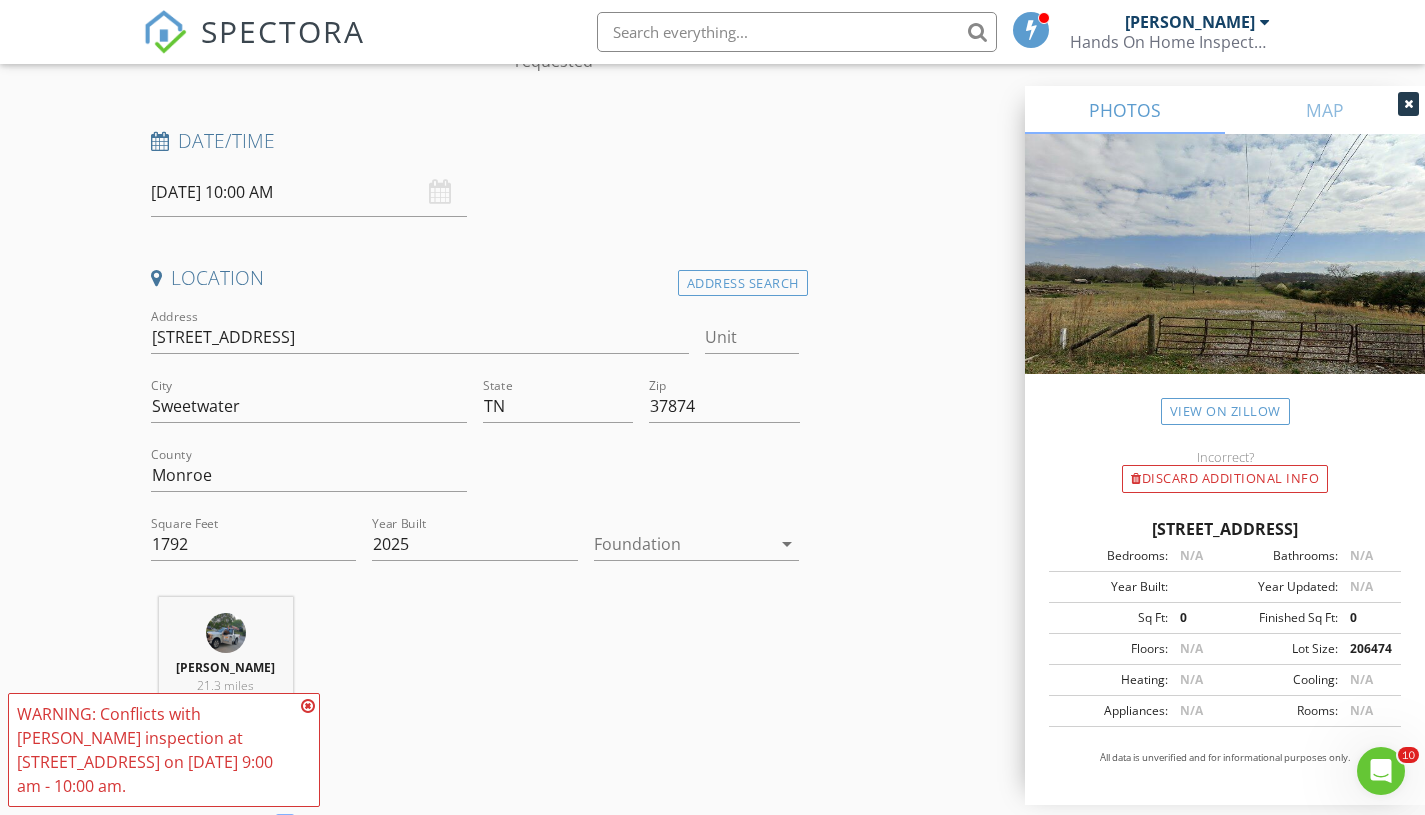 scroll, scrollTop: 0, scrollLeft: 0, axis: both 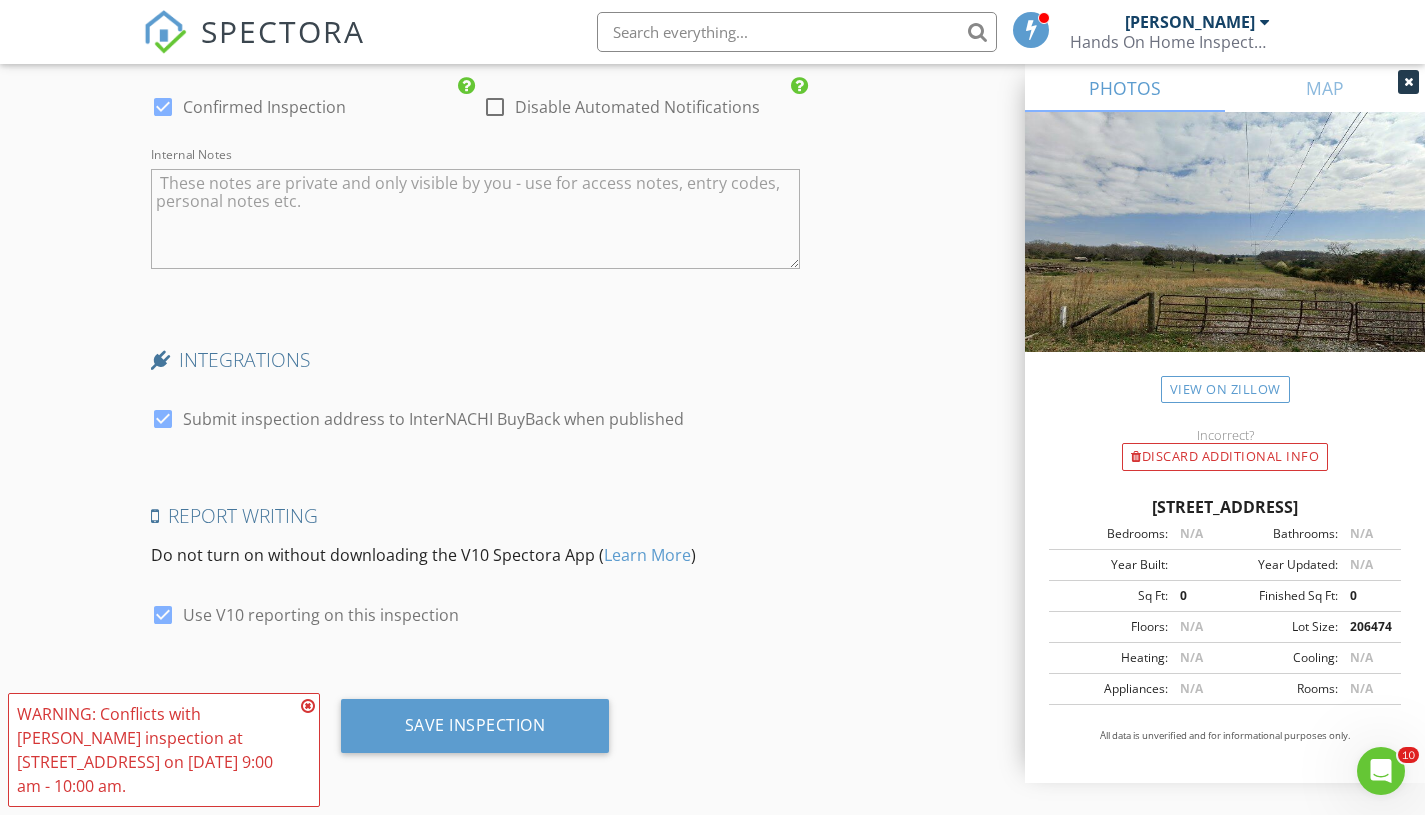 click on "Save Inspection" at bounding box center [475, 726] 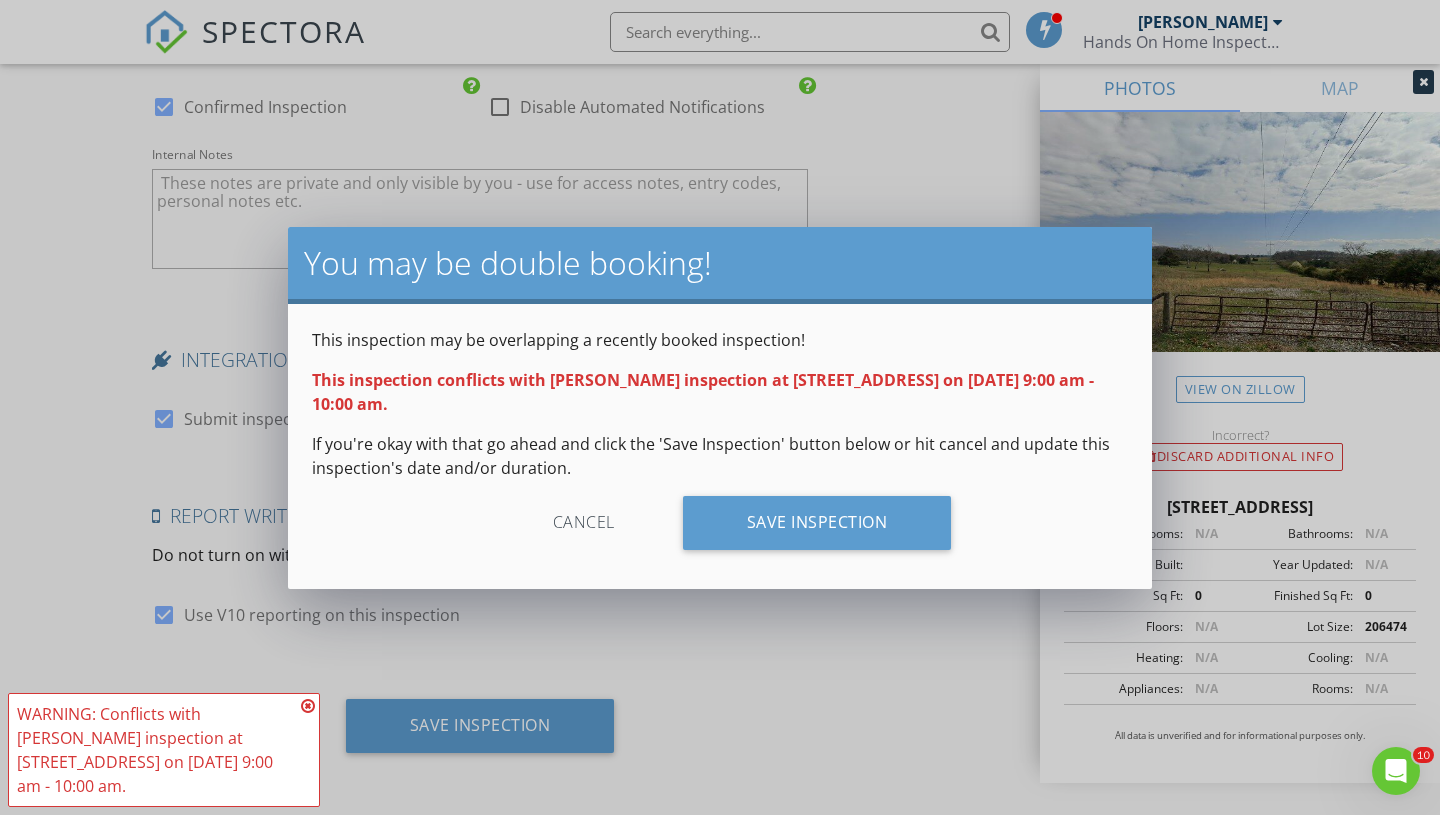 click on "Save Inspection" at bounding box center (817, 523) 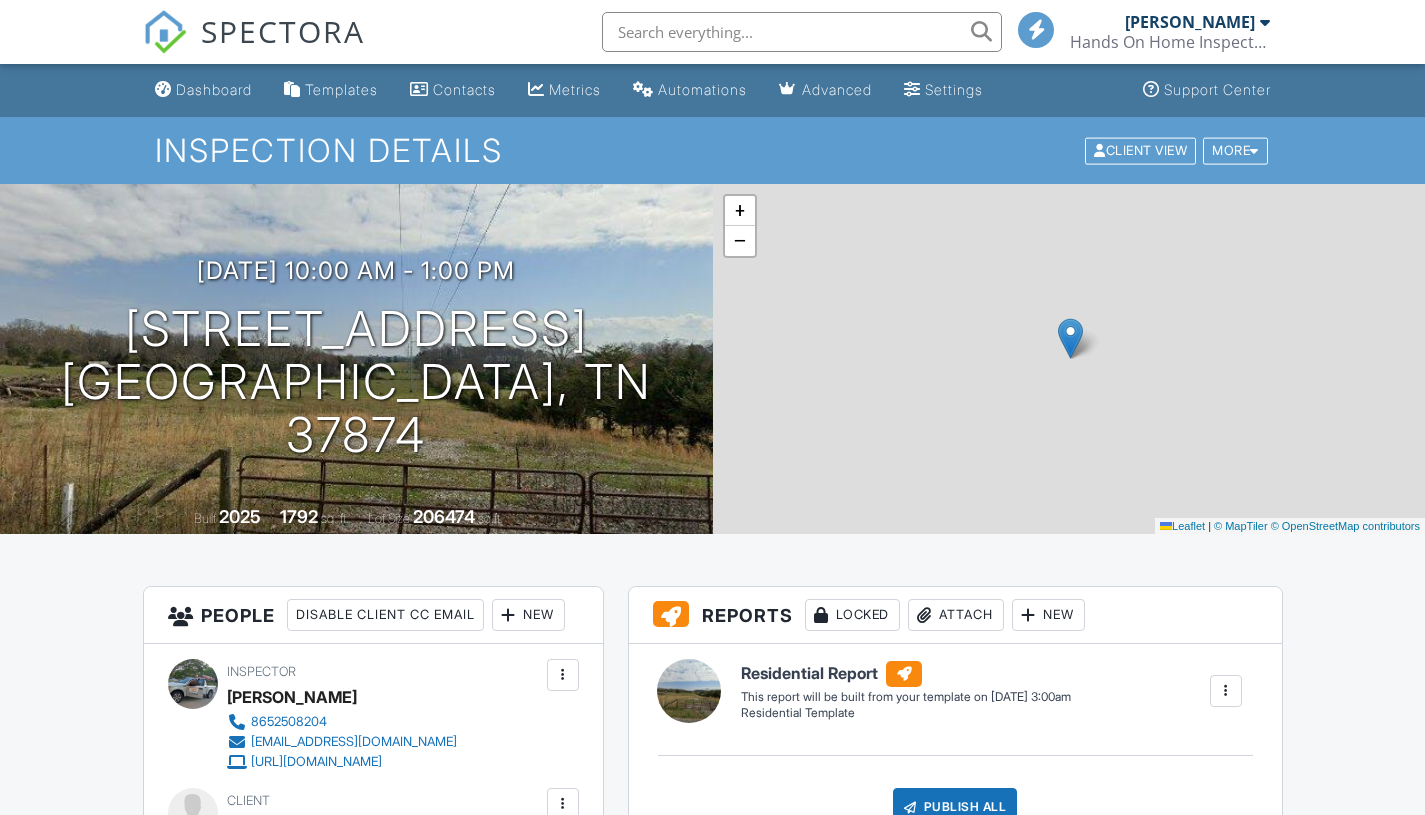 scroll, scrollTop: 0, scrollLeft: 0, axis: both 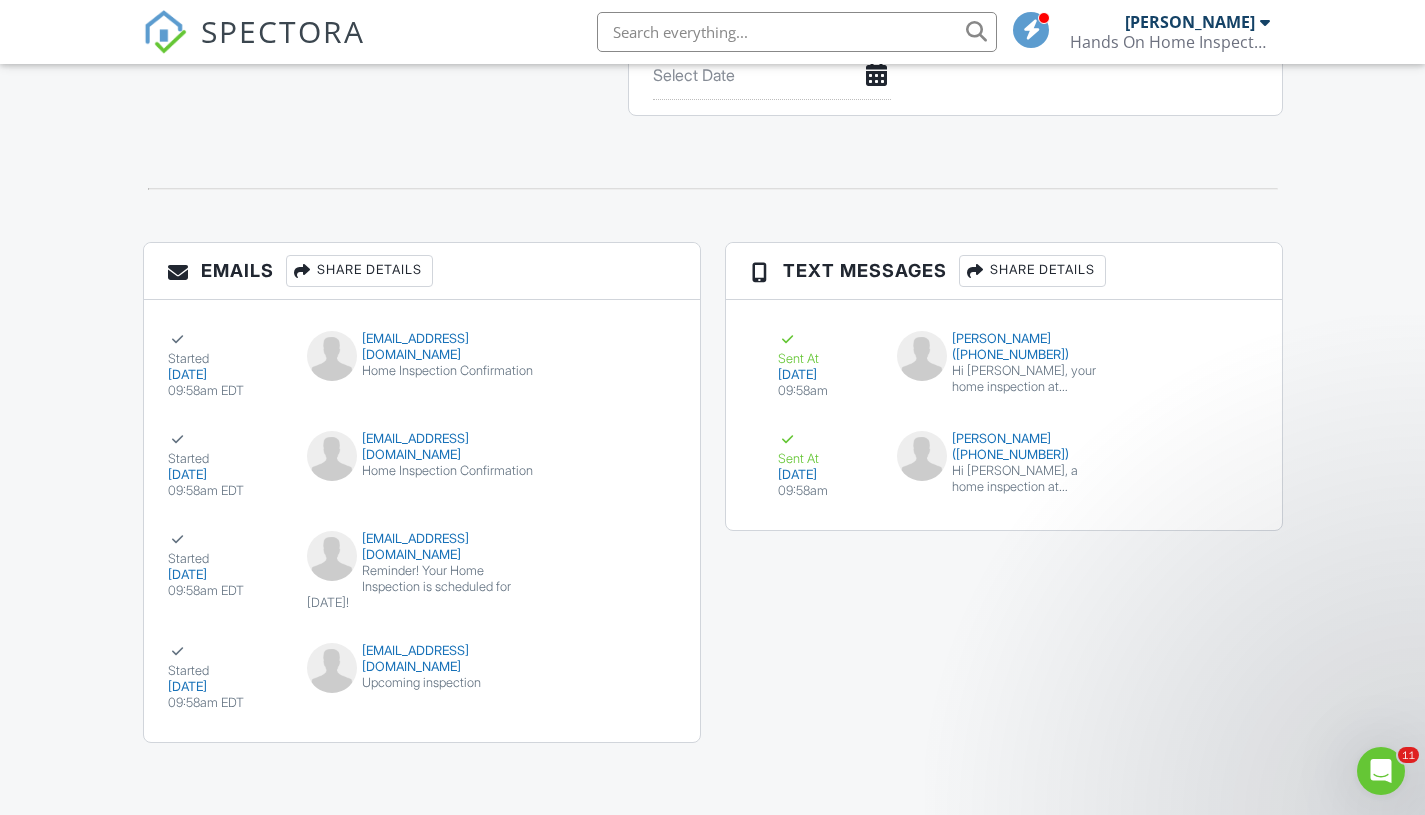 drag, startPoint x: 1439, startPoint y: 136, endPoint x: 1439, endPoint y: 734, distance: 598 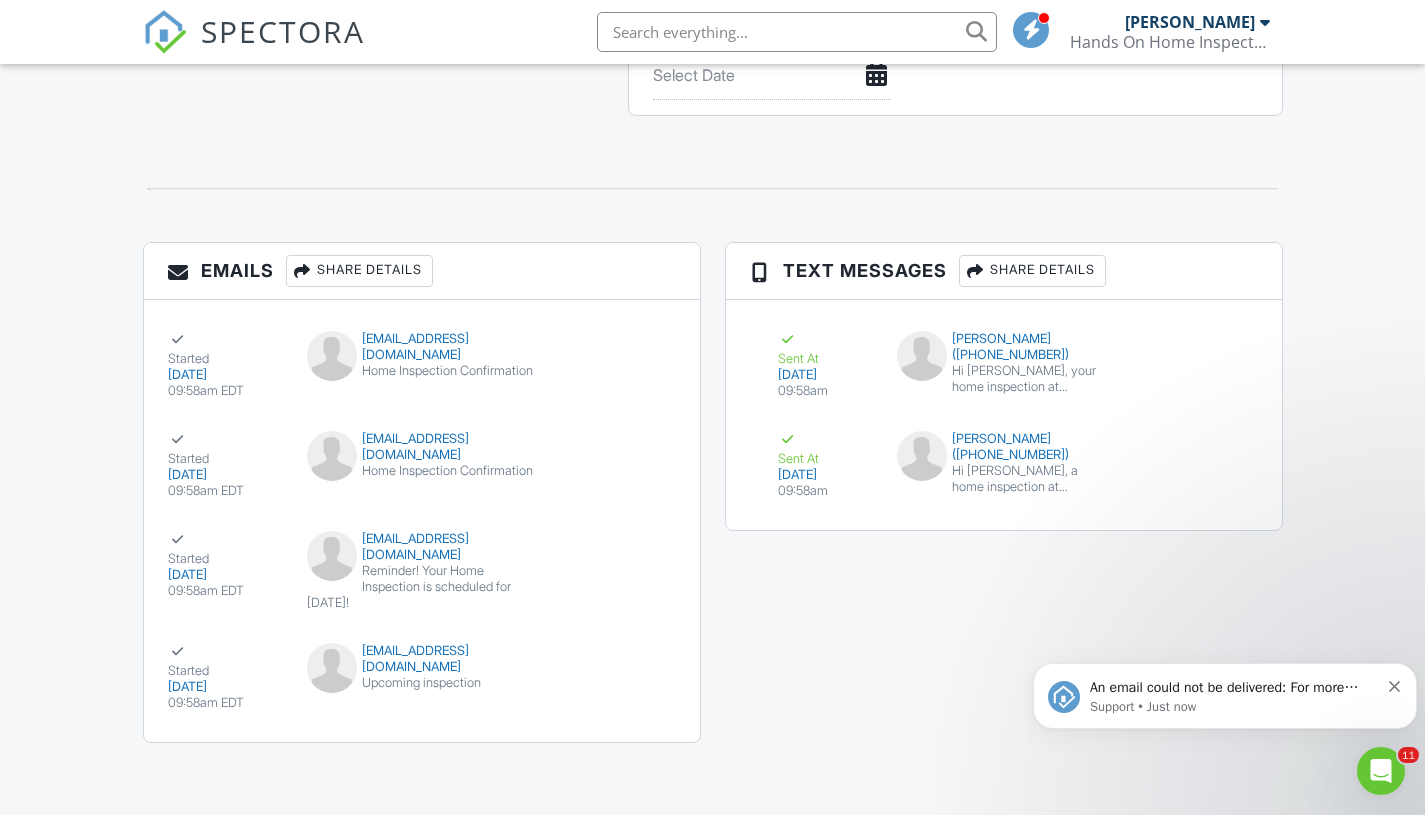 scroll, scrollTop: 0, scrollLeft: 0, axis: both 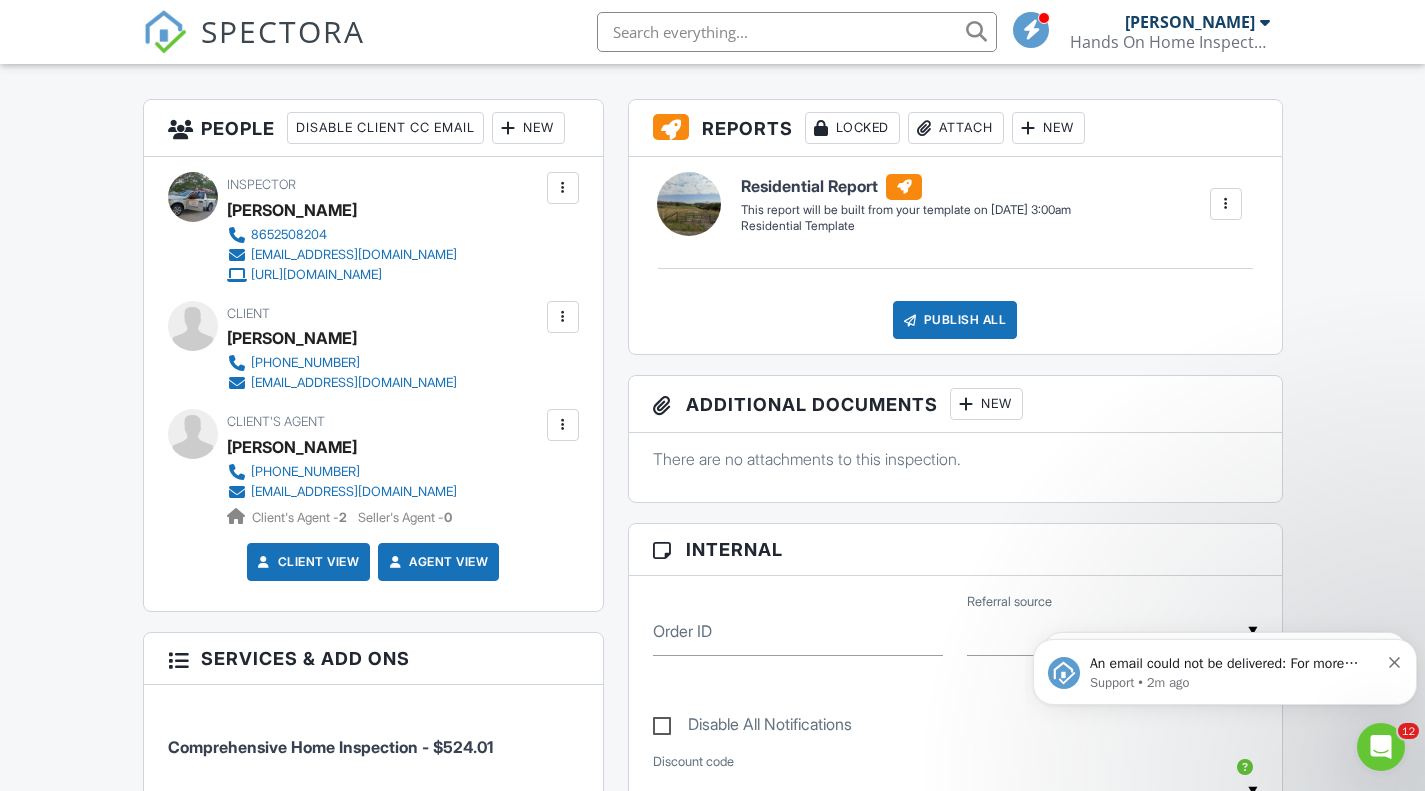 click at bounding box center [563, 317] 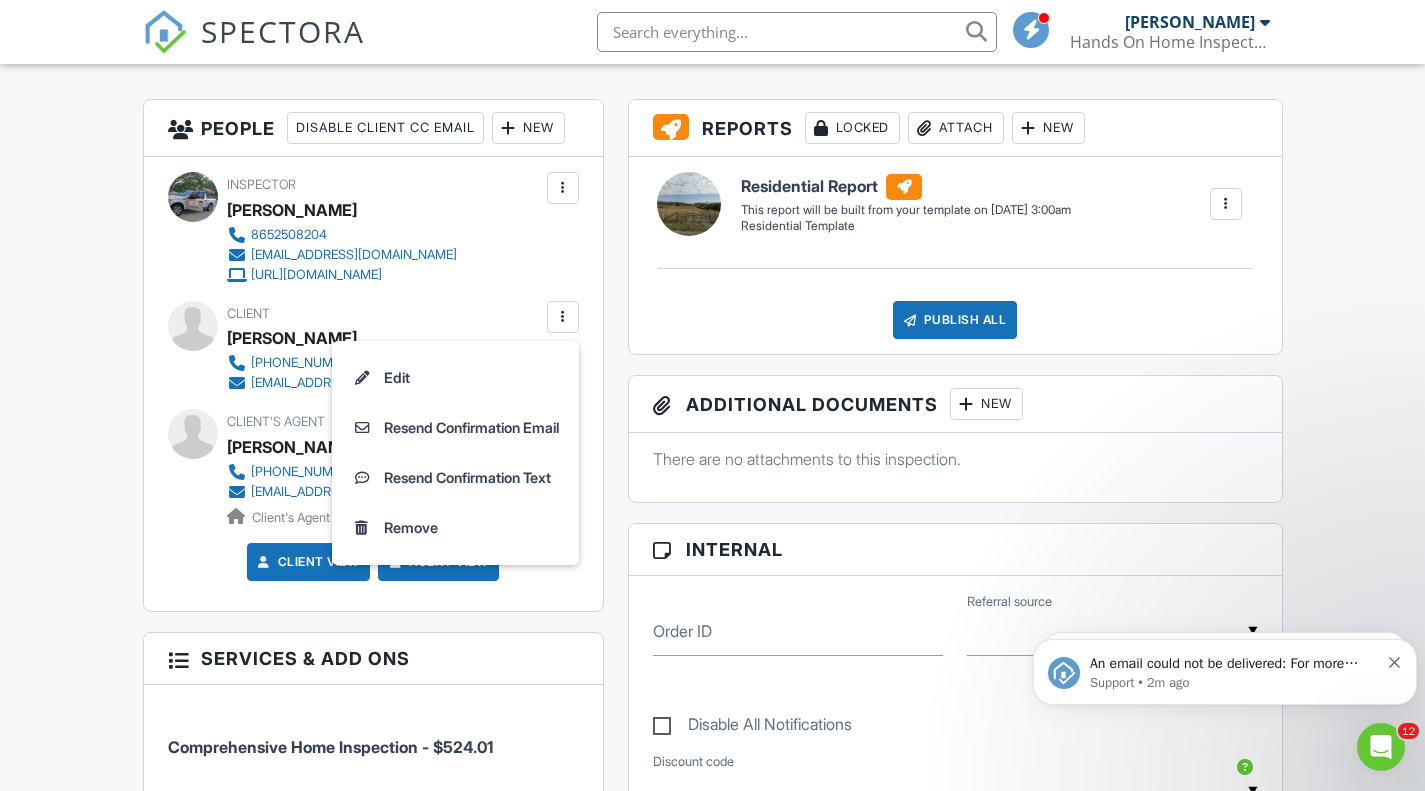 click on "Edit" at bounding box center (455, 378) 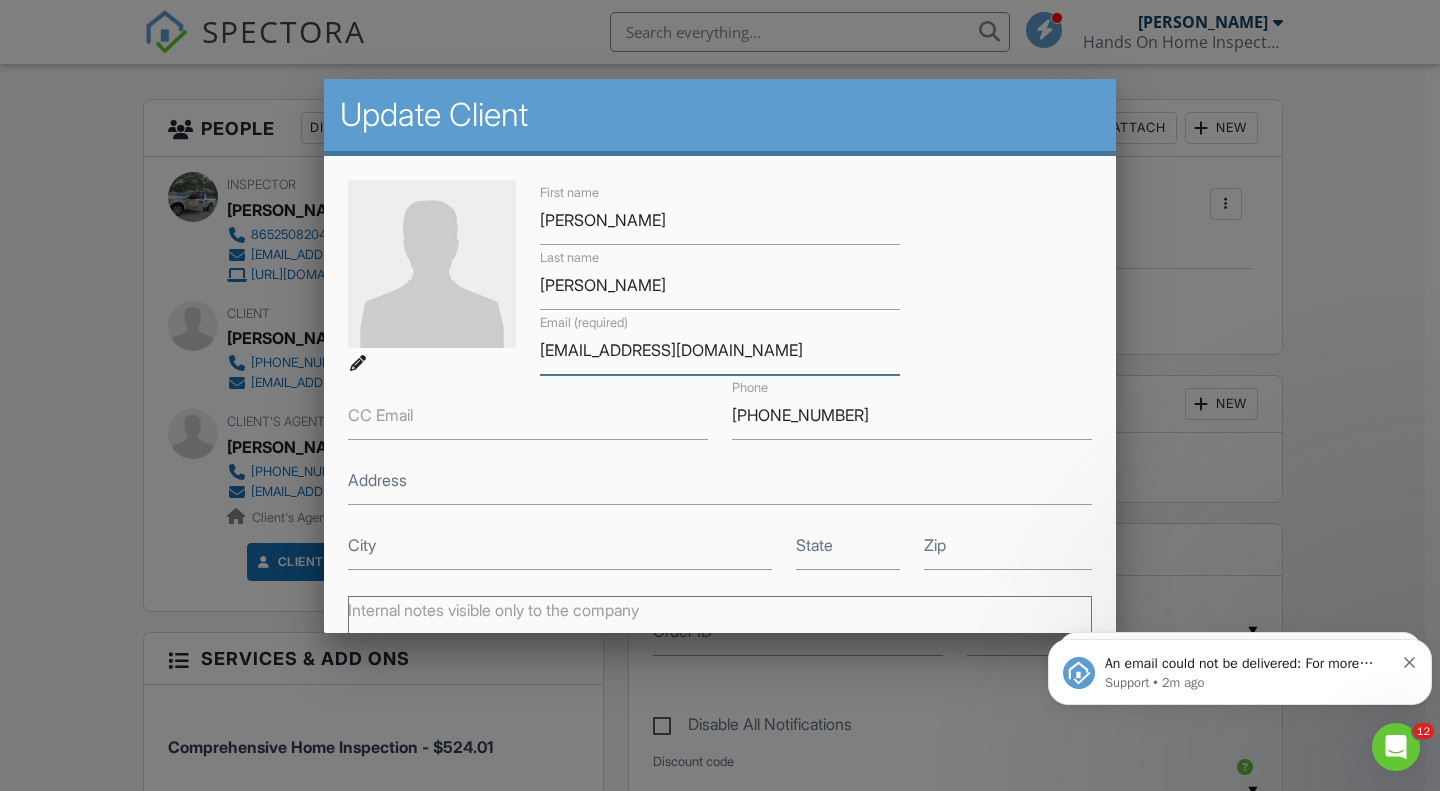 drag, startPoint x: 696, startPoint y: 349, endPoint x: 277, endPoint y: 314, distance: 420.45926 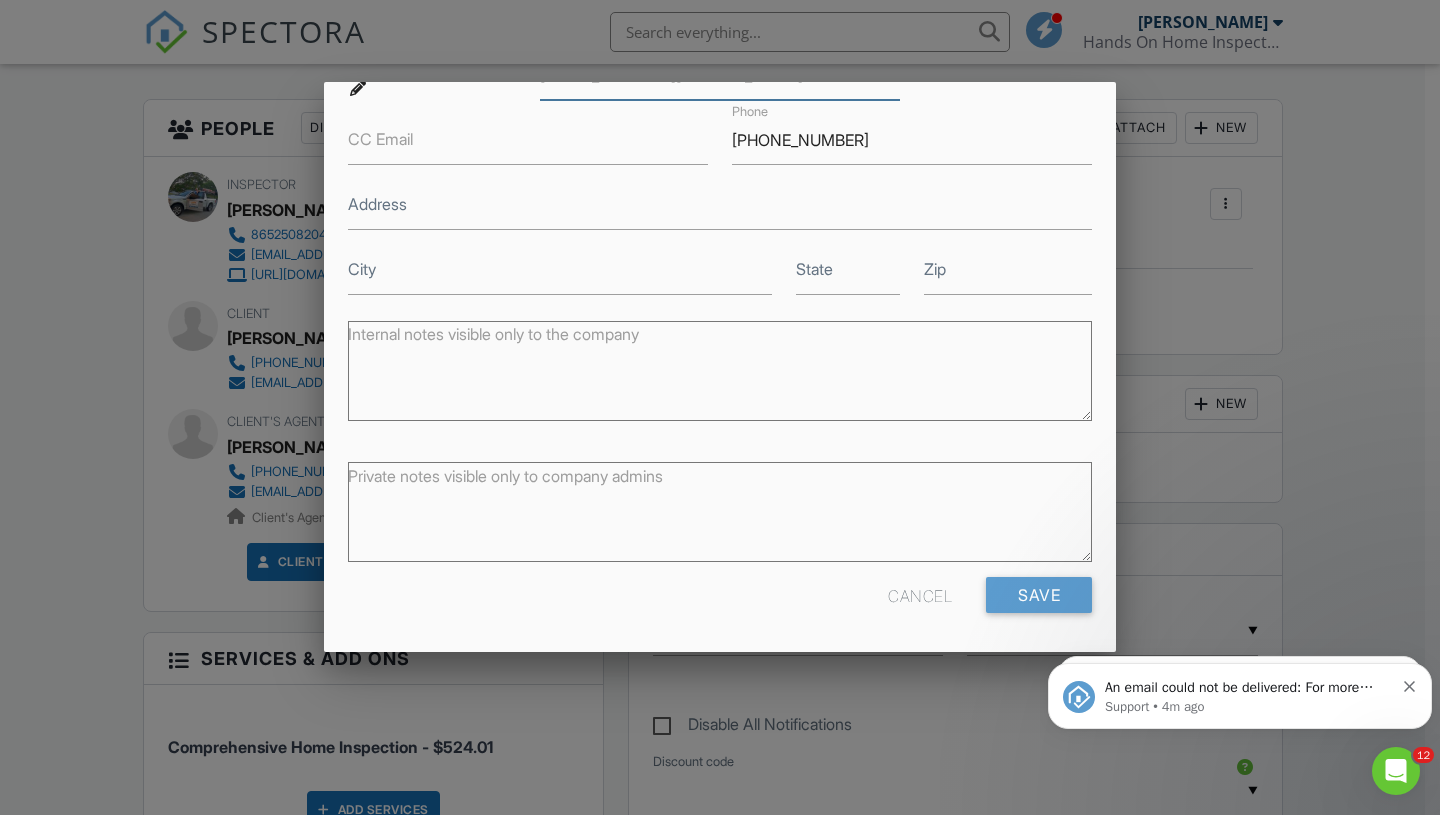 scroll, scrollTop: 279, scrollLeft: 0, axis: vertical 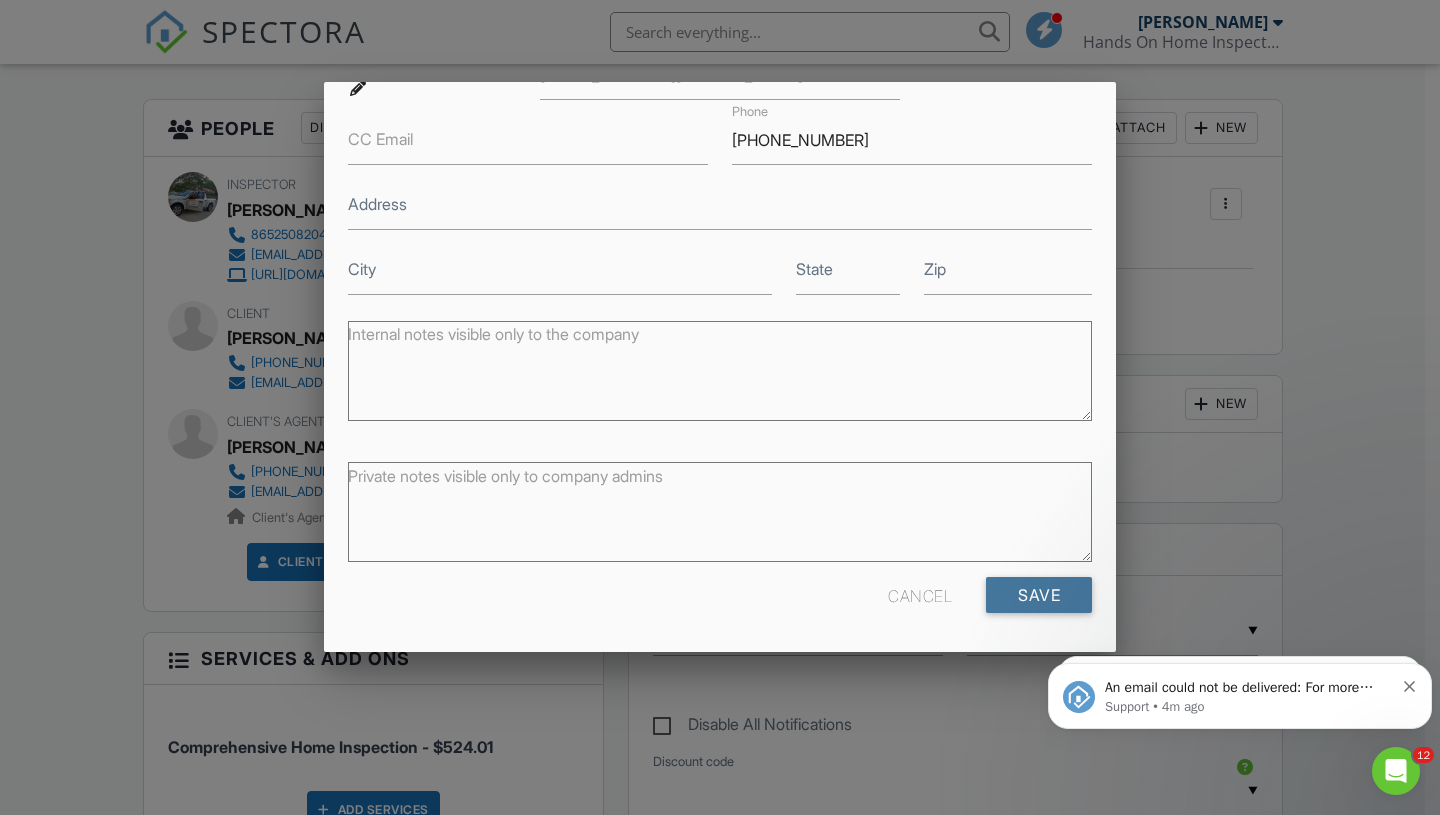 click on "Save" at bounding box center [1039, 595] 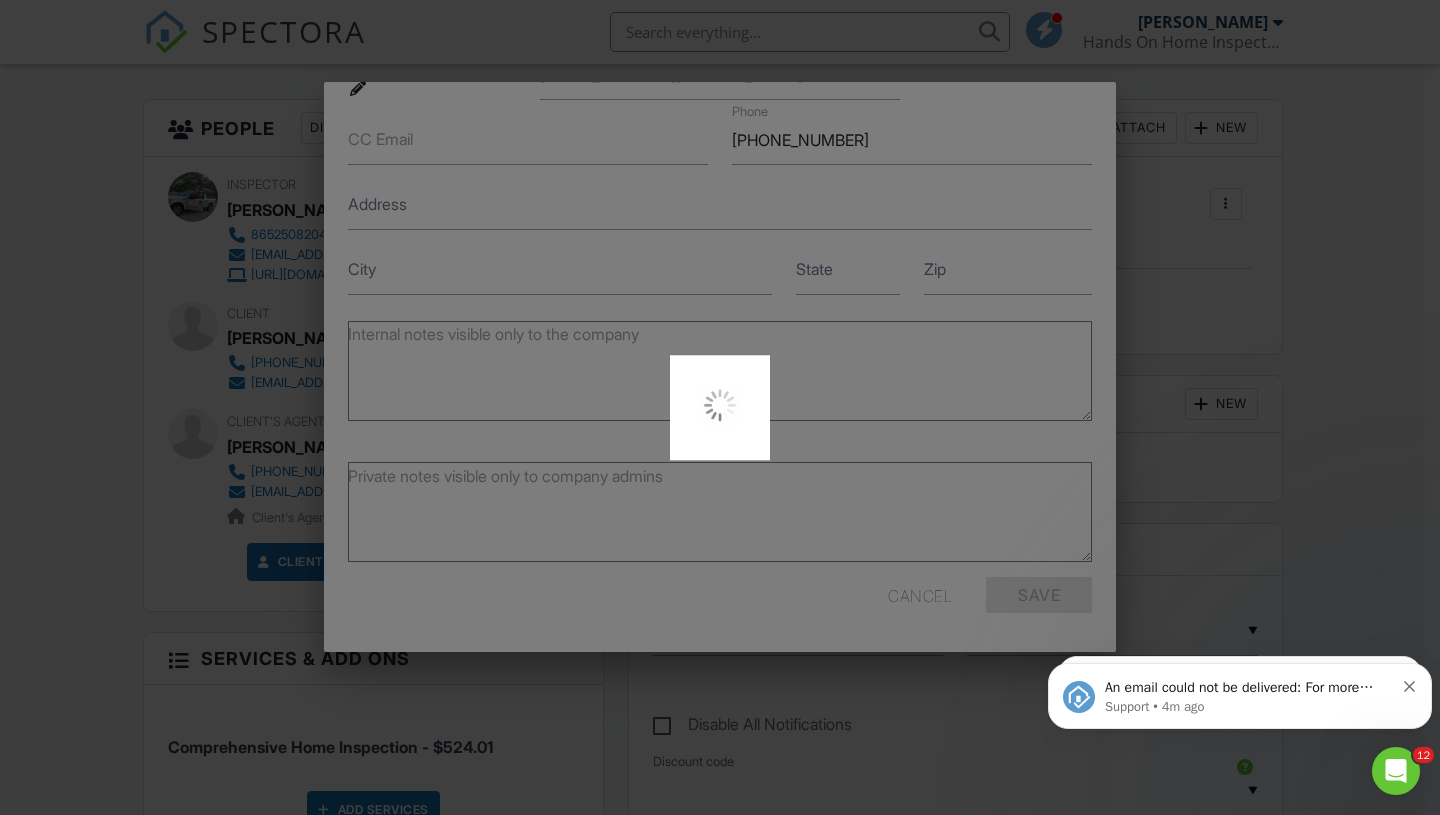 click on "An email could not be delivered:  For more information, view Why emails don't get delivered (Support Article) Support • 4m ago" at bounding box center (1240, 696) 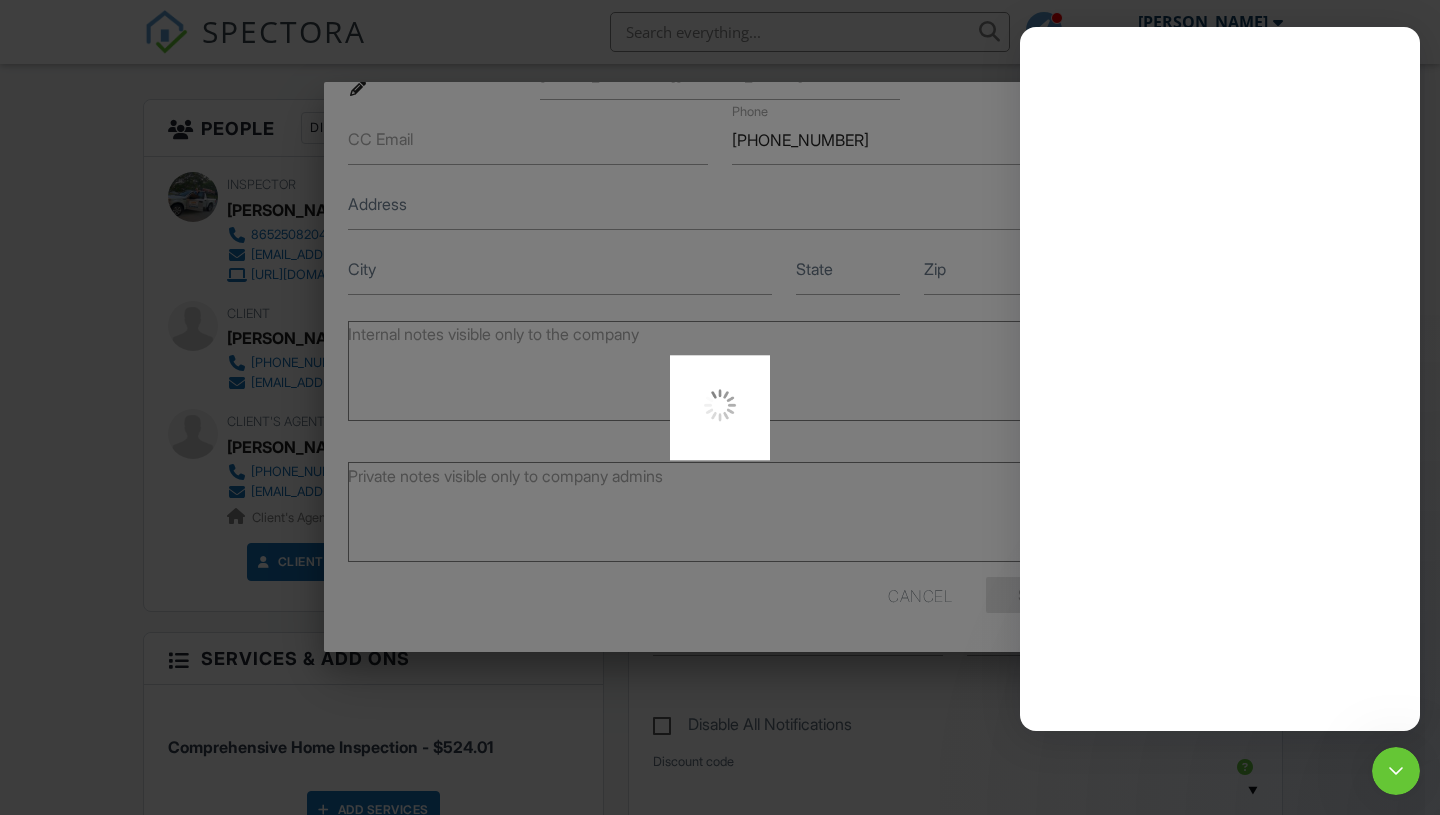 scroll, scrollTop: 0, scrollLeft: 0, axis: both 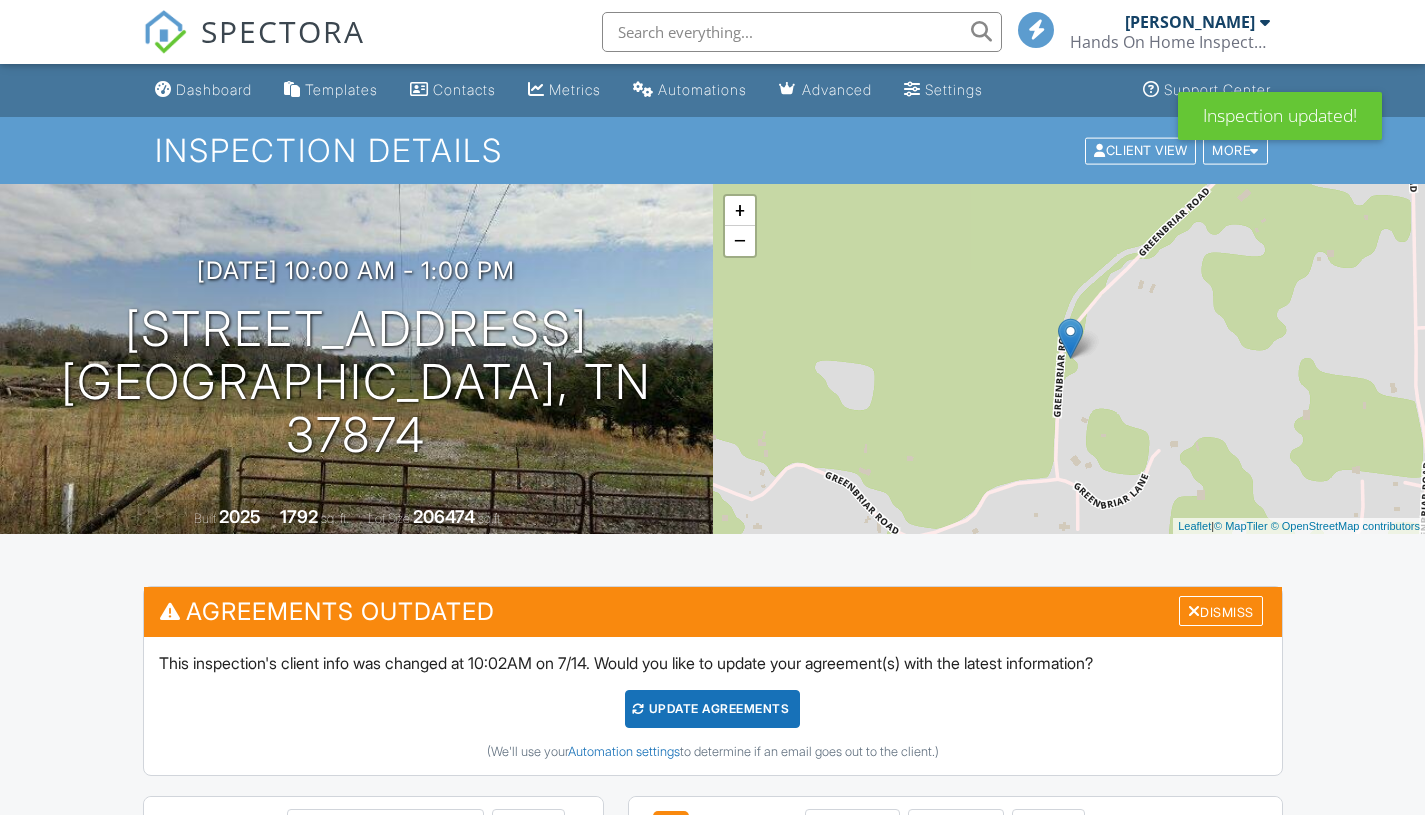 click on "Dismiss" at bounding box center [1221, 611] 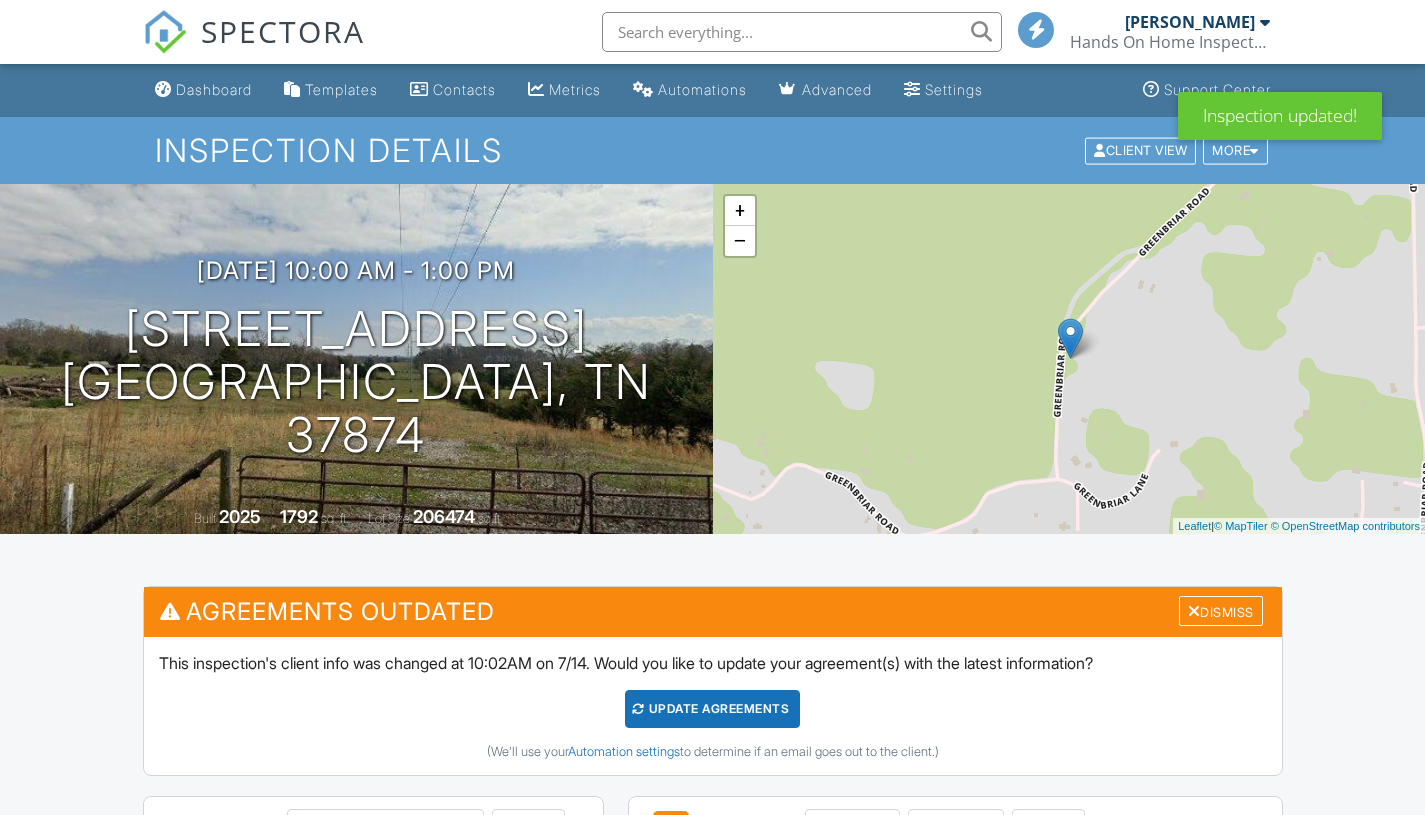 scroll, scrollTop: 0, scrollLeft: 0, axis: both 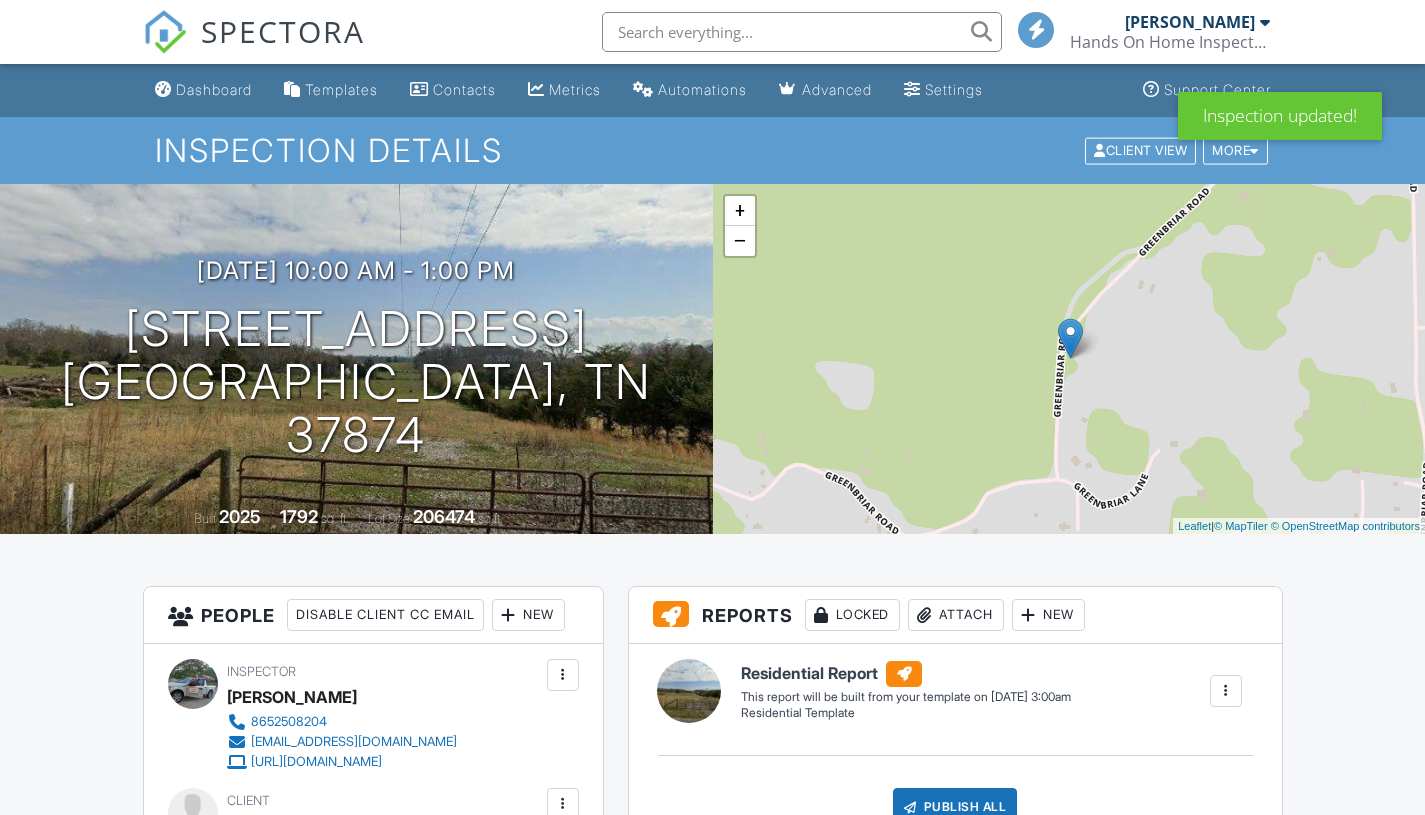drag, startPoint x: 1243, startPoint y: 614, endPoint x: 1291, endPoint y: 574, distance: 62.482 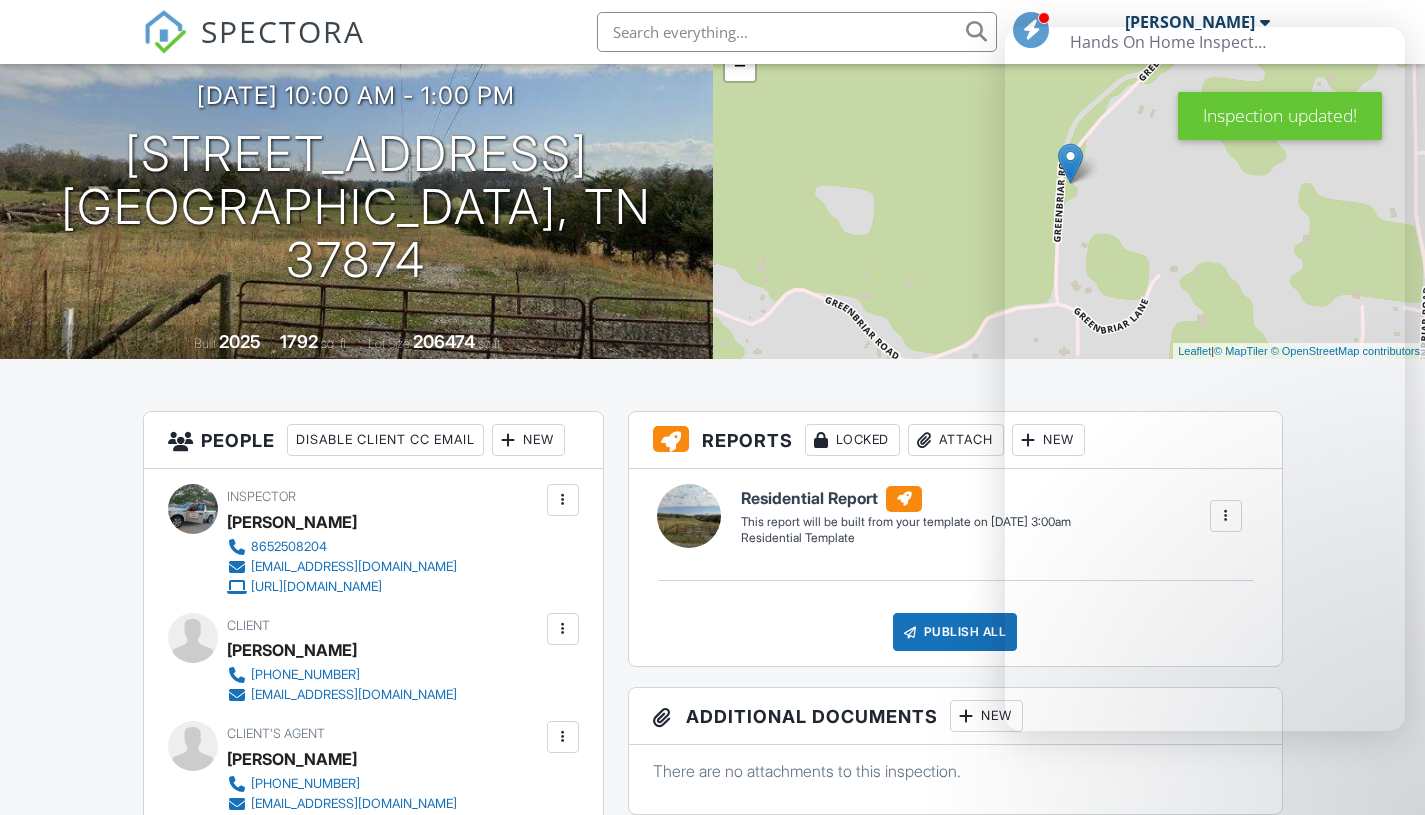 scroll, scrollTop: 244, scrollLeft: 0, axis: vertical 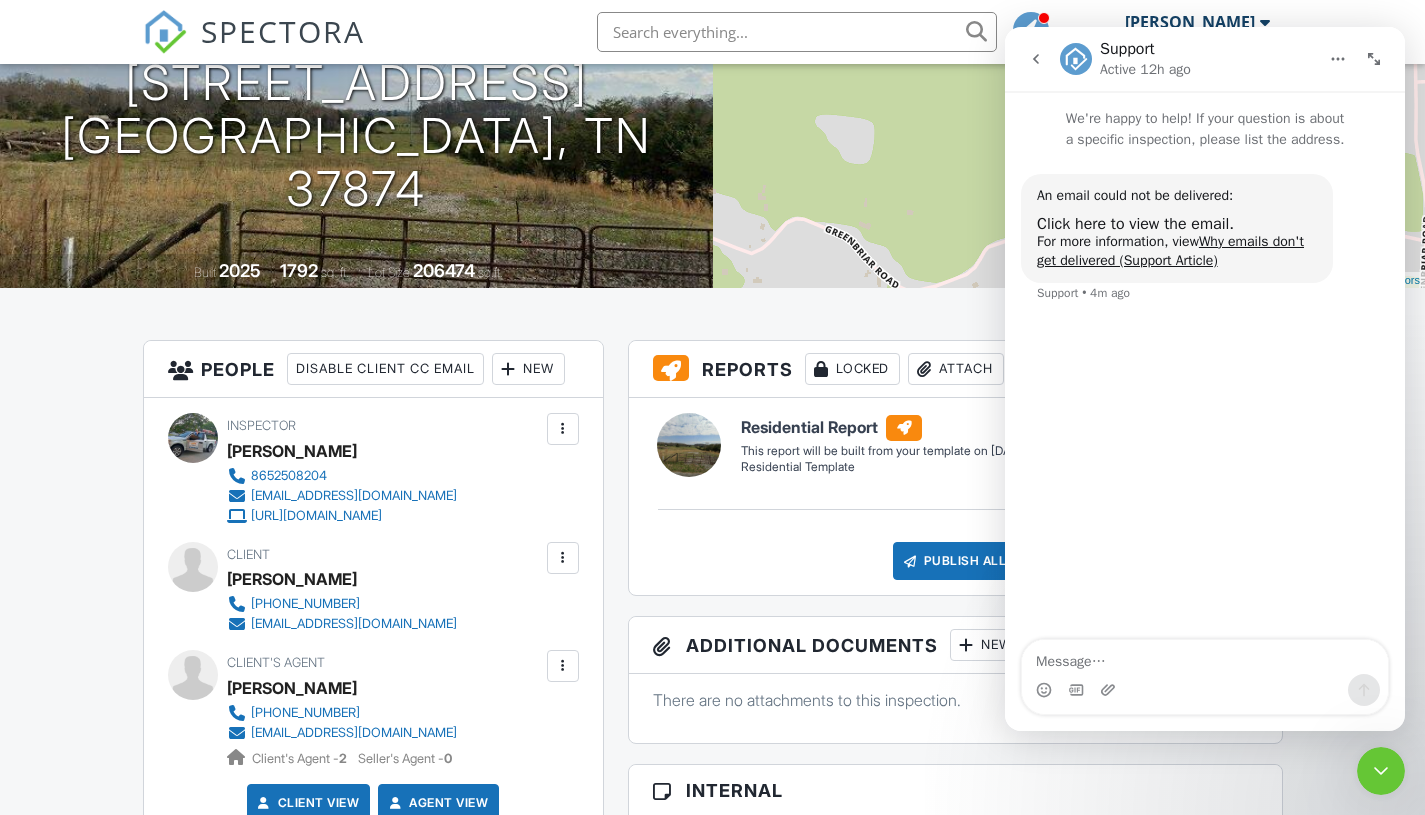 click on "All emails and texts are disabled for this inspection!
All emails and texts have been disabled for this inspection. This may have happened due to someone manually disabling them or this inspection being unconfirmed when it was scheduled. To re-enable emails and texts for this inspection, click the button below.
Turn on emails and texts
Turn on and Requeue Notifications
Agreements Outdated
Dismiss
This inspection's client info was changed at 10:02AM on 7/14. Would you like to update your agreement(s) with the latest information?
Update Agreements
(We'll use your  Automation settings  to determine if an email goes out to the client.)
Reports
Locked
Attach
New
Residential Report
Residential Template
Edit
View
Residential Report
Residential Template
This report will be built from your template on 07/15/25  3:00am
Quick Publish" at bounding box center (713, 1485) 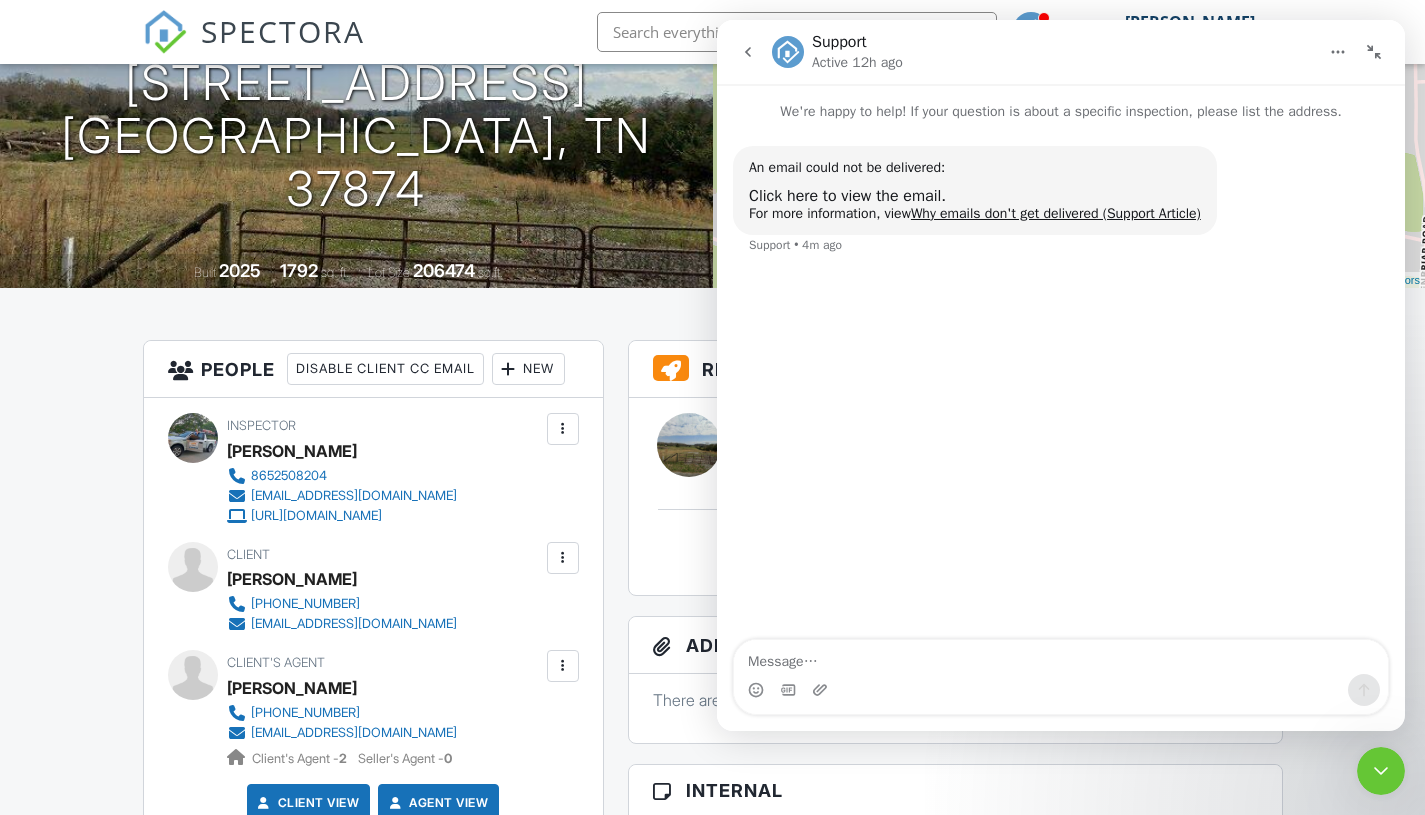 click 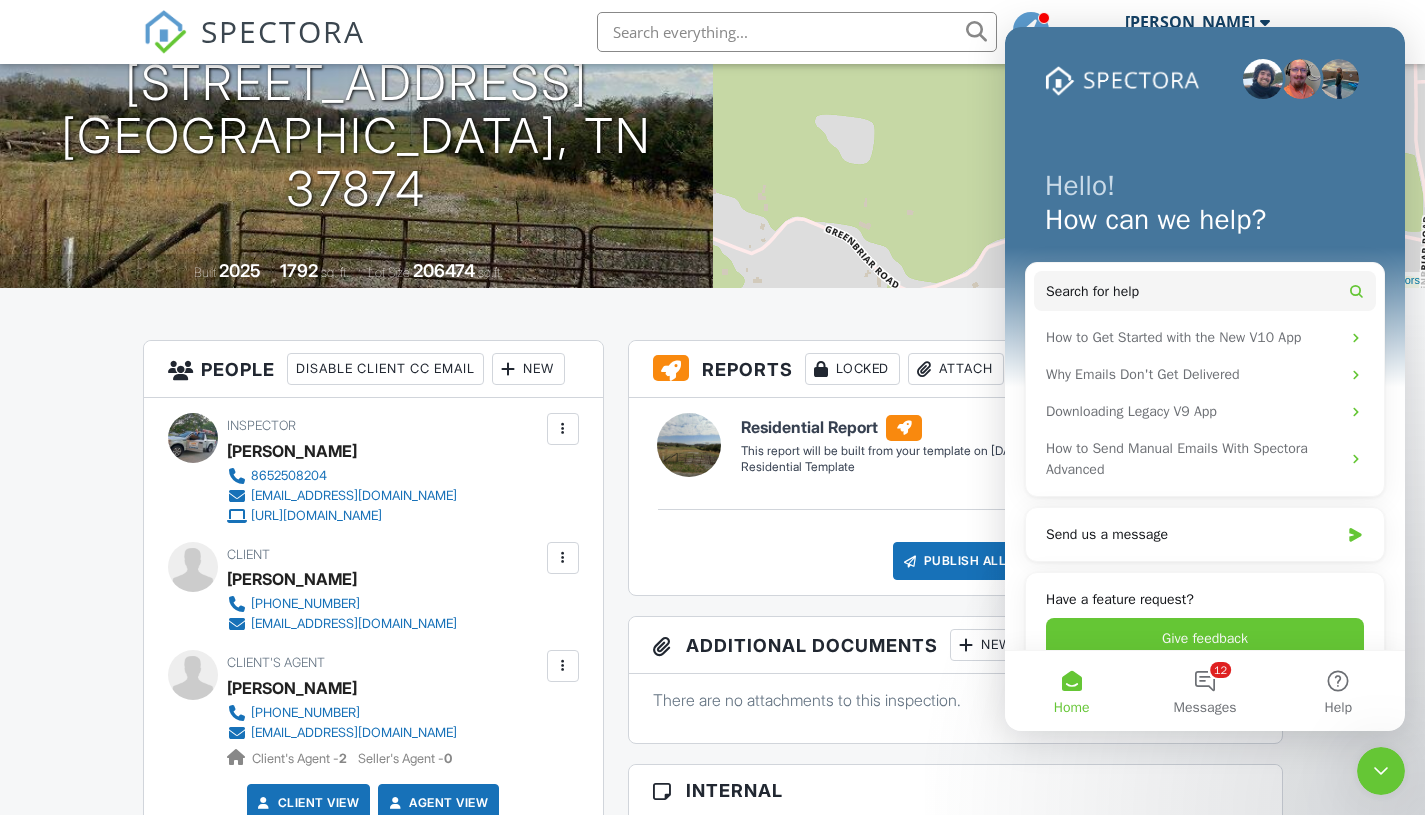 click 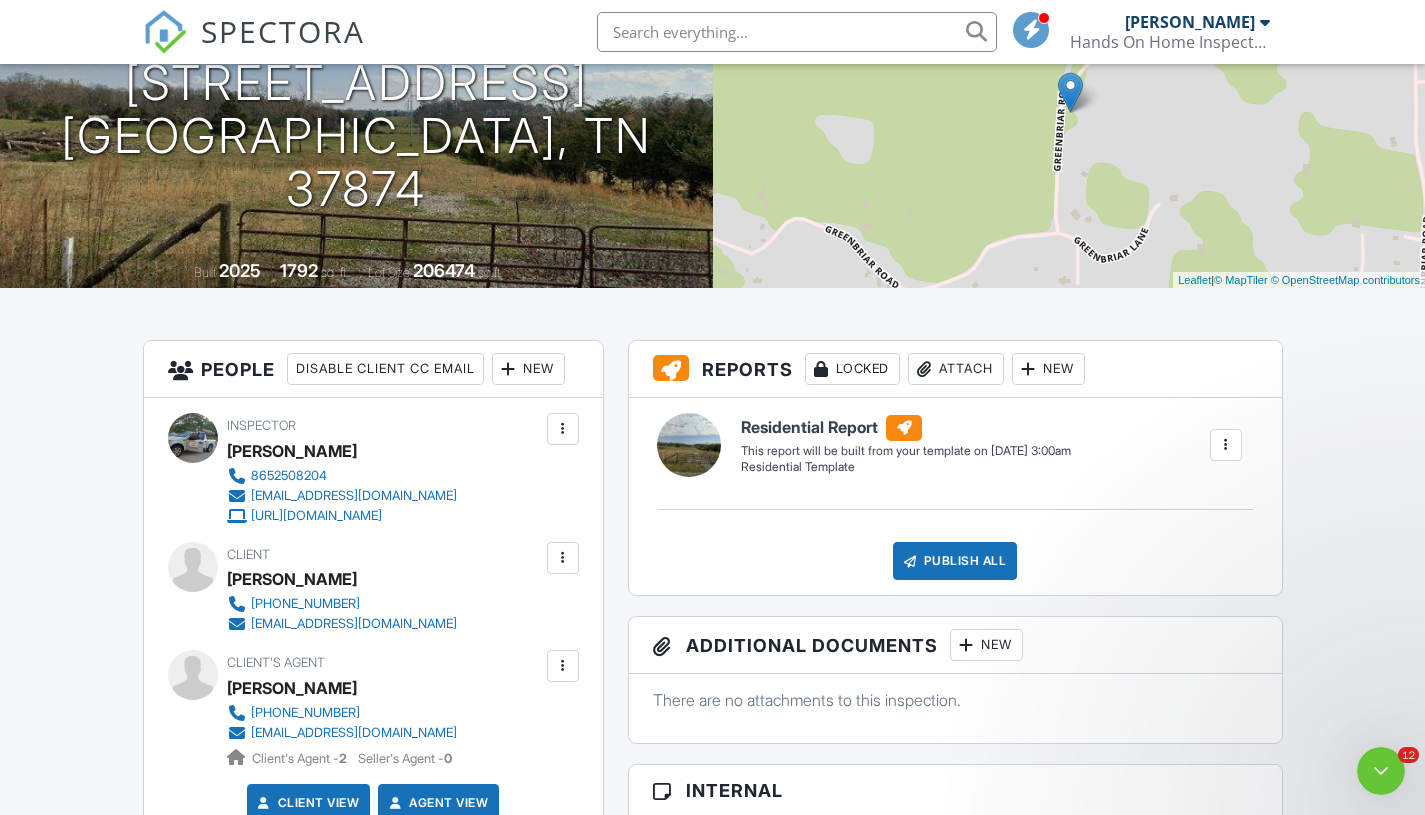 scroll, scrollTop: 0, scrollLeft: 0, axis: both 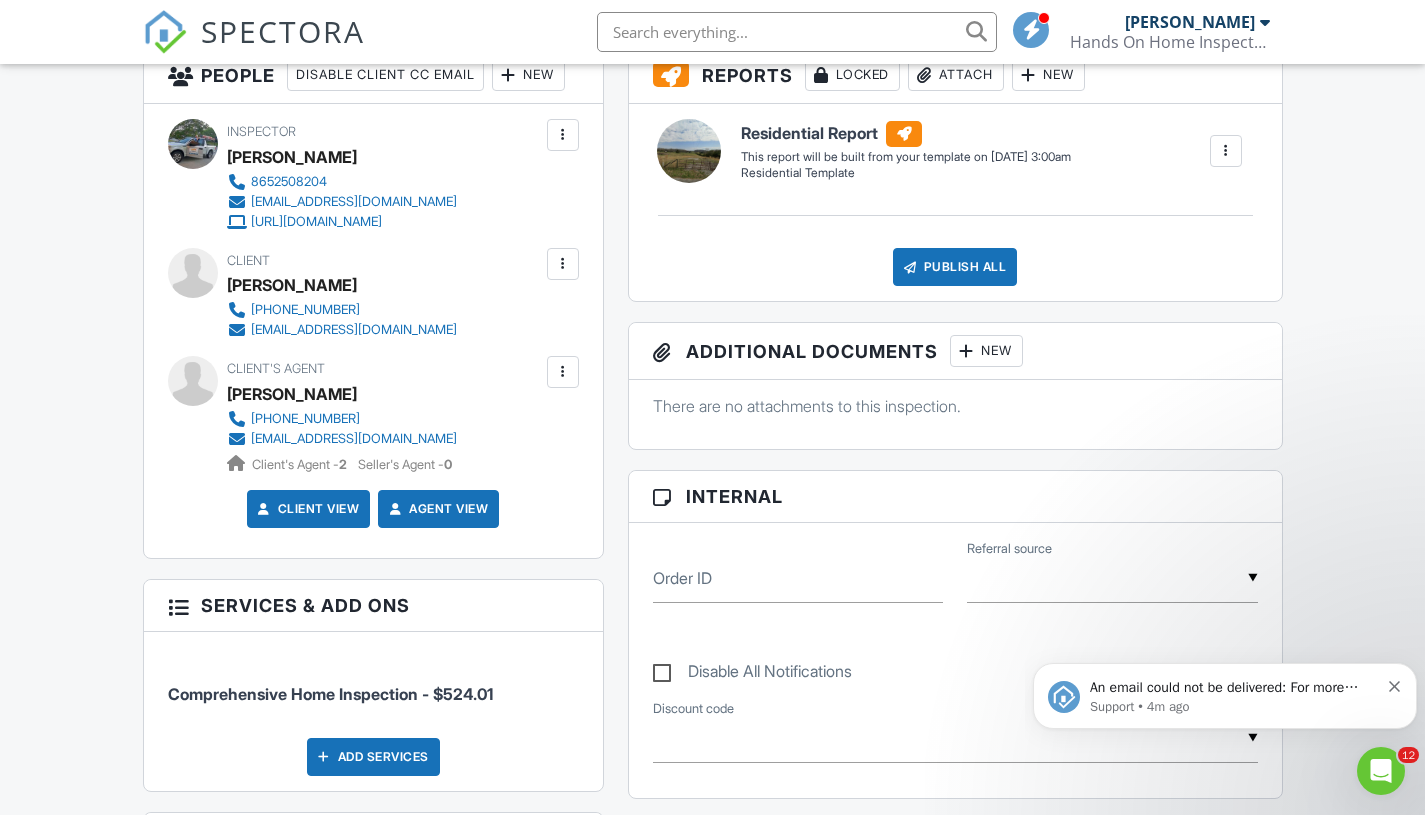 click at bounding box center [563, 264] 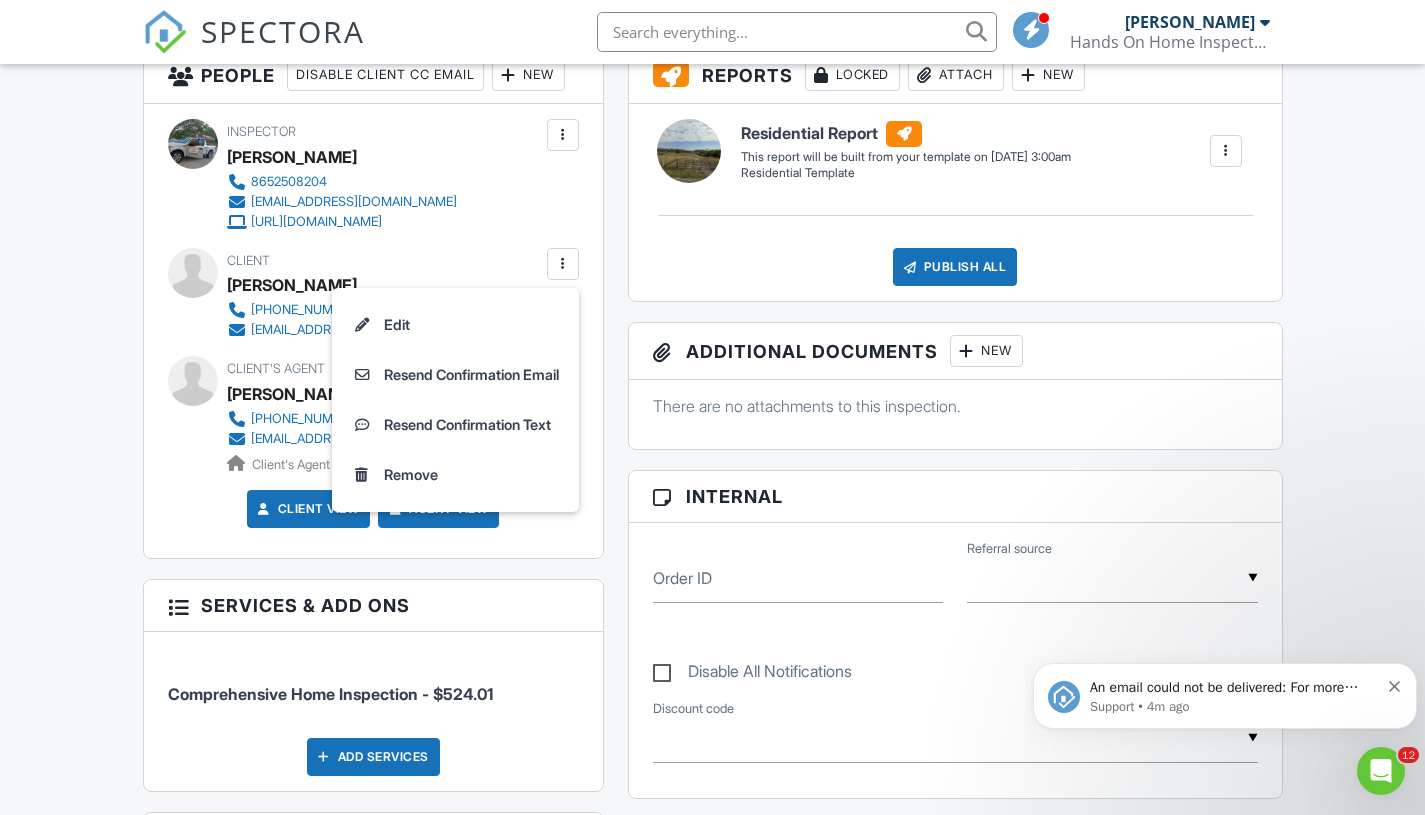 click on "Resend Confirmation Email" at bounding box center [455, 375] 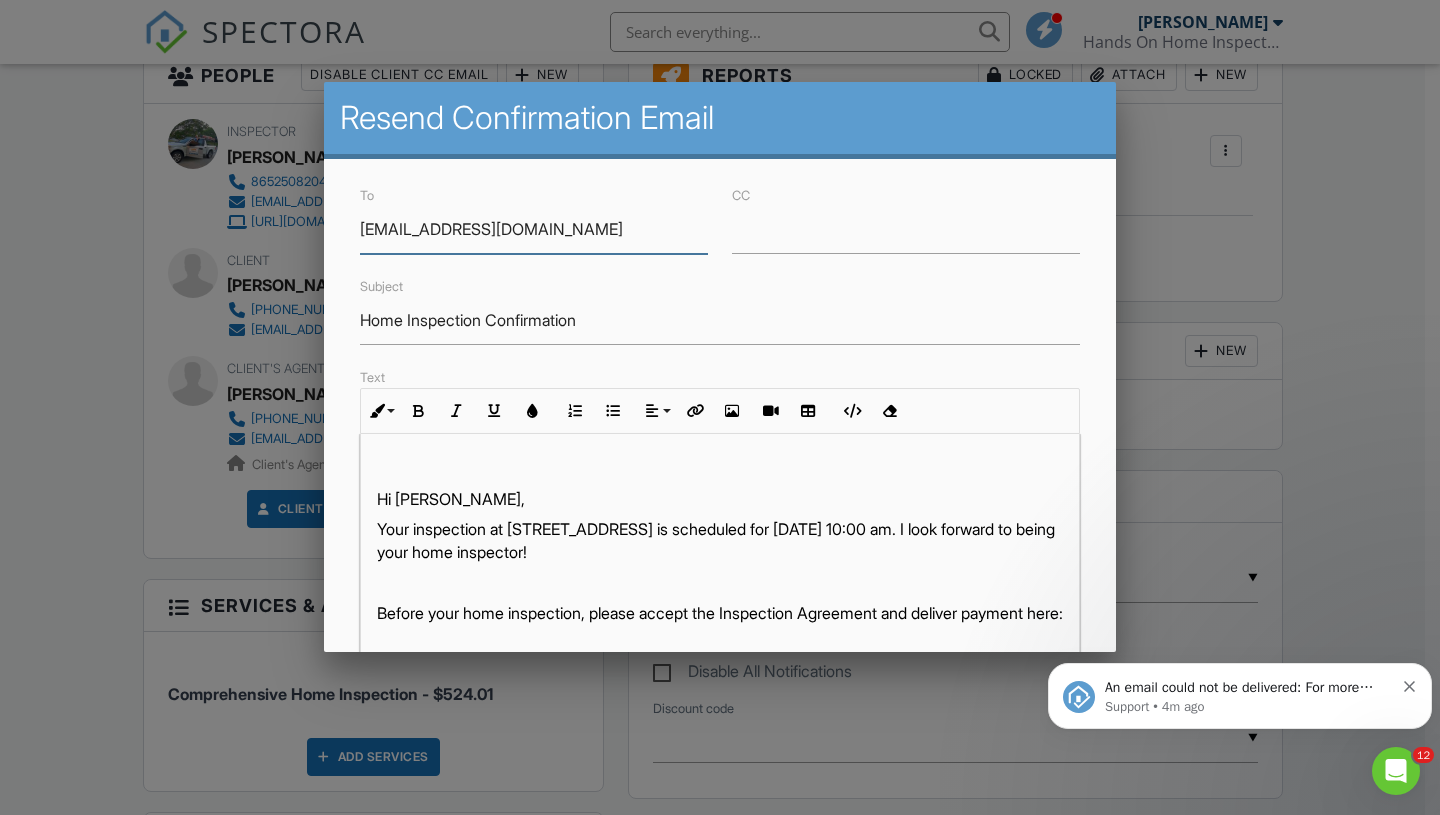 scroll, scrollTop: 412, scrollLeft: 0, axis: vertical 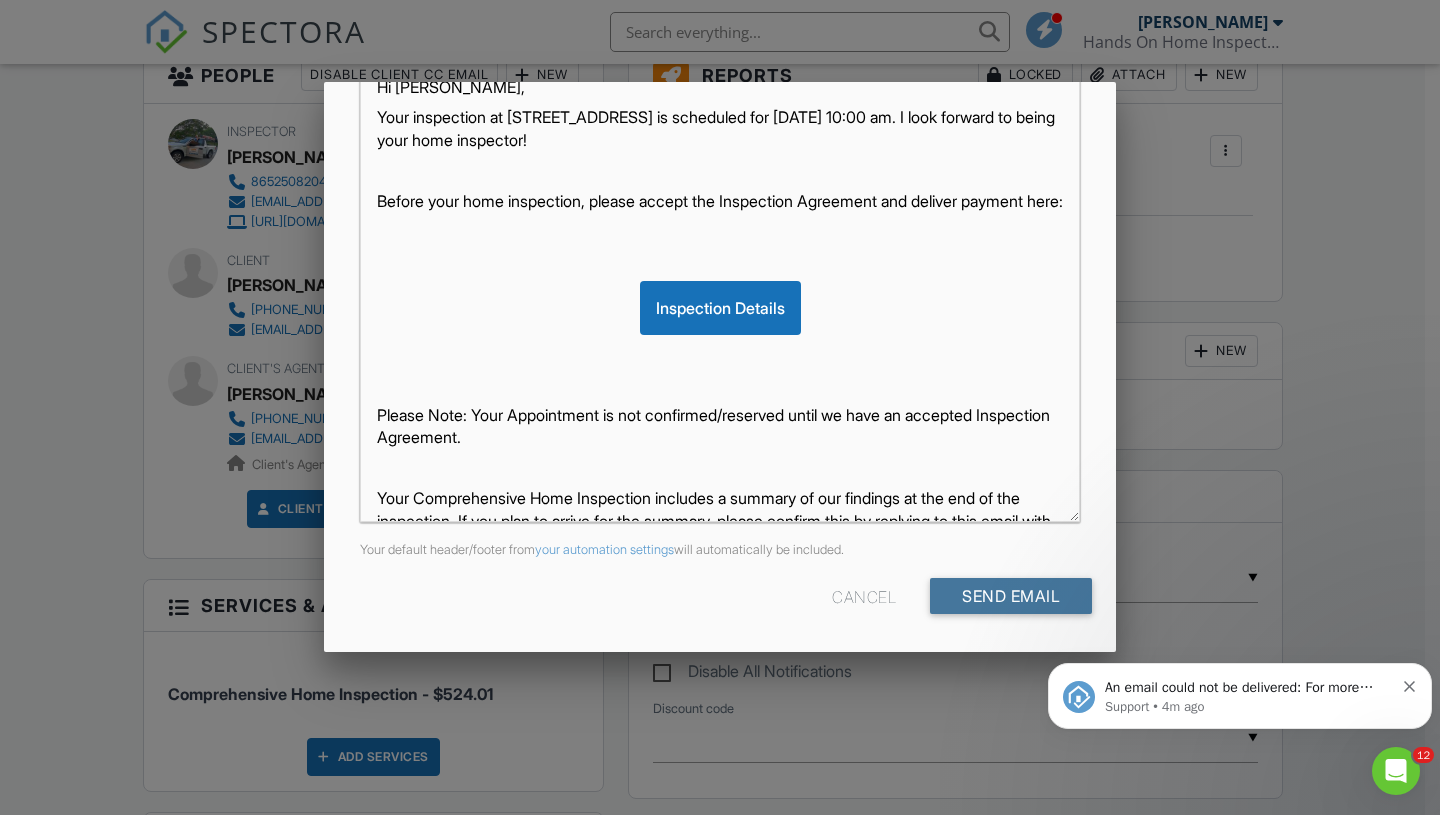 click on "Send Email" at bounding box center (1011, 596) 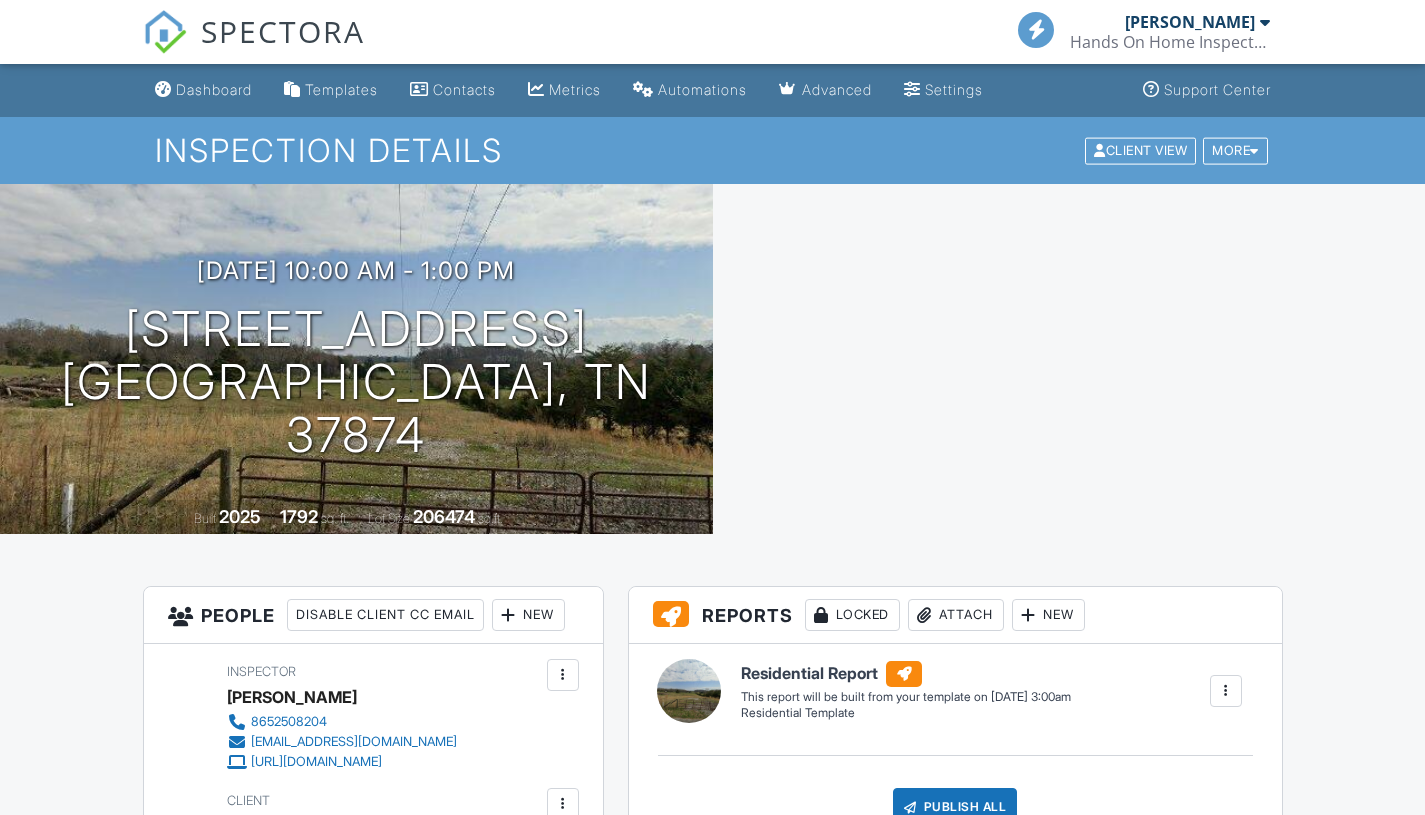 scroll, scrollTop: 0, scrollLeft: 0, axis: both 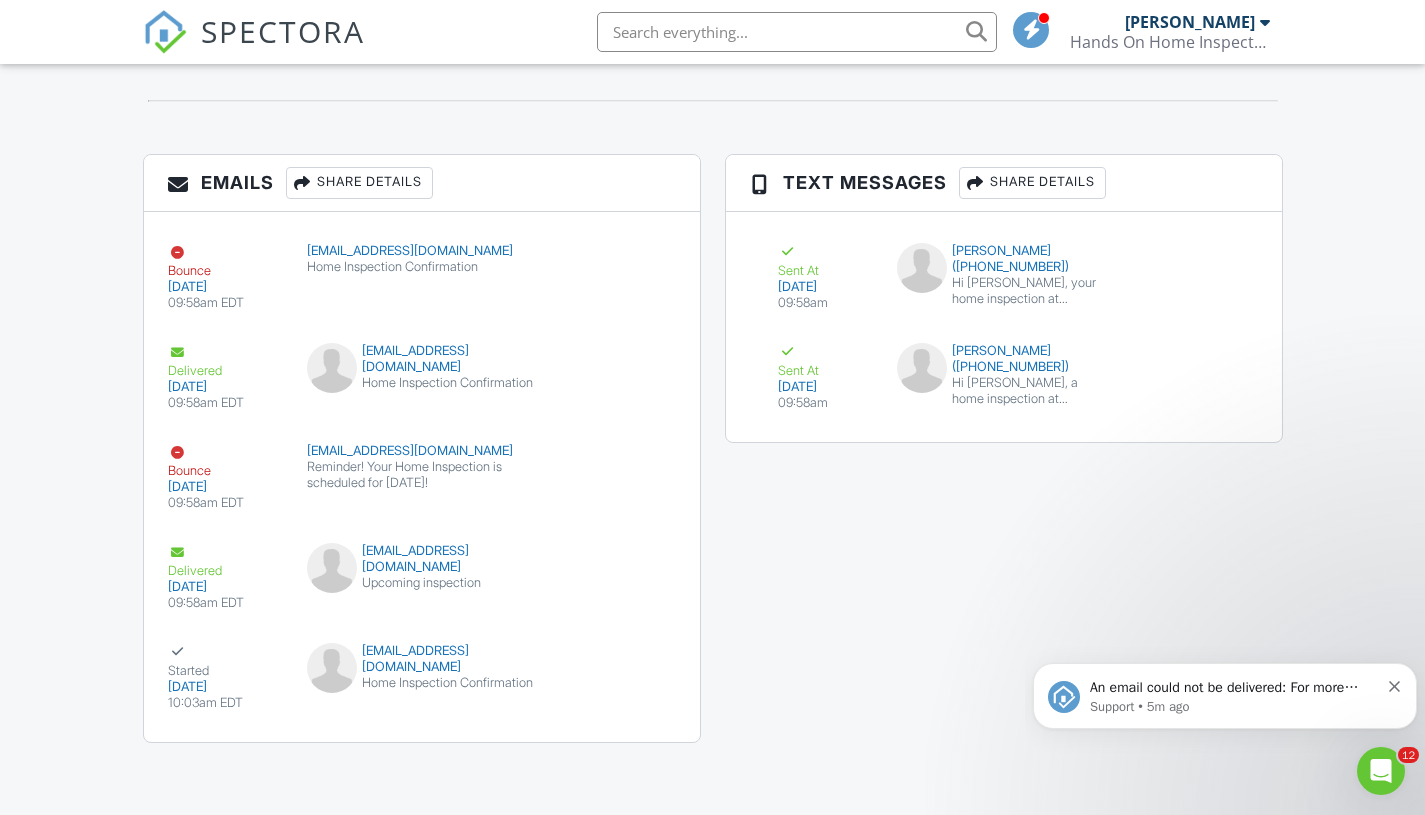 click 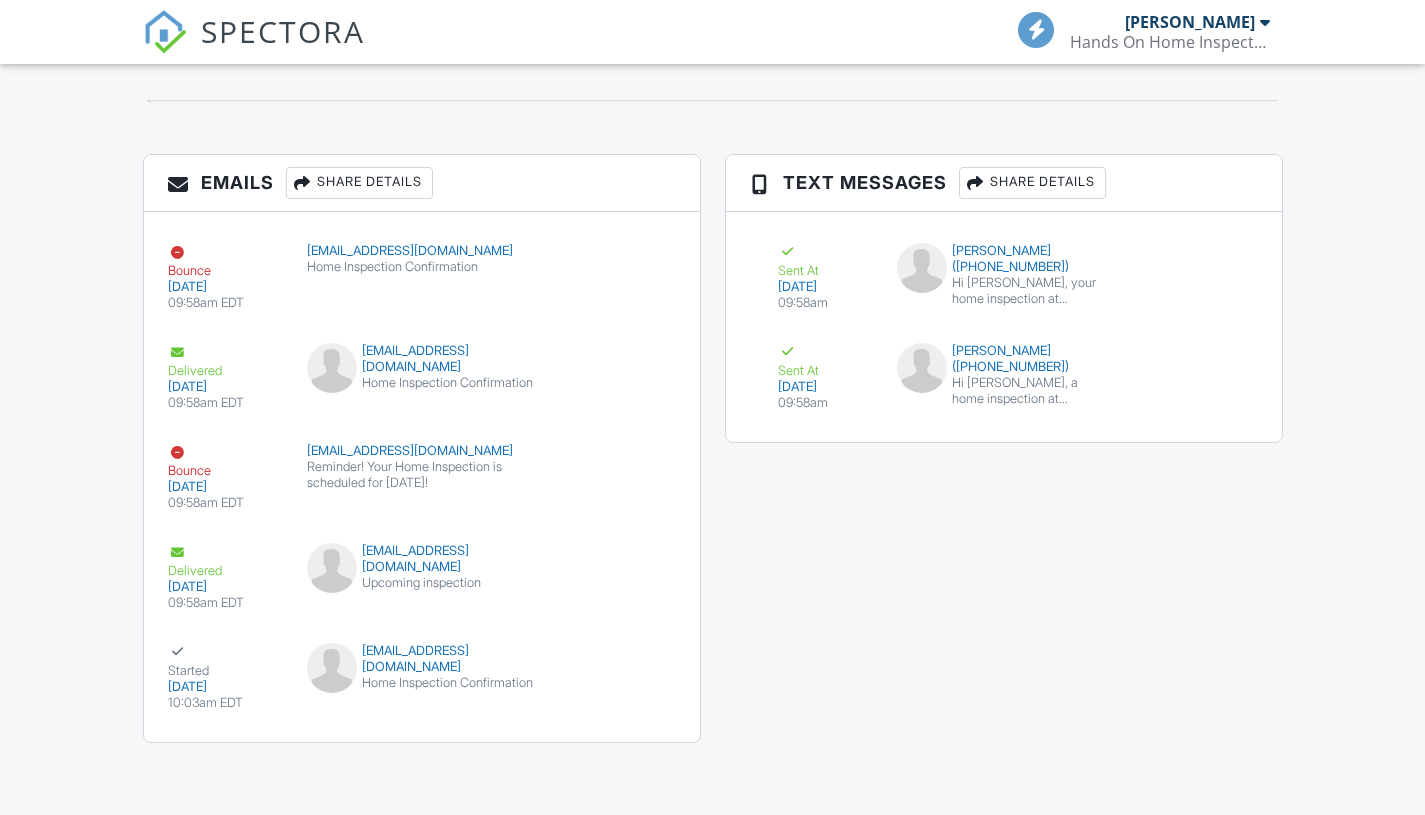 scroll, scrollTop: 2218, scrollLeft: 0, axis: vertical 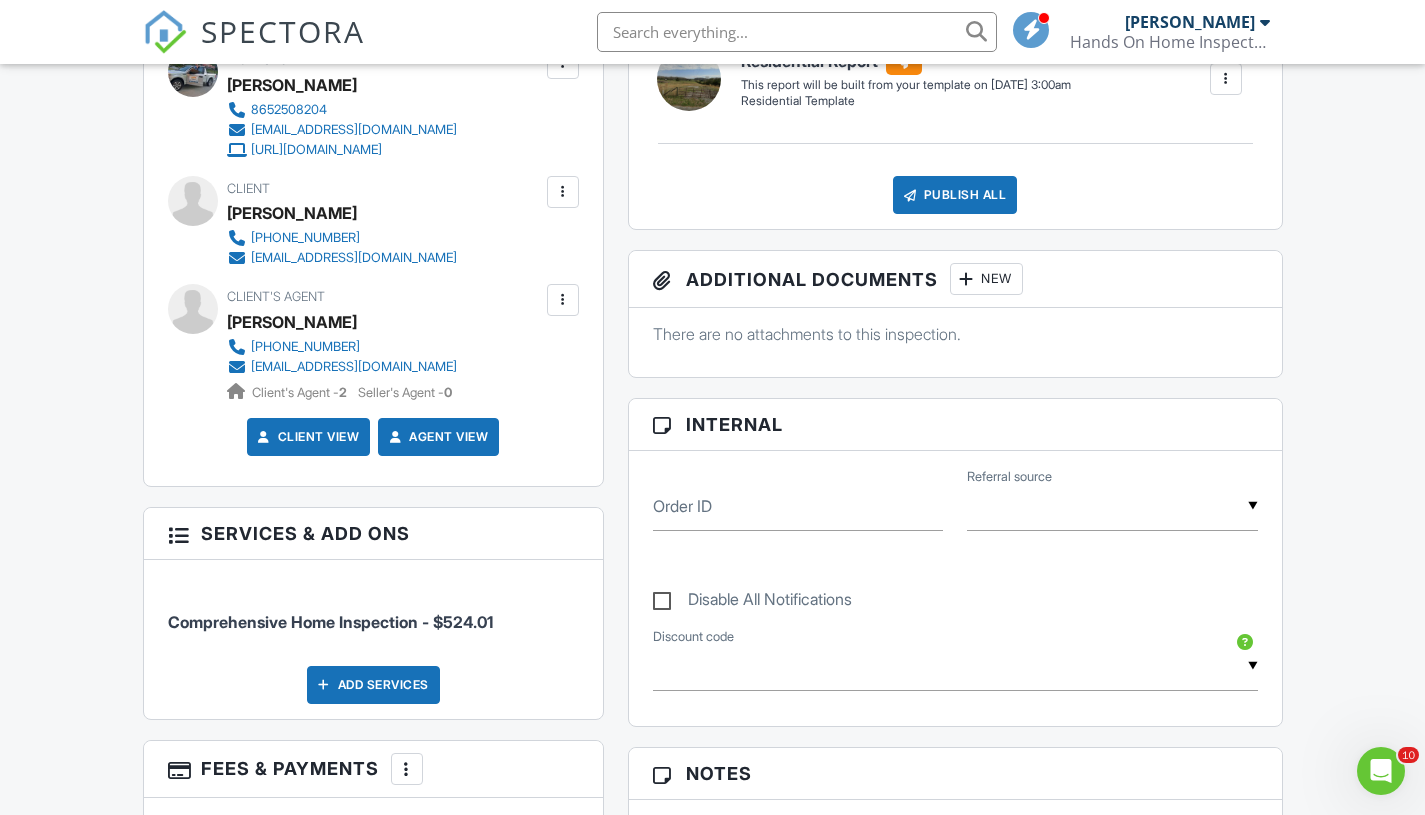 click at bounding box center [563, 192] 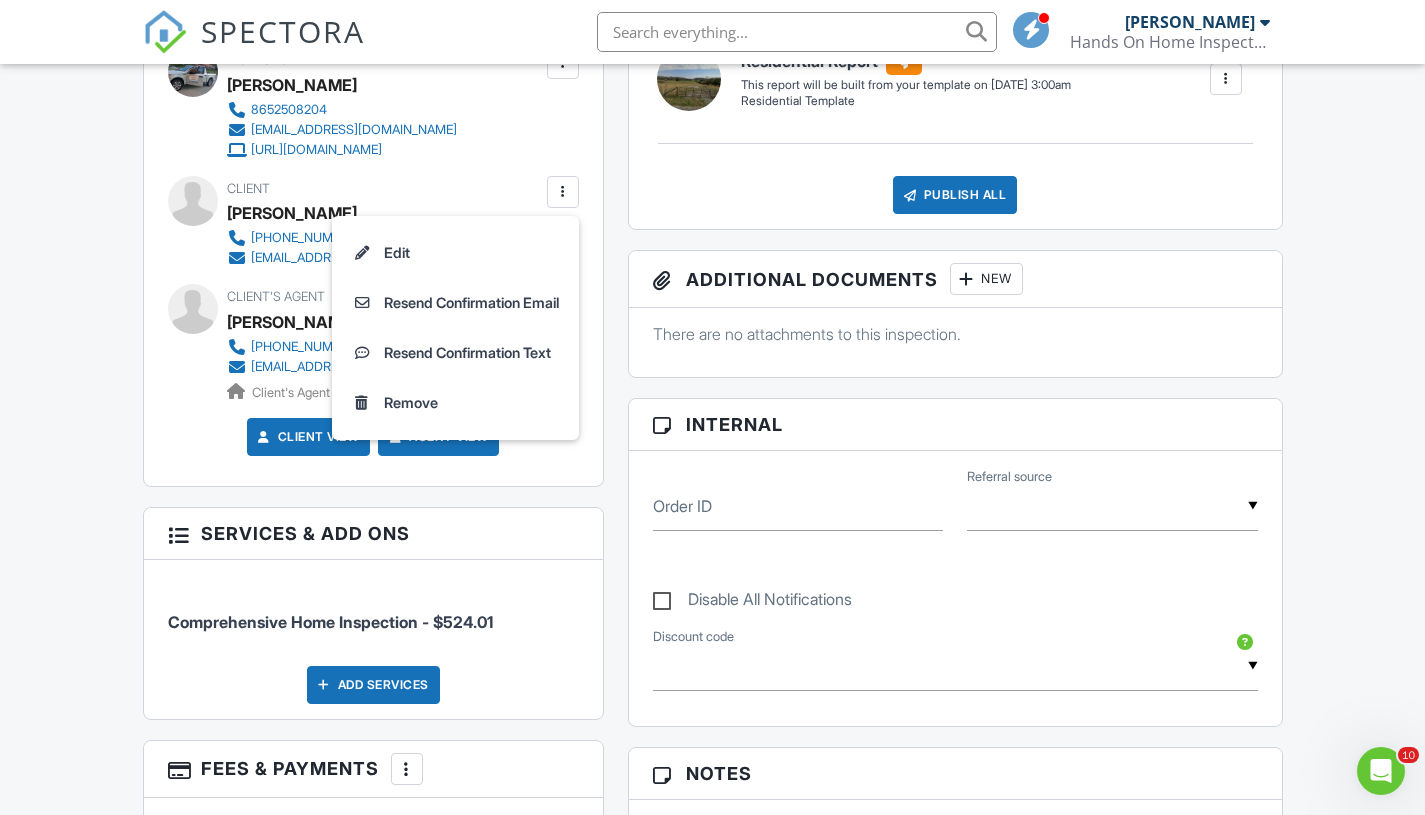click on "Edit" at bounding box center [455, 253] 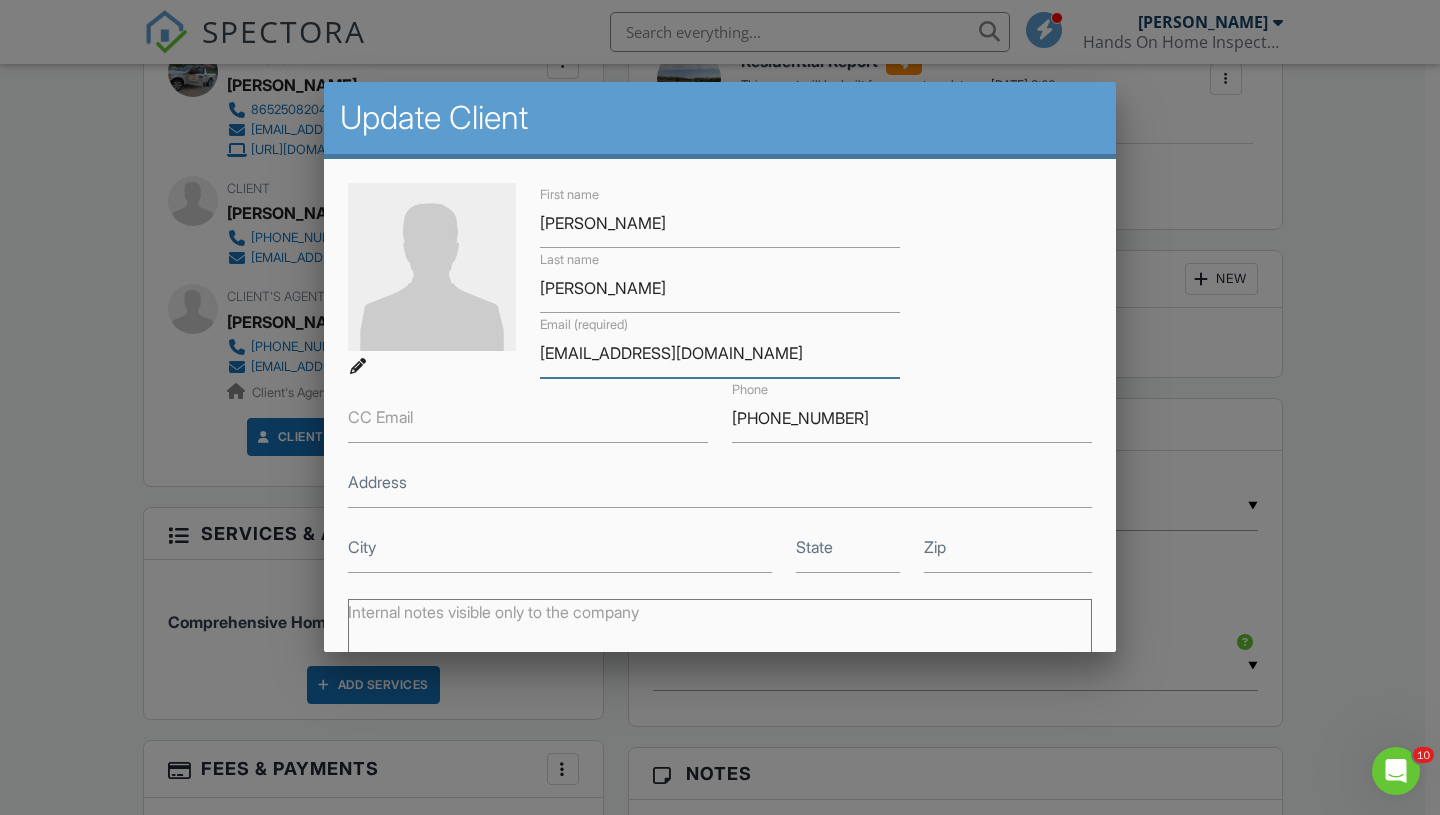 click on "[EMAIL_ADDRESS][DOMAIN_NAME]" at bounding box center (720, 353) 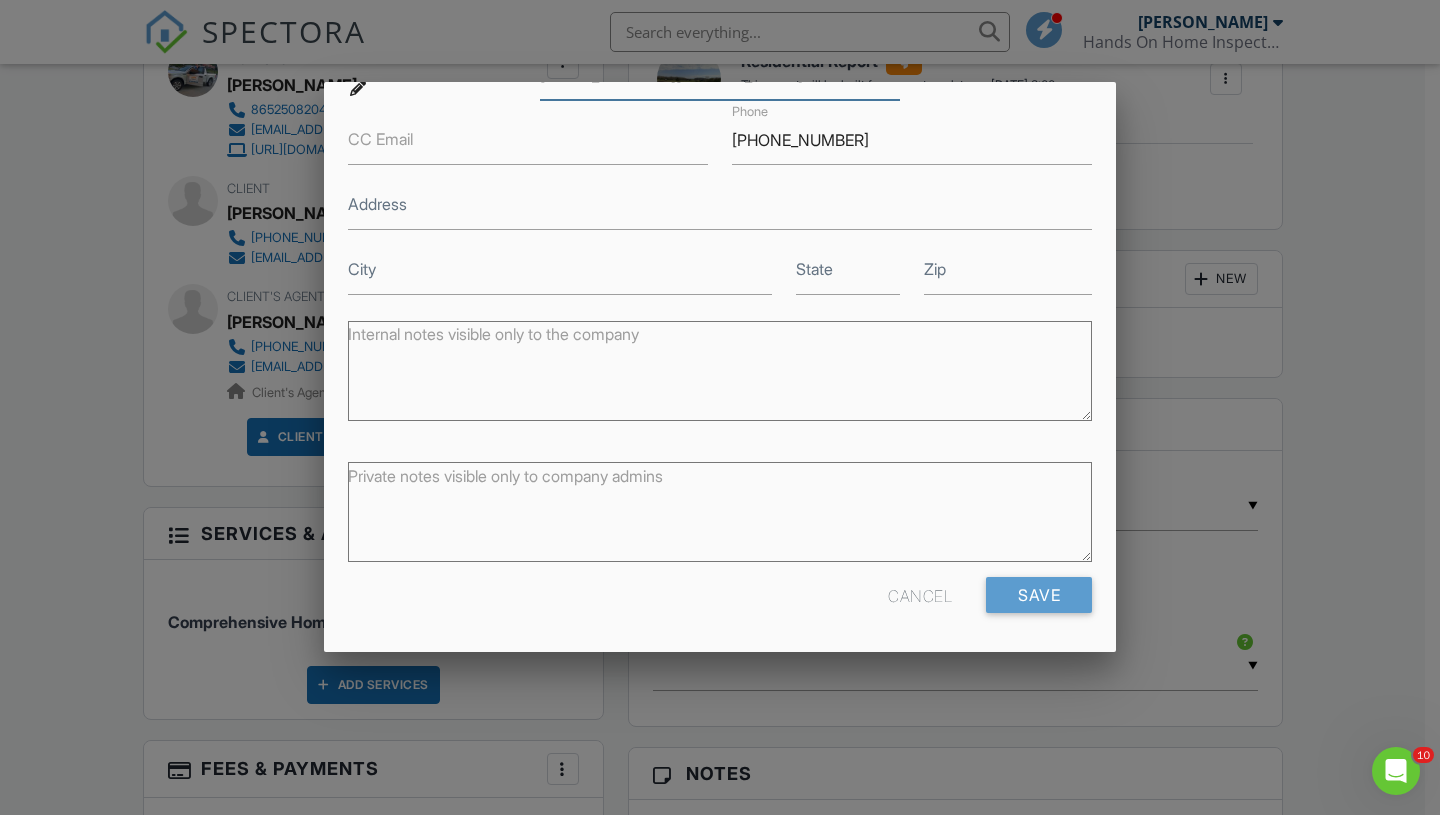 type on "[EMAIL_ADDRESS][DOMAIN_NAME]" 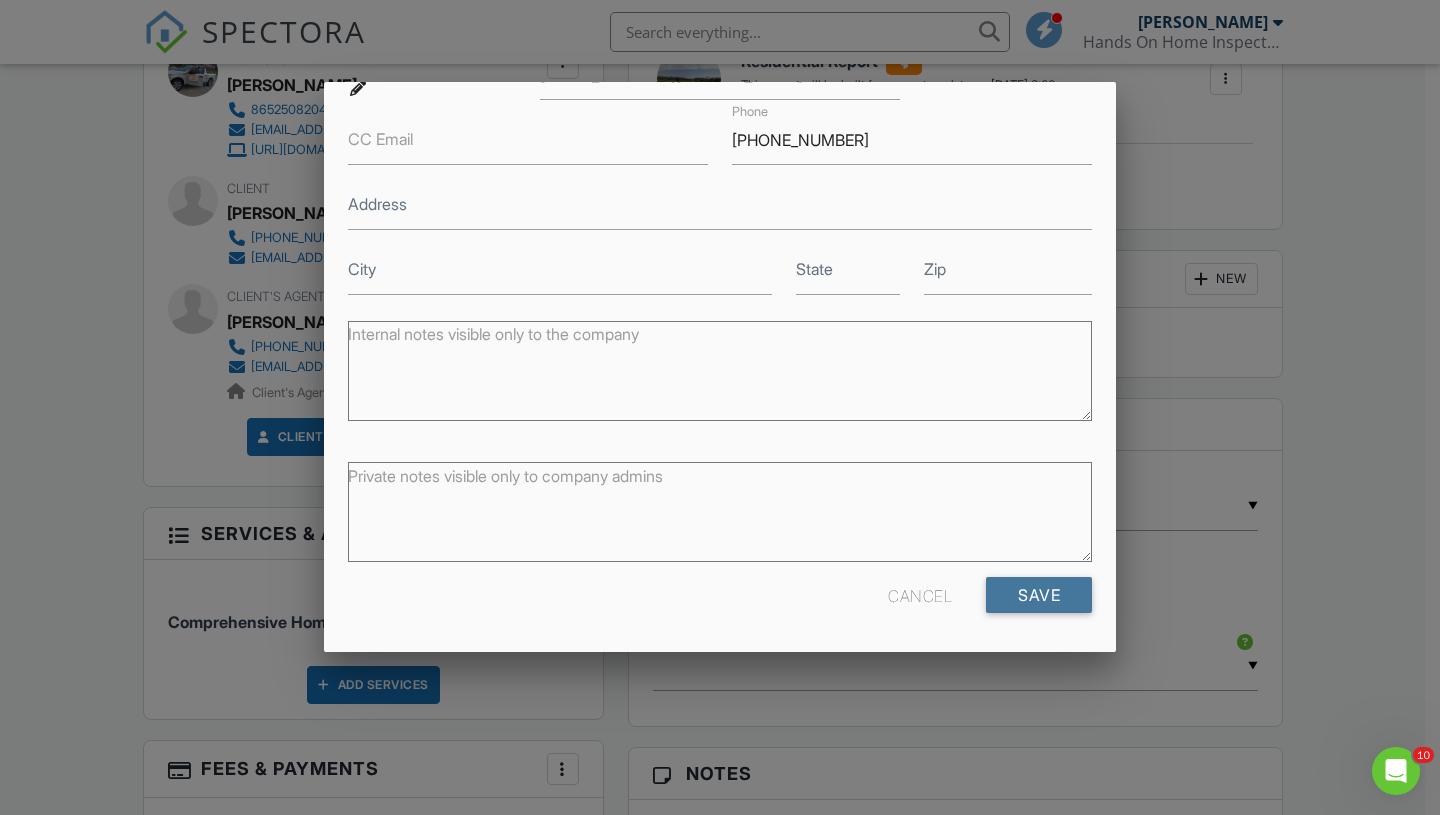 click on "Save" at bounding box center [1039, 595] 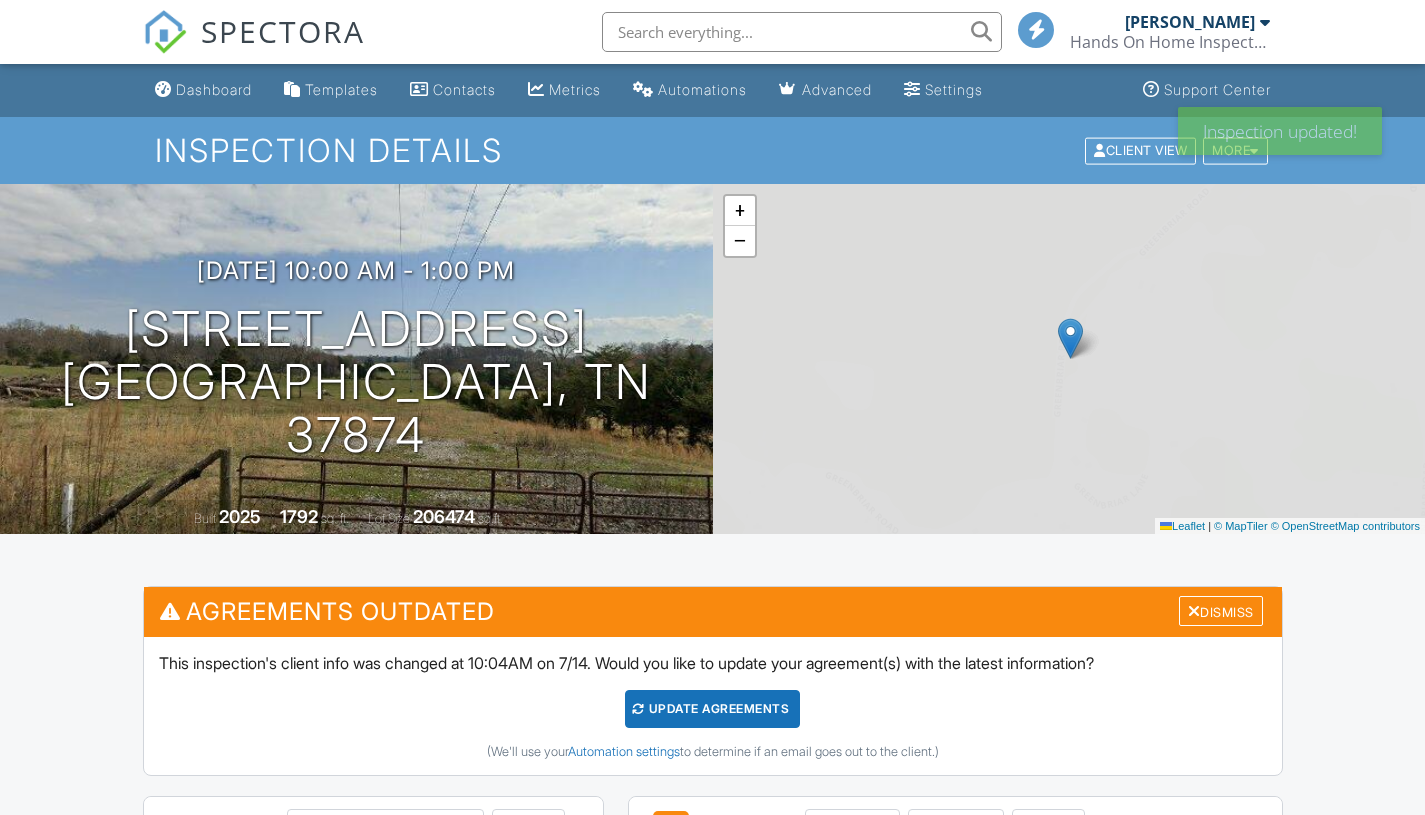 scroll, scrollTop: 0, scrollLeft: 0, axis: both 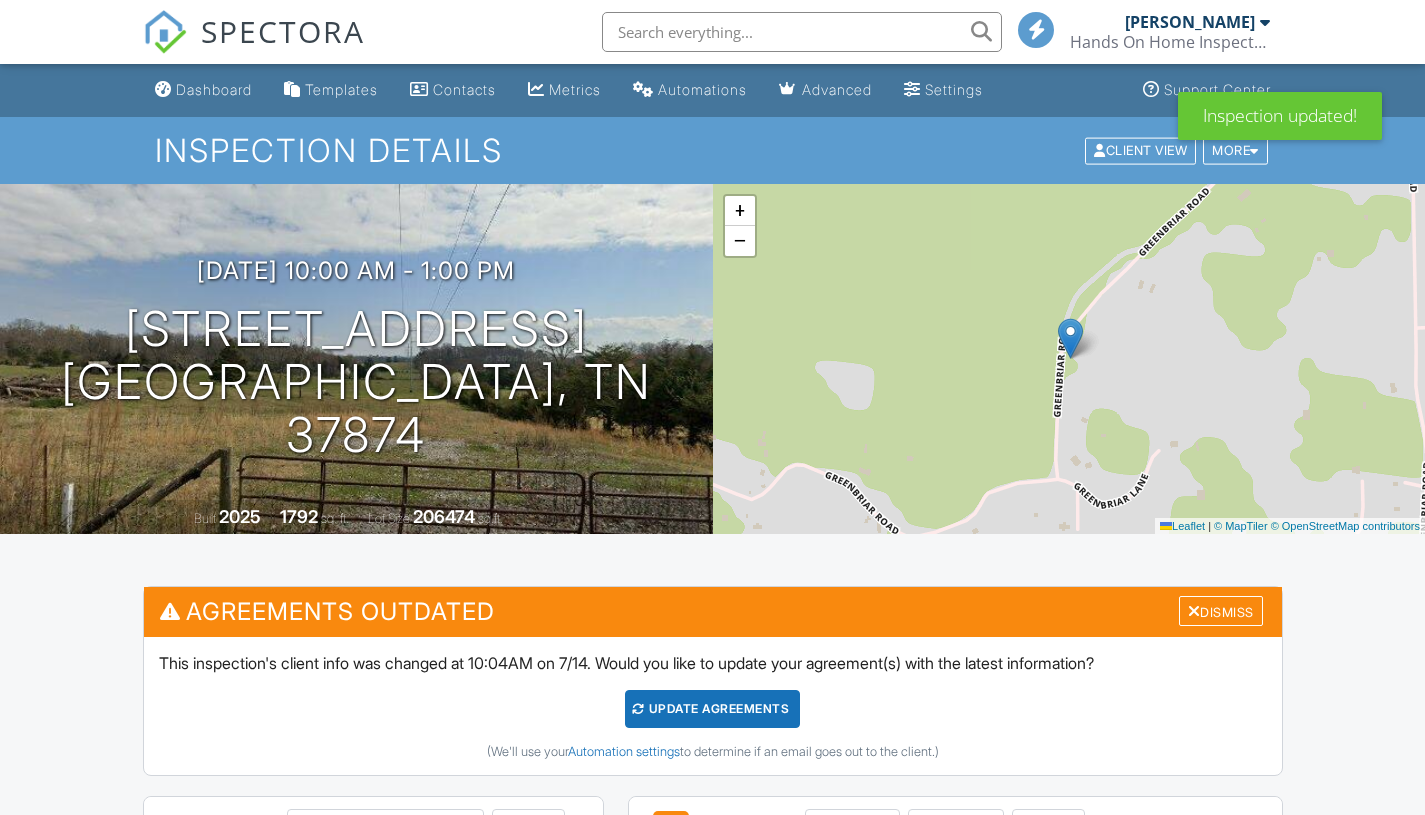 click on "Dismiss" at bounding box center (1221, 611) 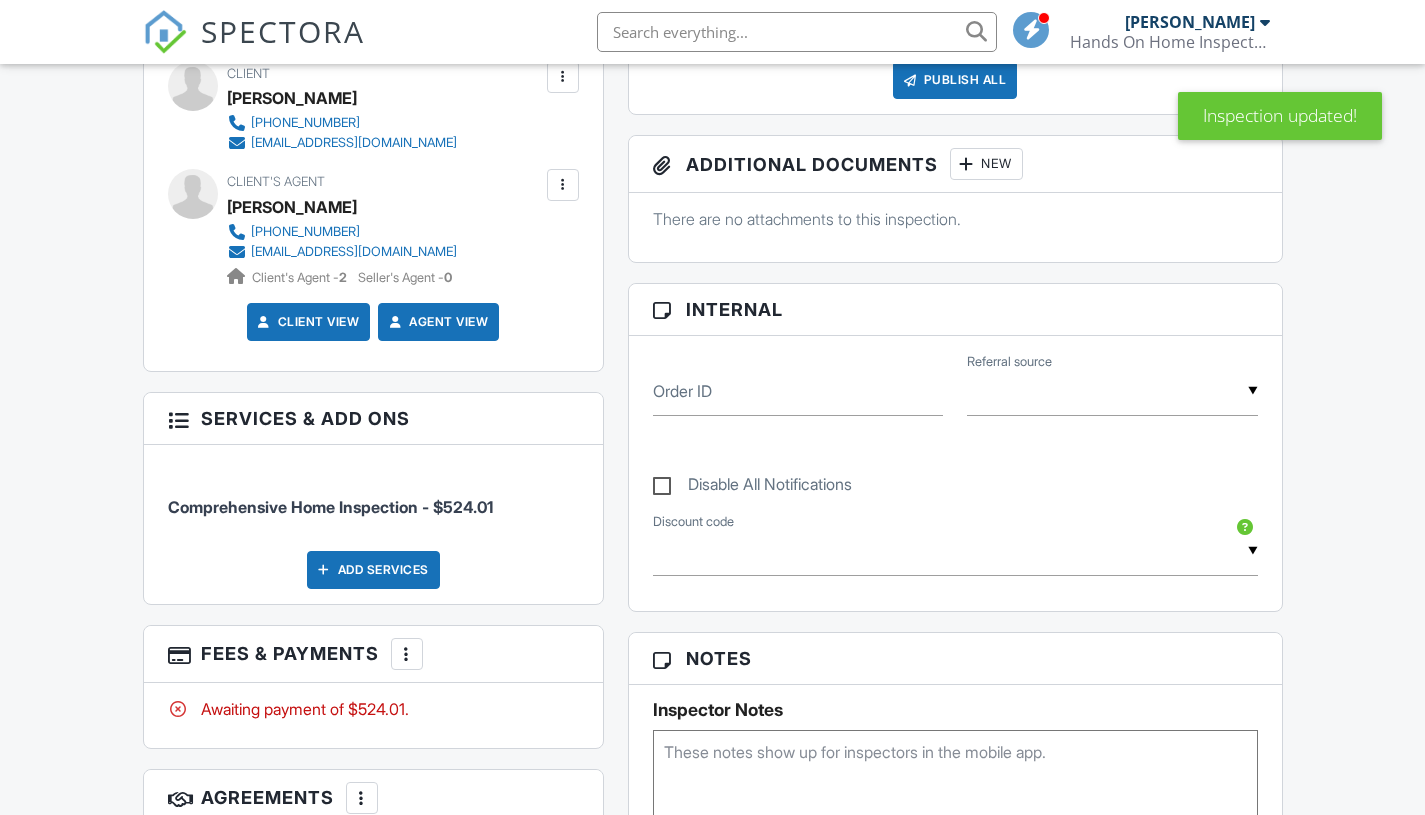 scroll, scrollTop: 603, scrollLeft: 0, axis: vertical 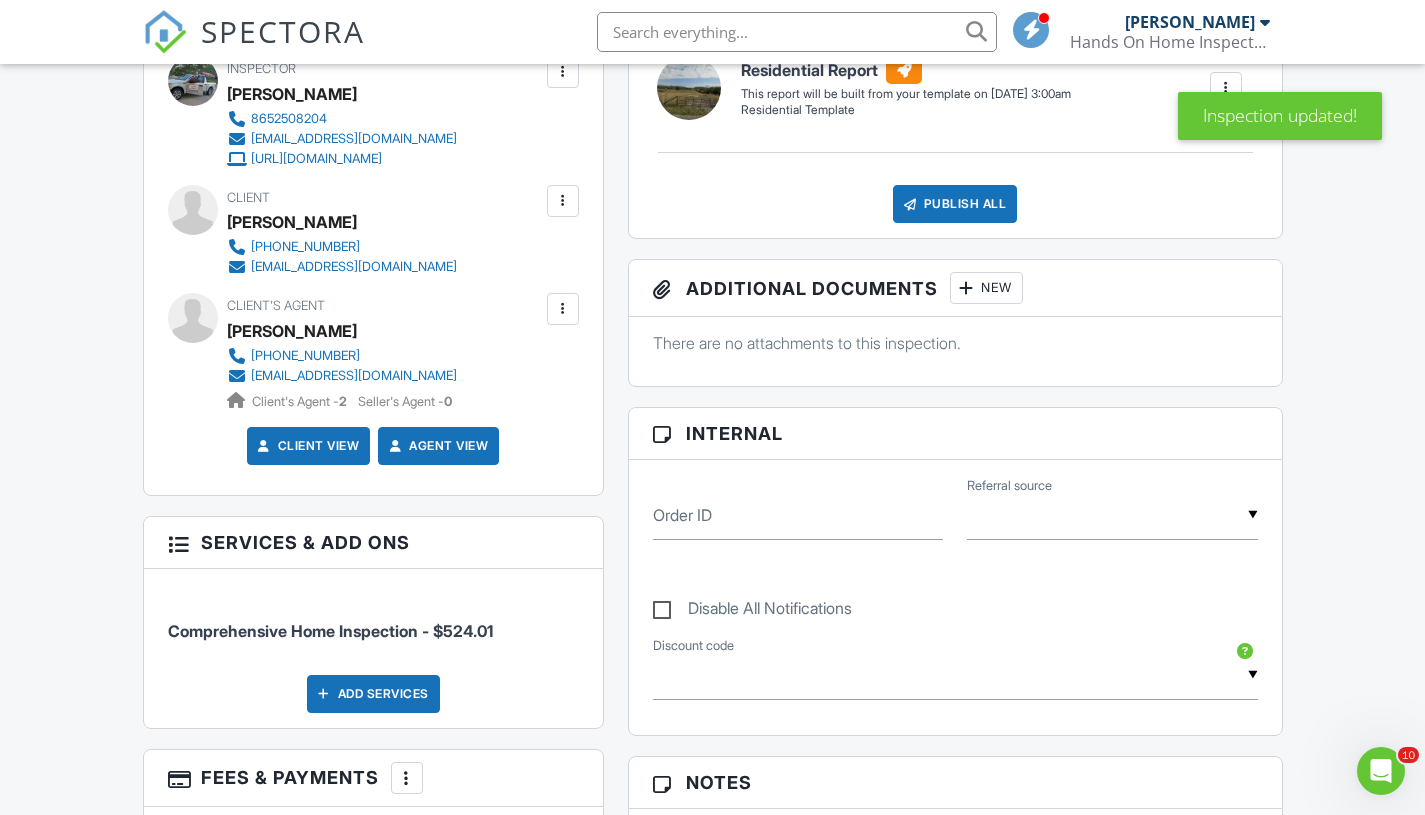 click at bounding box center [563, 201] 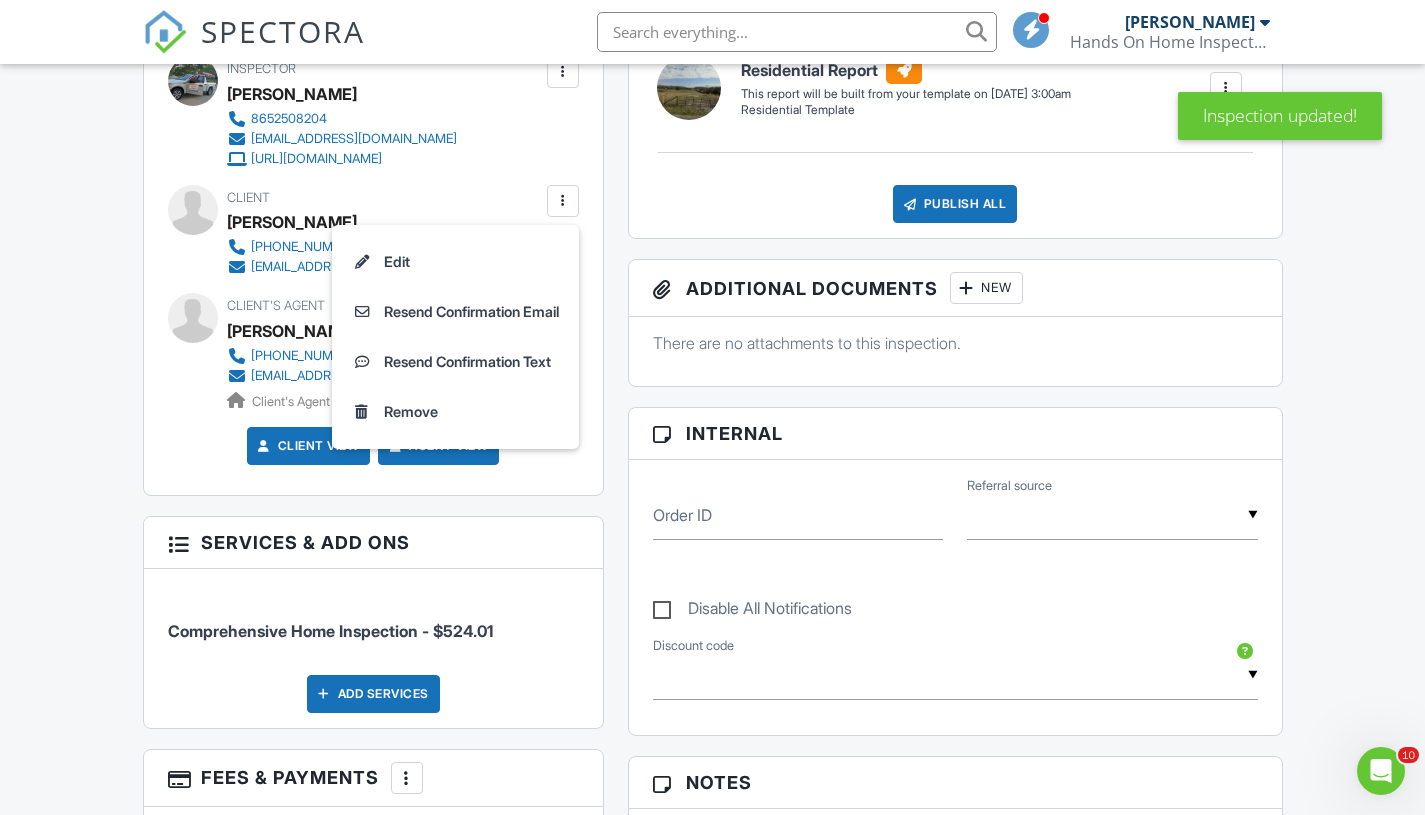 click on "Resend Confirmation Email" at bounding box center (455, 312) 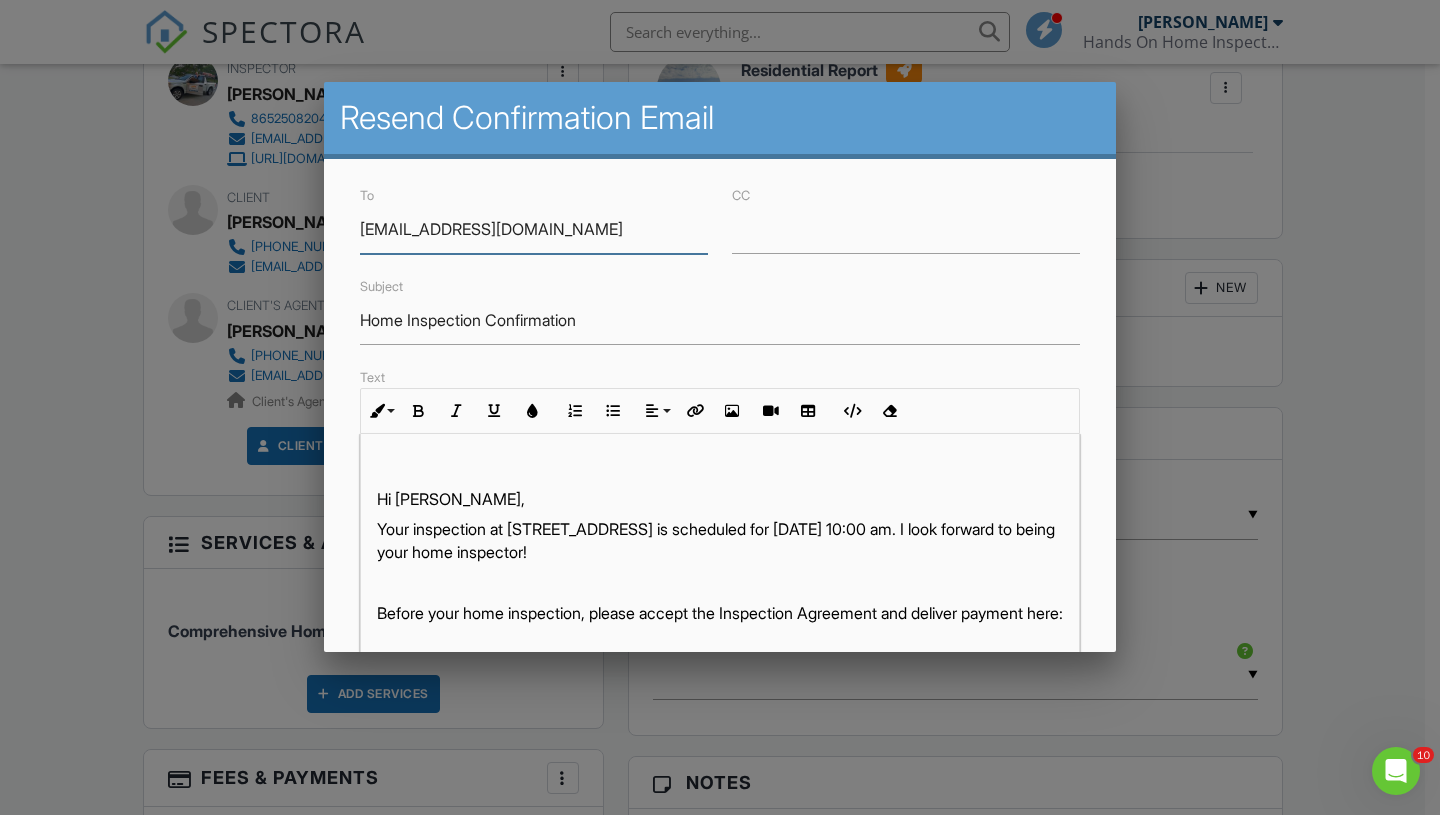 scroll, scrollTop: 412, scrollLeft: 0, axis: vertical 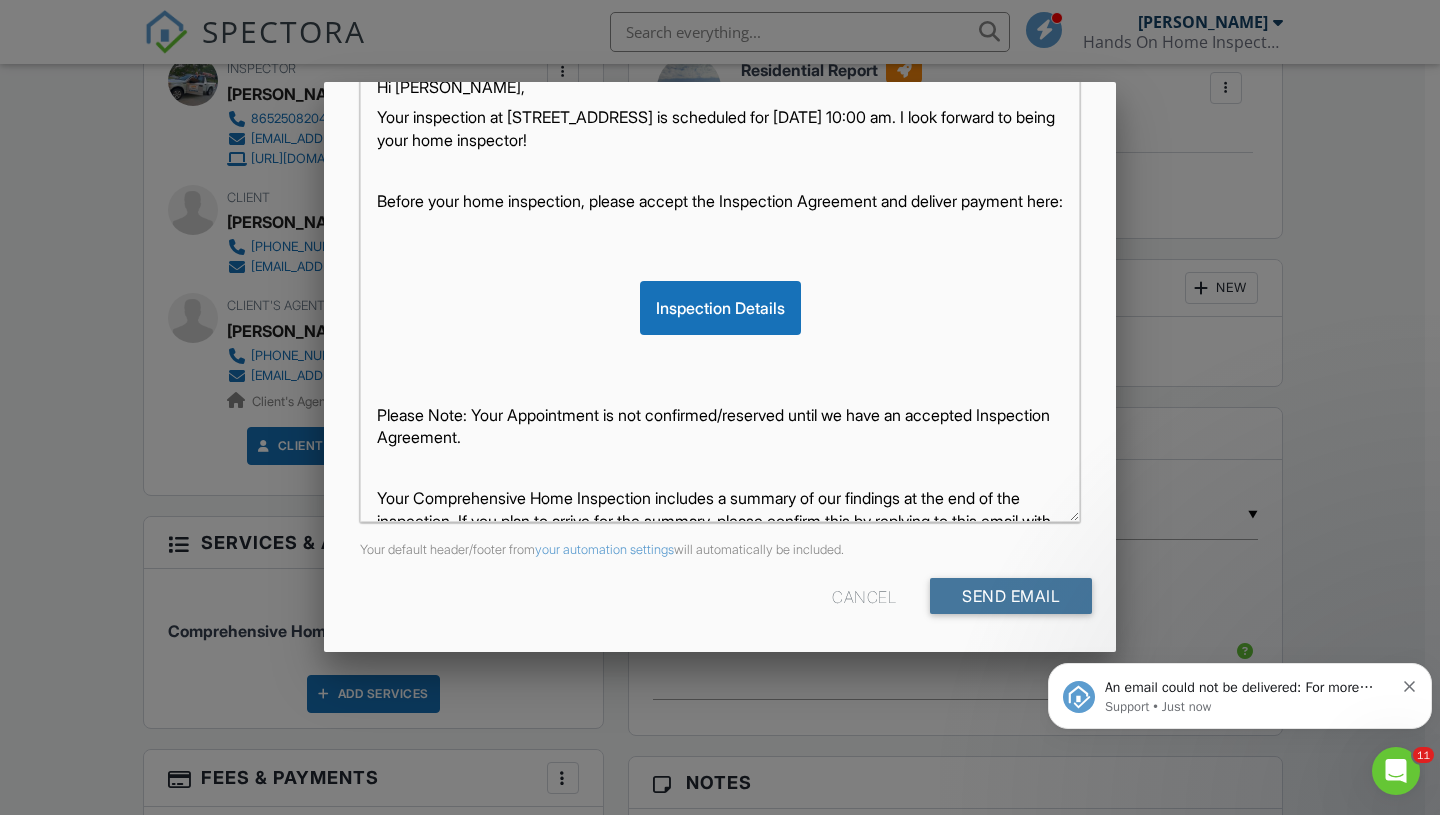 click on "Send Email" at bounding box center (1011, 596) 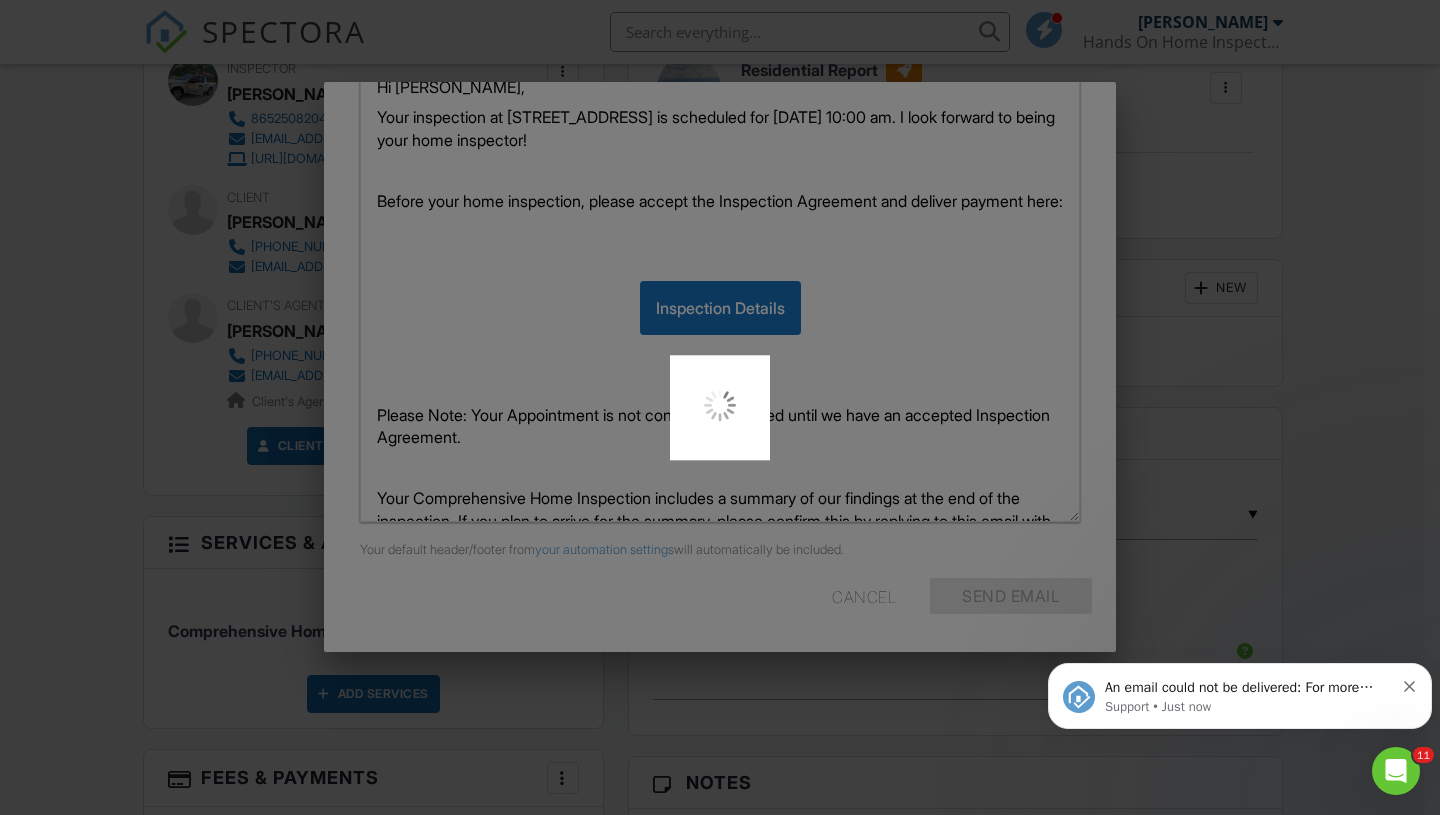 click 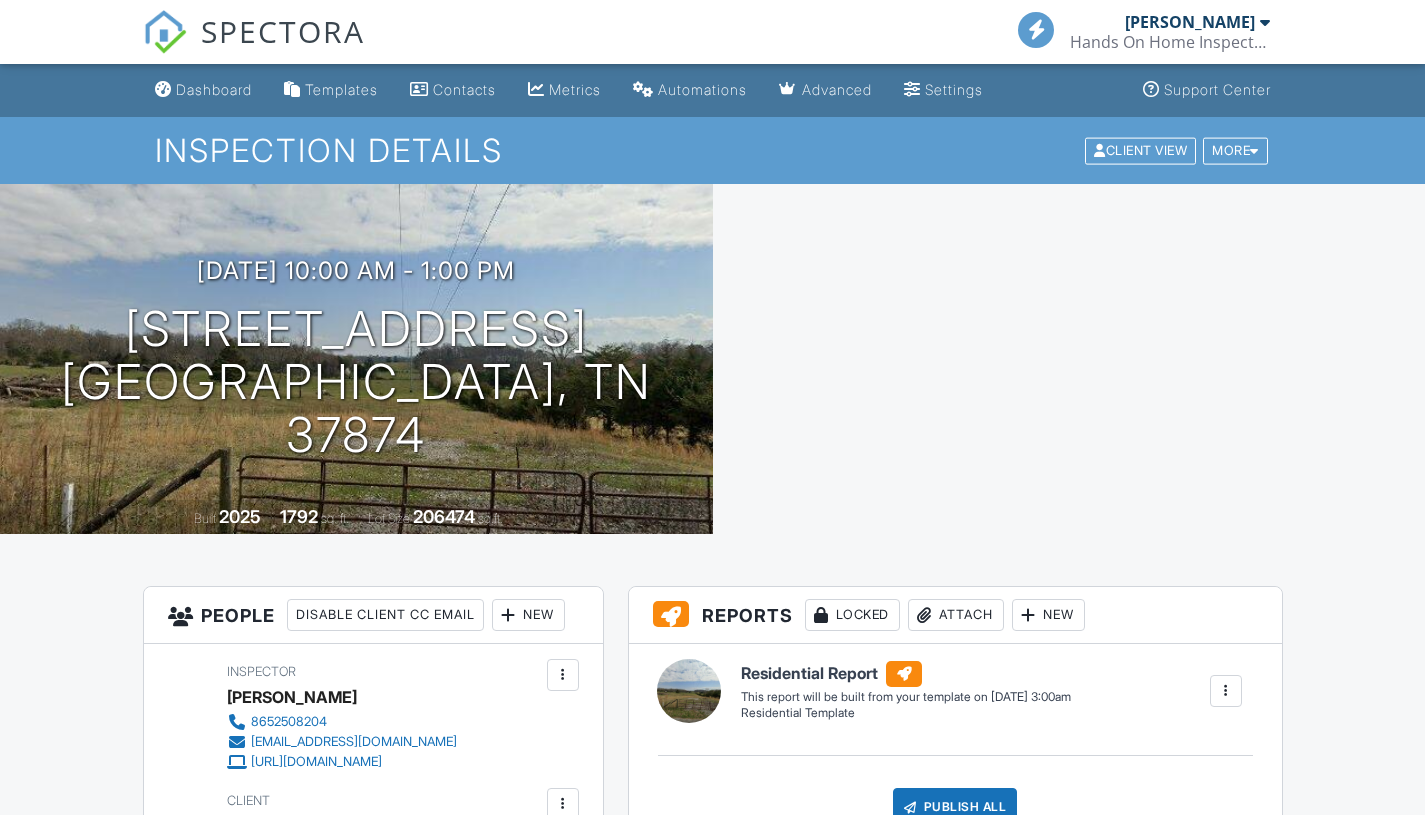 scroll, scrollTop: 0, scrollLeft: 0, axis: both 